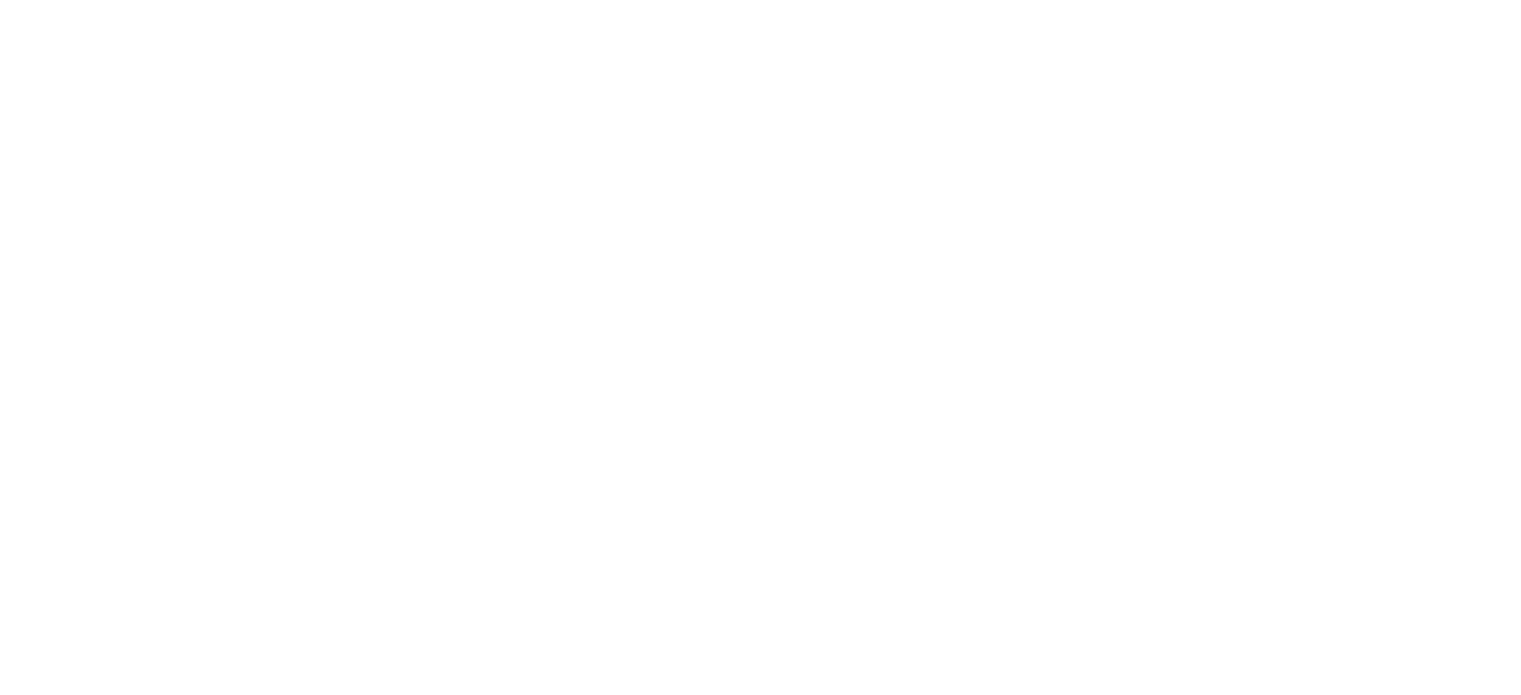 scroll, scrollTop: 0, scrollLeft: 0, axis: both 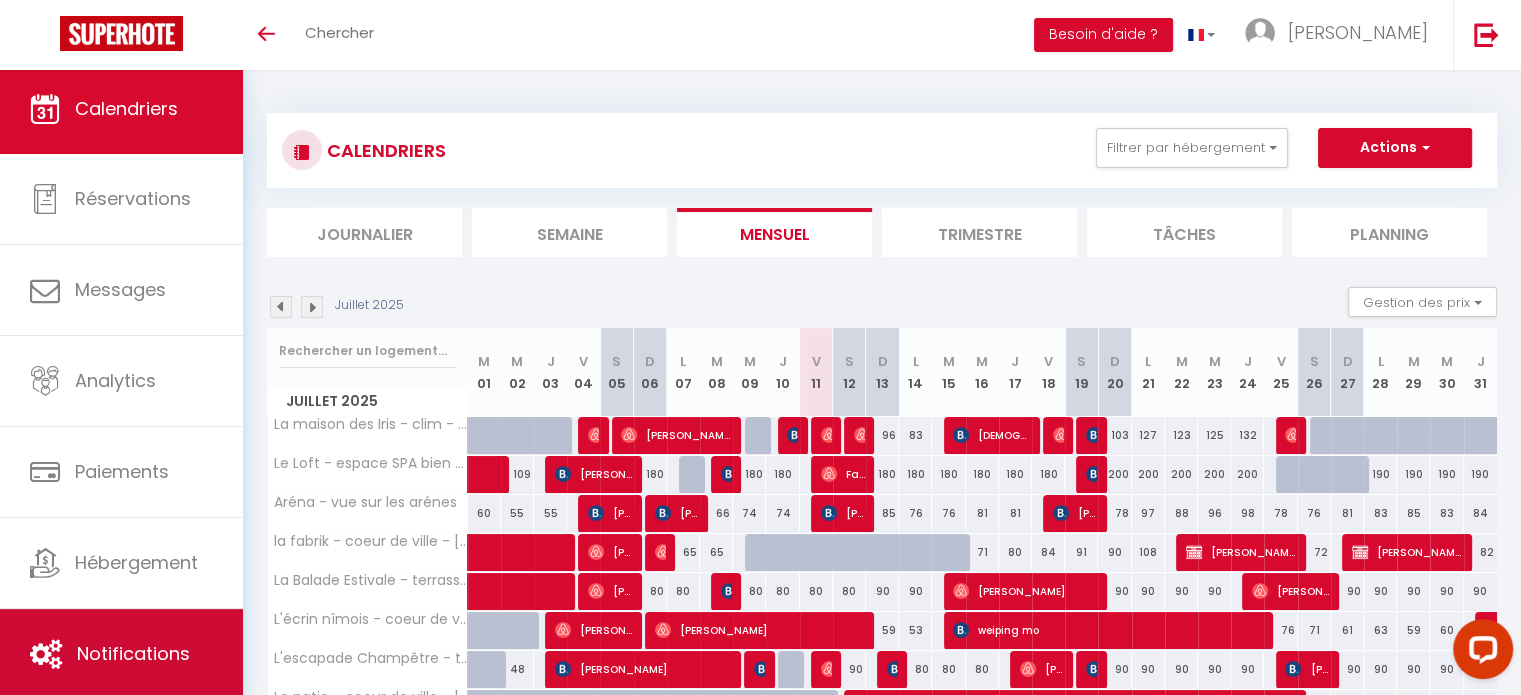 click on "Notifications" at bounding box center (121, 654) 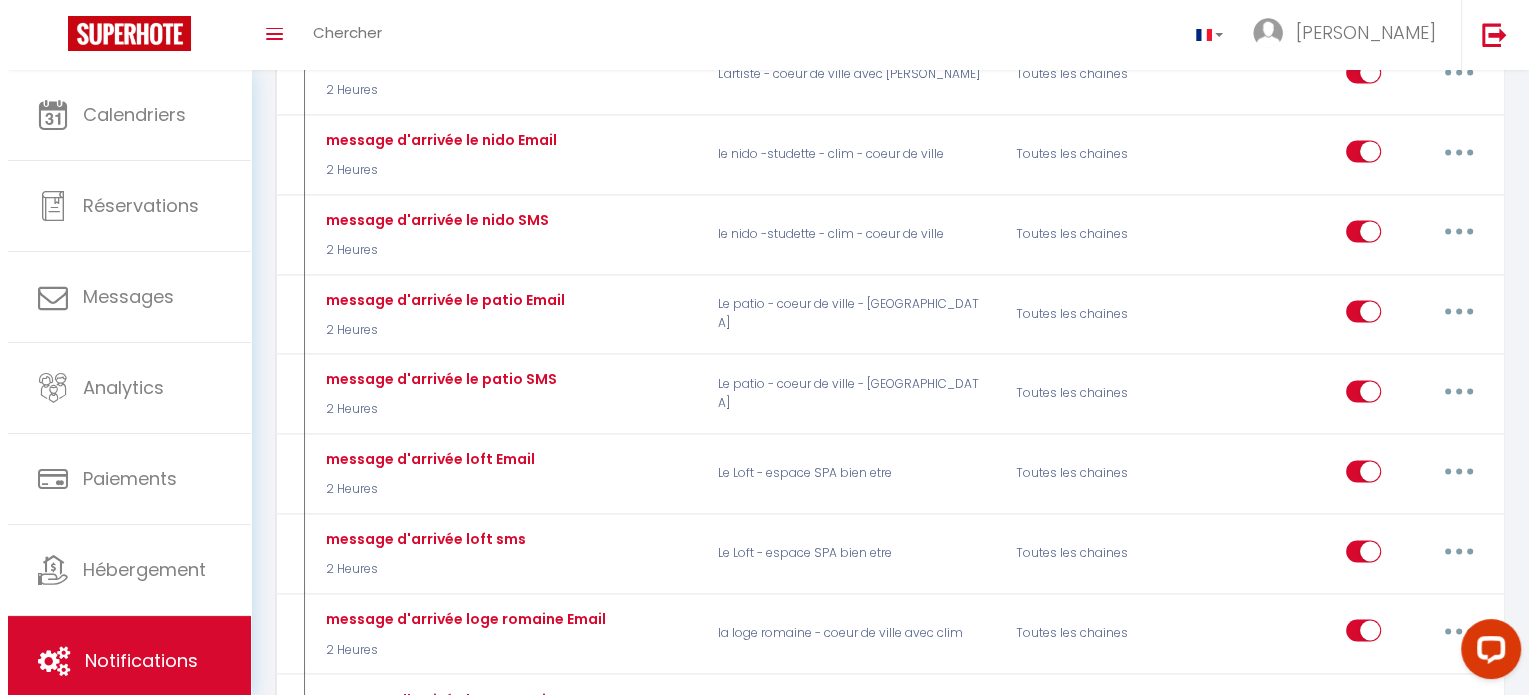 scroll, scrollTop: 3148, scrollLeft: 0, axis: vertical 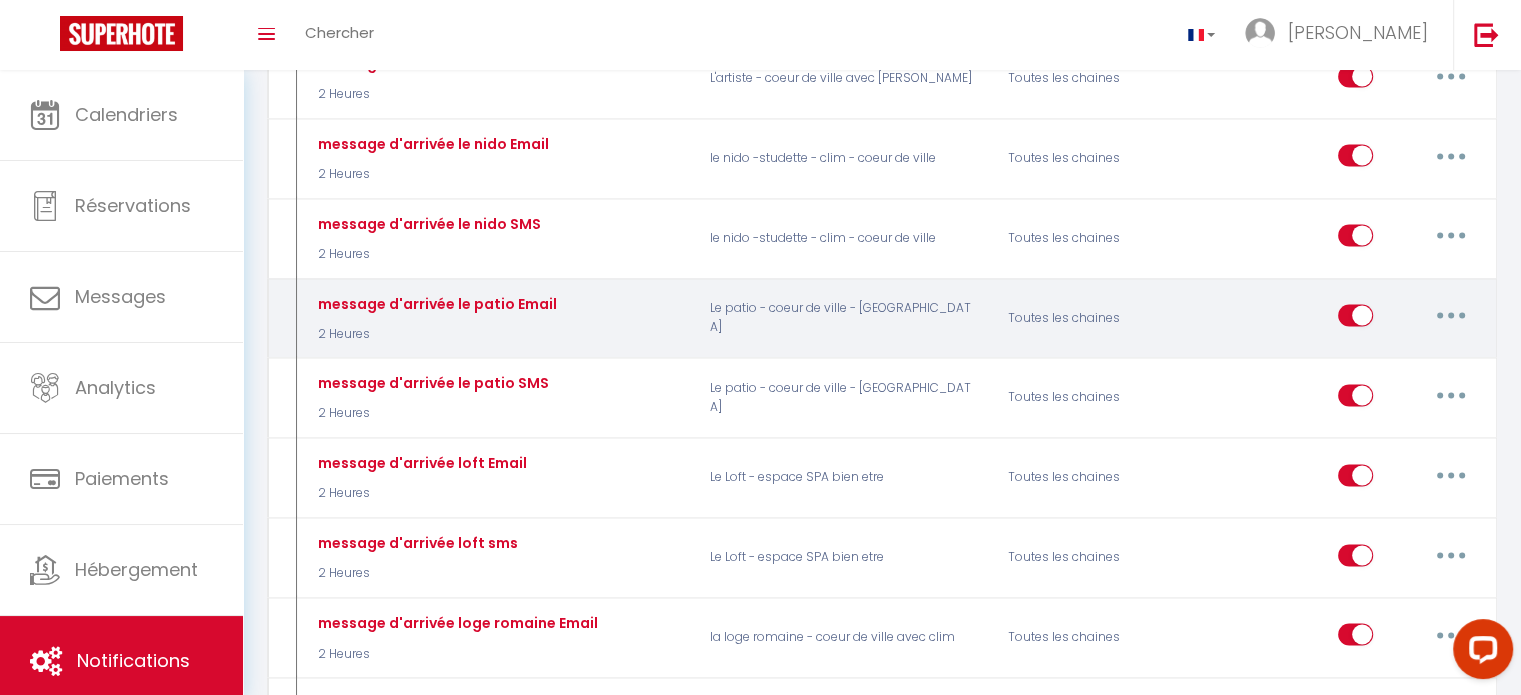click at bounding box center [1451, 315] 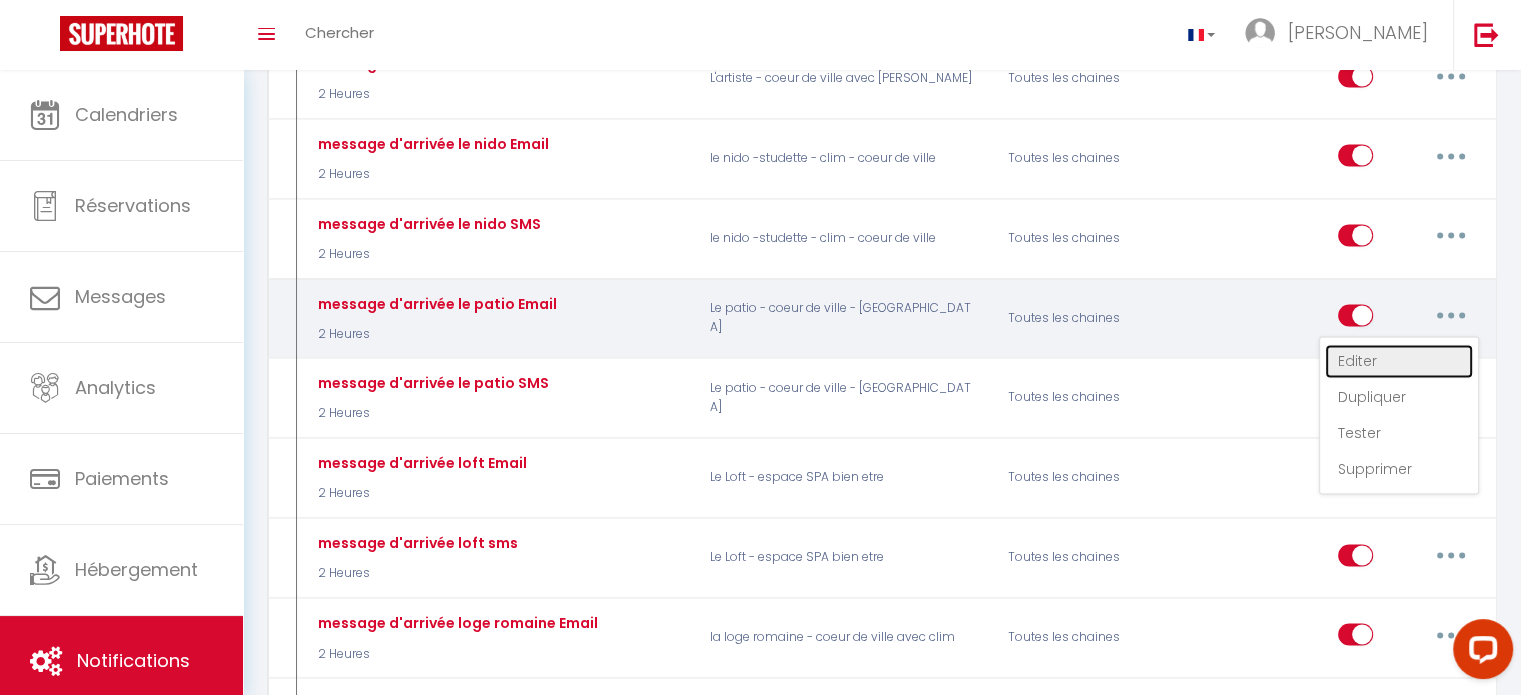 click on "Editer" at bounding box center [1399, 361] 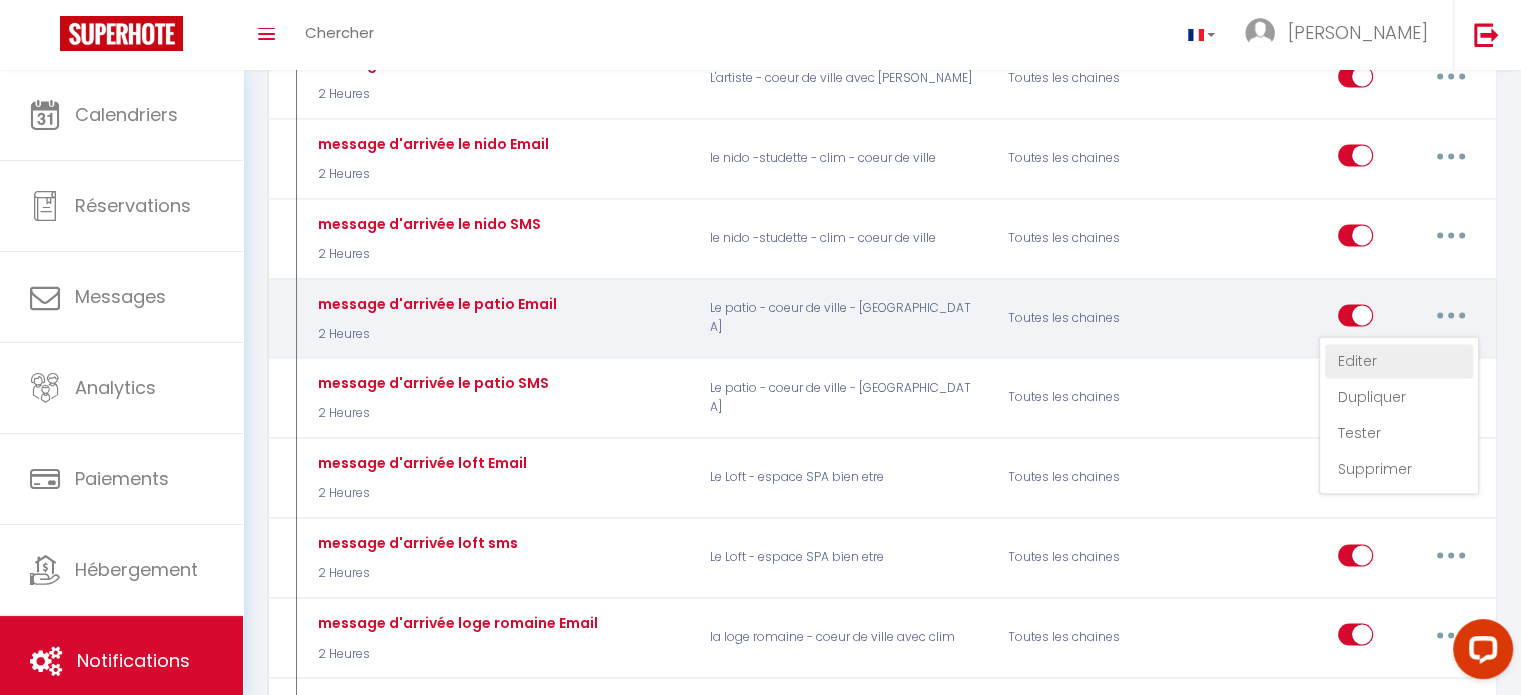 type on "message d'arrivée le patio Email" 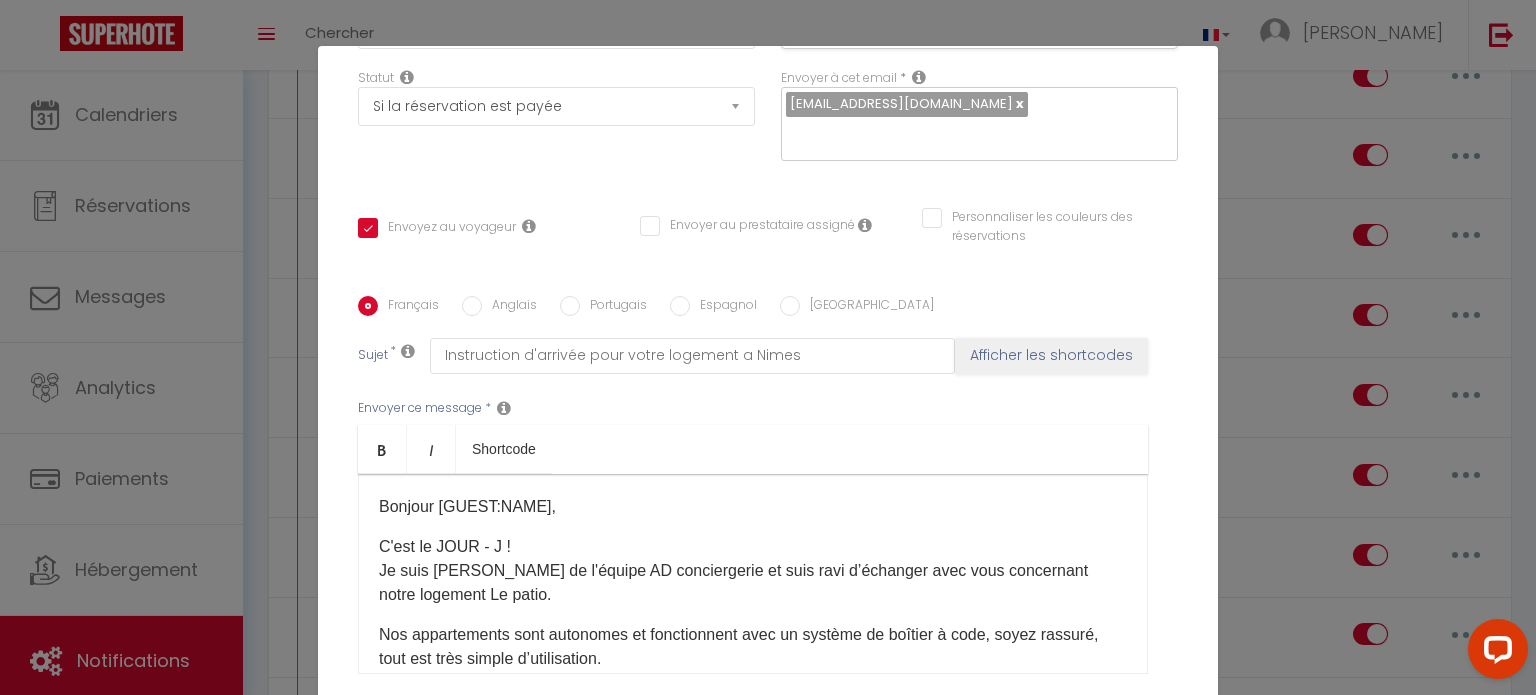 scroll, scrollTop: 304, scrollLeft: 0, axis: vertical 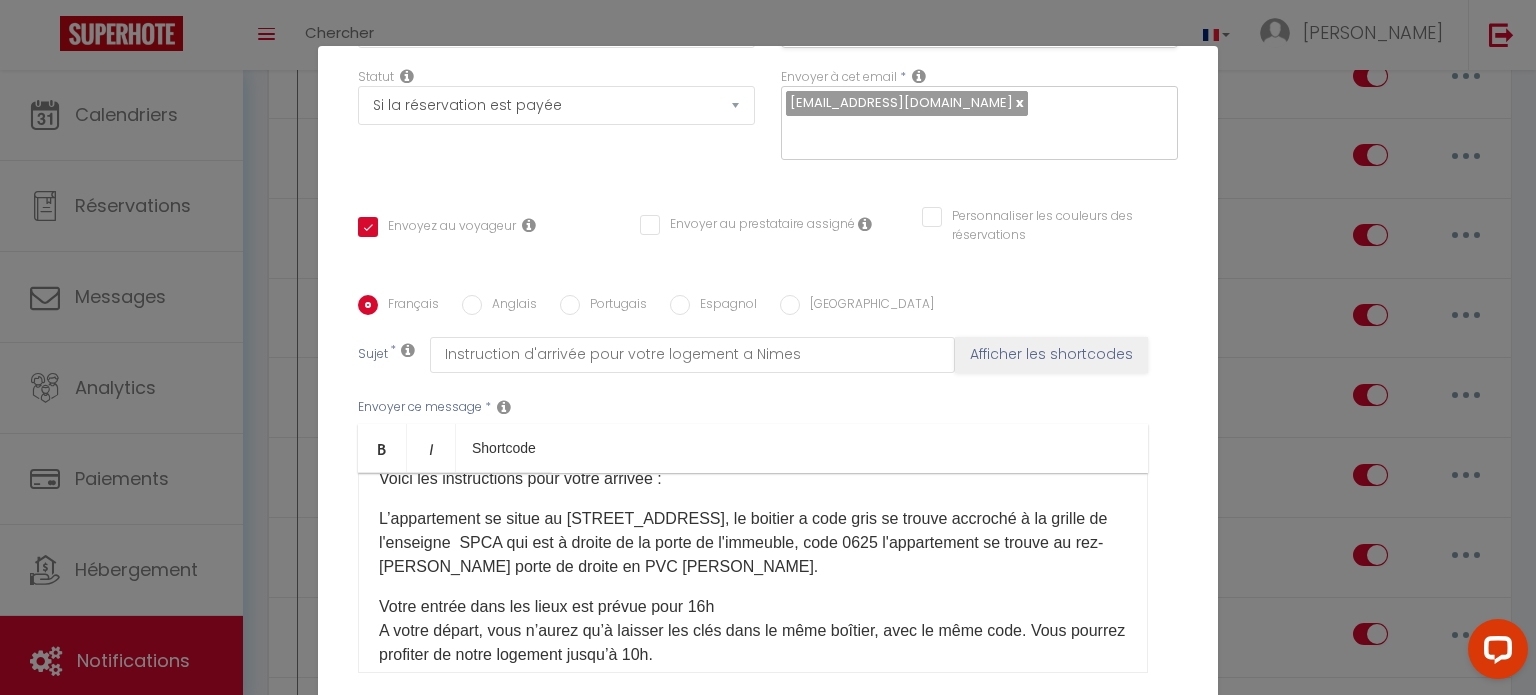 click on "L’appartement se situe au [STREET_ADDRESS], le boitier a code gris se trouve accroché à la grille de l'enseigne  SPCA qui est à droite de la porte de l'immeuble, code 0625 l'appartement se trouve au rez-[PERSON_NAME] porte de droite en PVC [PERSON_NAME]." at bounding box center [753, 543] 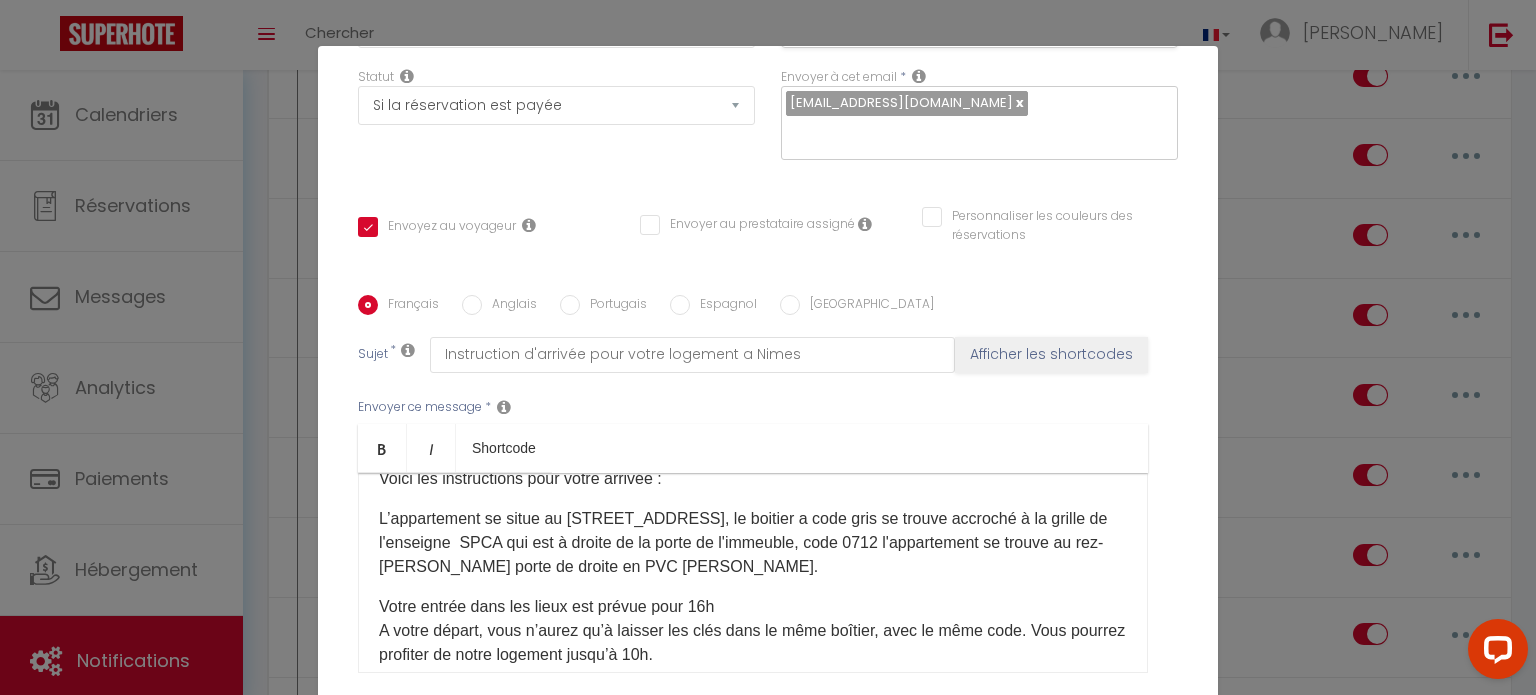 click on "Anglais" at bounding box center [472, 305] 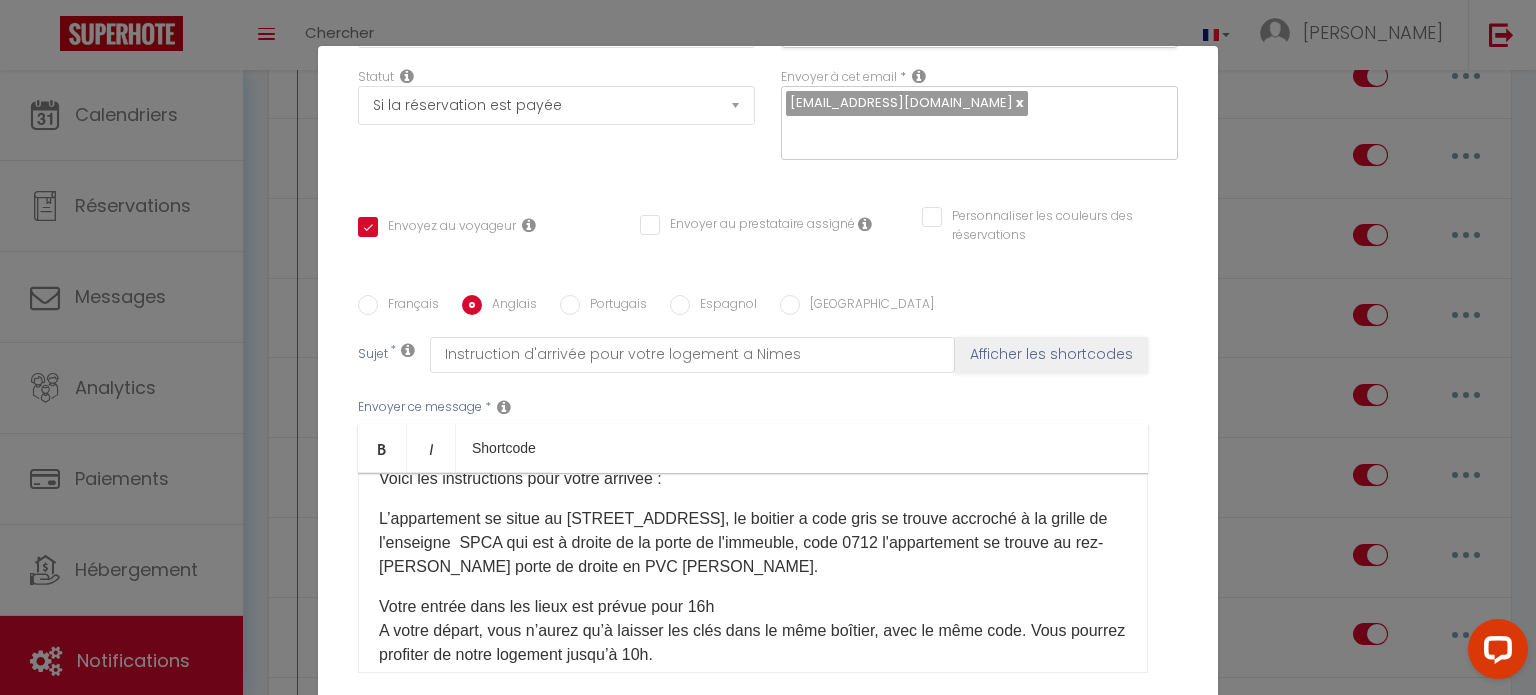 checkbox on "true" 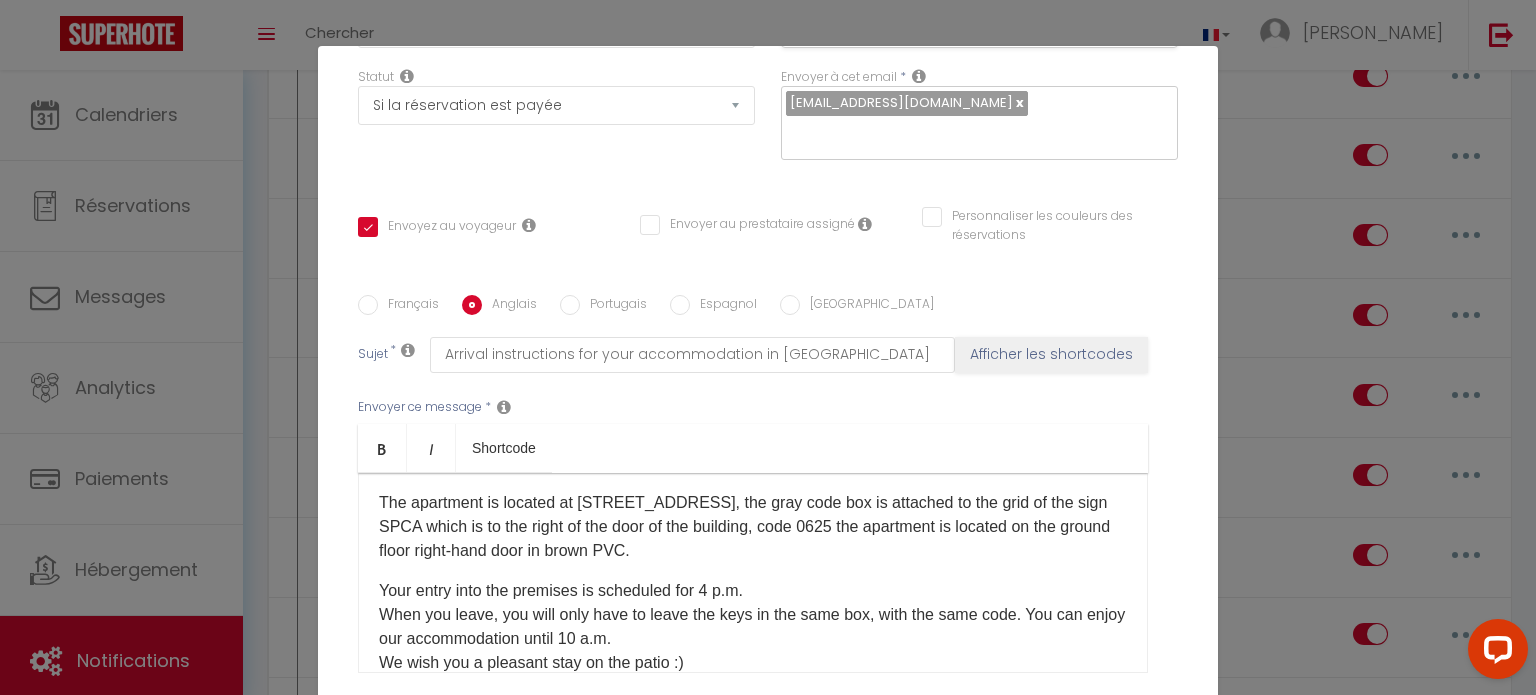 click on "The apartment is located at [STREET_ADDRESS], the gray code box is attached to the grid of the sign SPCA which is to the right of the door of the building, code 0625 ​​the apartment is located on the ground floor right-hand door in brown PVC." at bounding box center (753, 527) 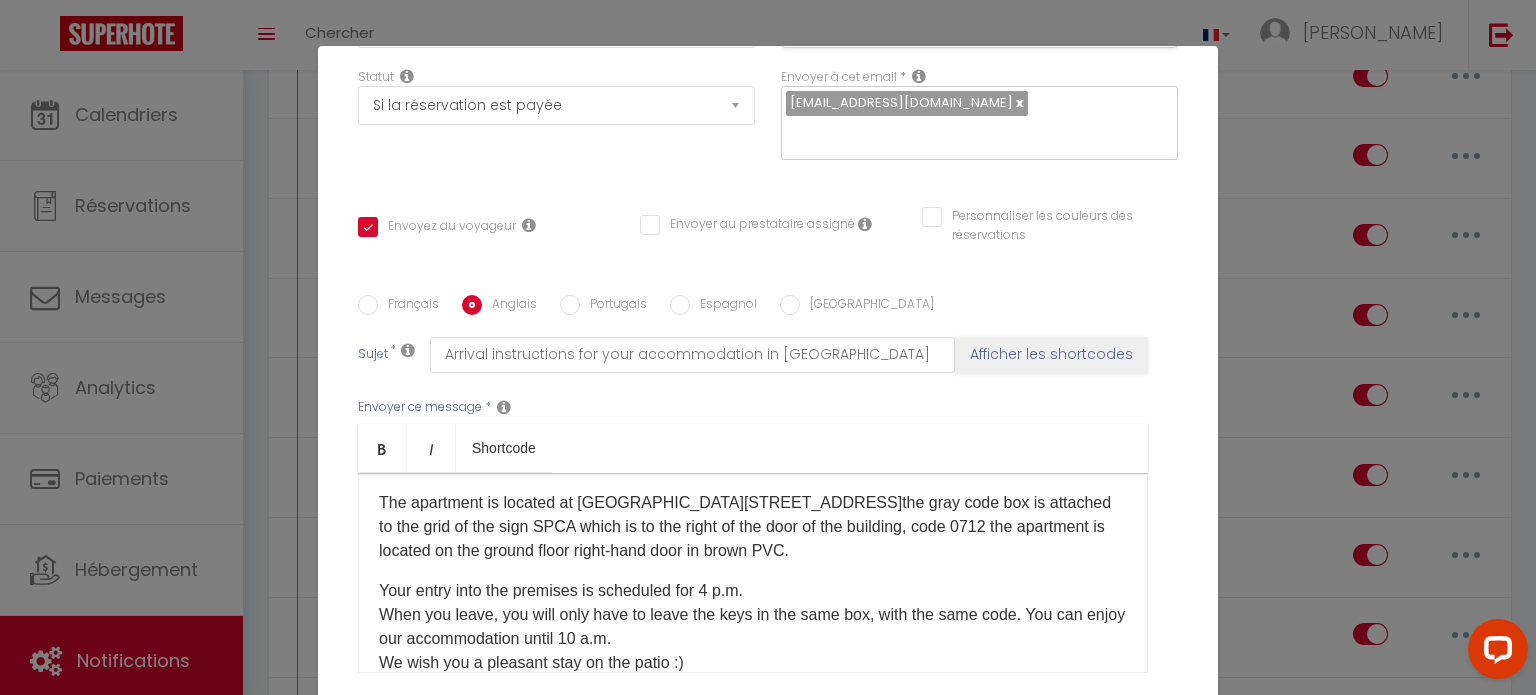 click on "Portugais" at bounding box center [570, 305] 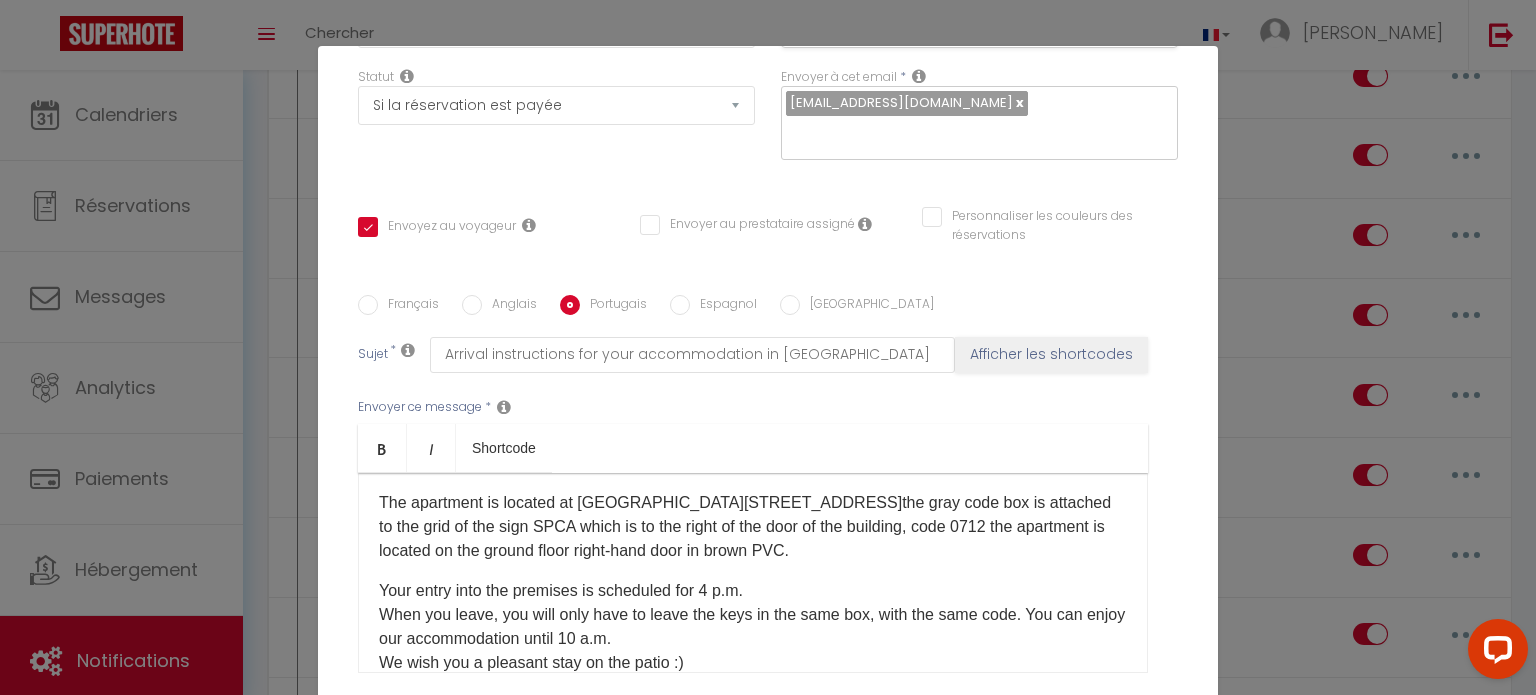 checkbox on "true" 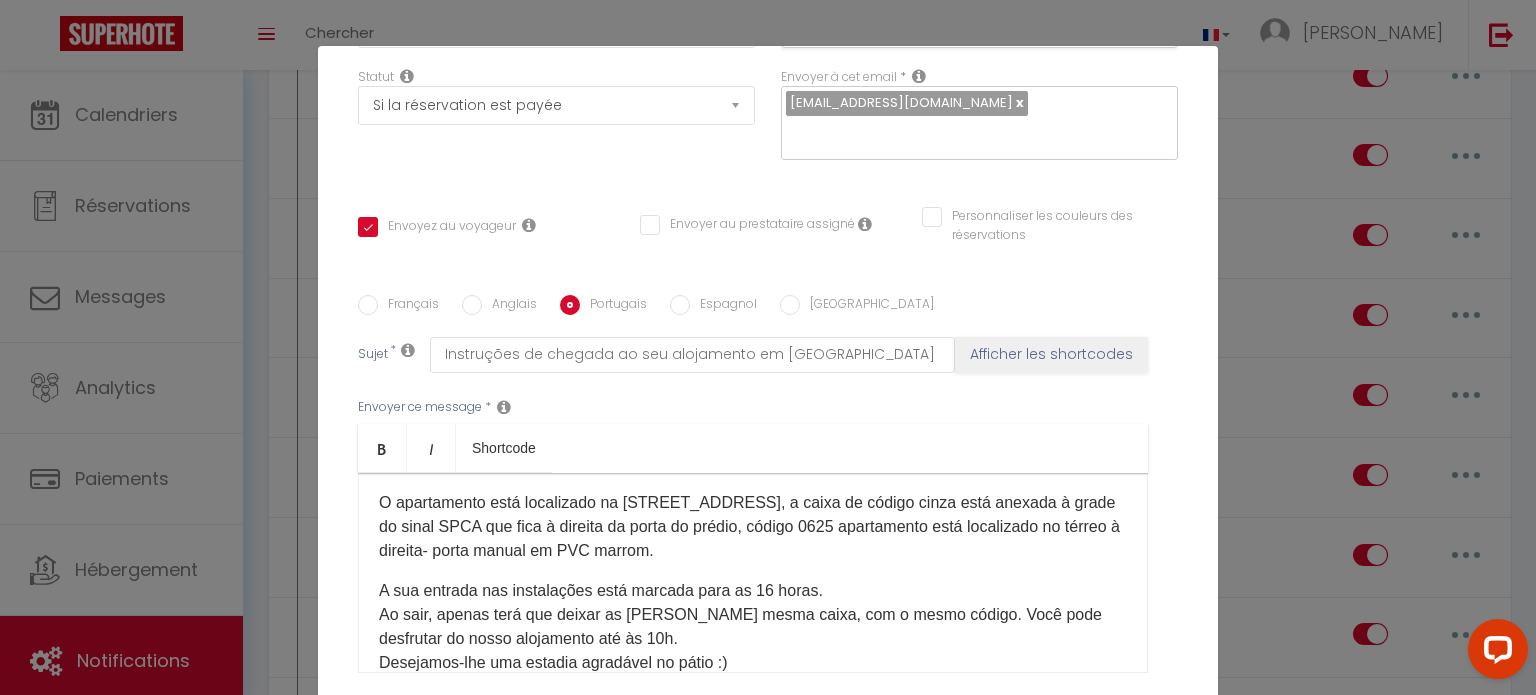 click on "O apartamento está localizado na [STREET_ADDRESS], a caixa de código cinza está anexada à grade do sinal SPCA que fica à direita da porta do prédio, código 0625 apartamento está localizado no térreo à direita- porta manual em PVC marrom." at bounding box center (753, 527) 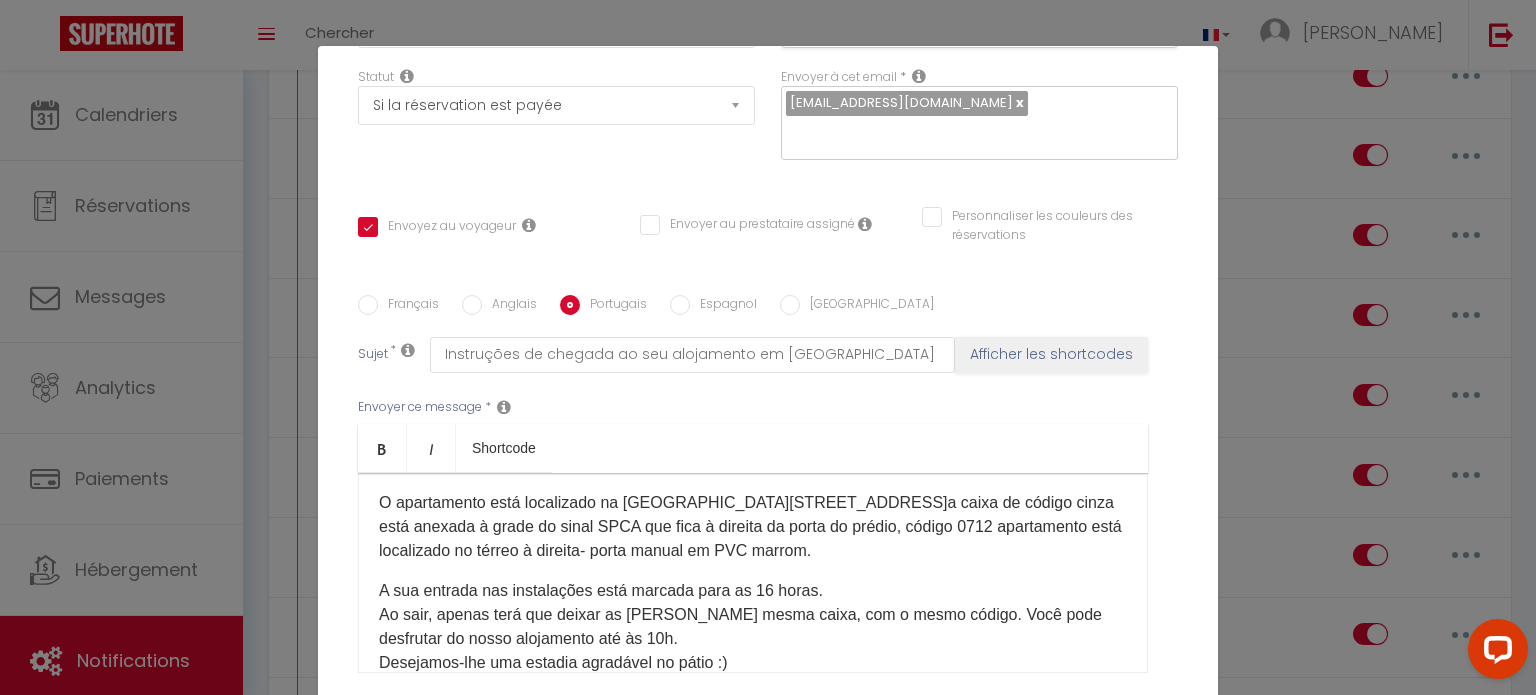 click on "Espagnol" at bounding box center (680, 305) 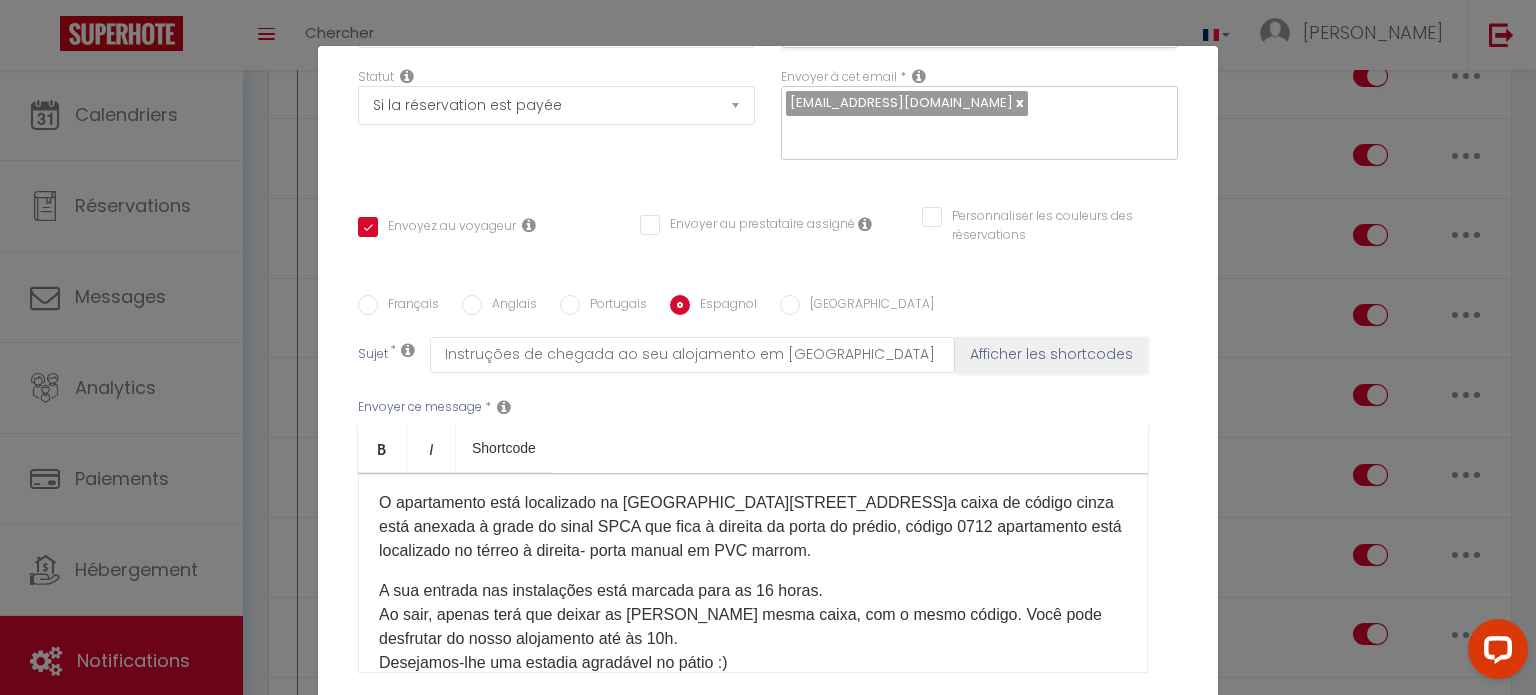 checkbox on "true" 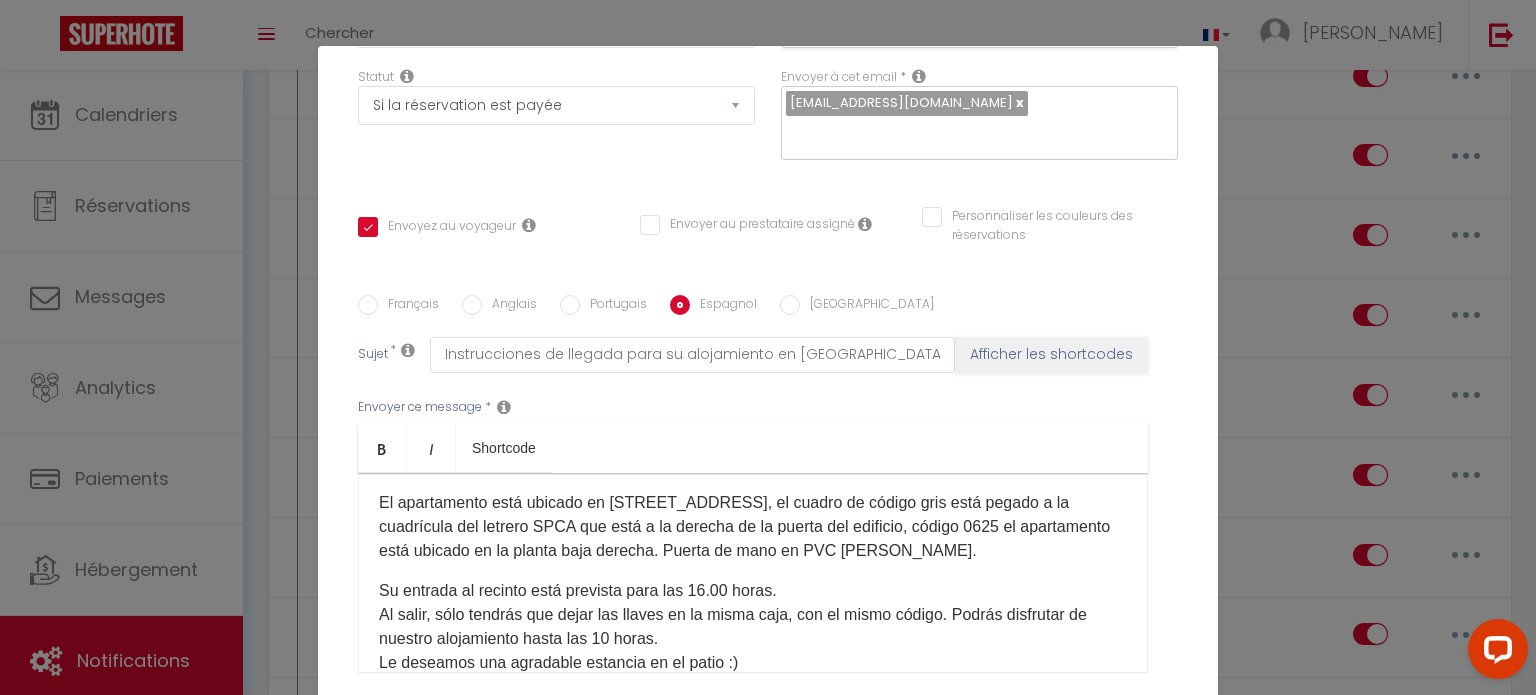 click on "El apartamento está ubicado en [STREET_ADDRESS], el cuadro de código gris está pegado a la cuadrícula del letrero SPCA que está a la derecha de la puerta del edificio, código 0625 ​​el apartamento está ubicado en la planta baja derecha. Puerta de mano en PVC [PERSON_NAME]." at bounding box center [753, 527] 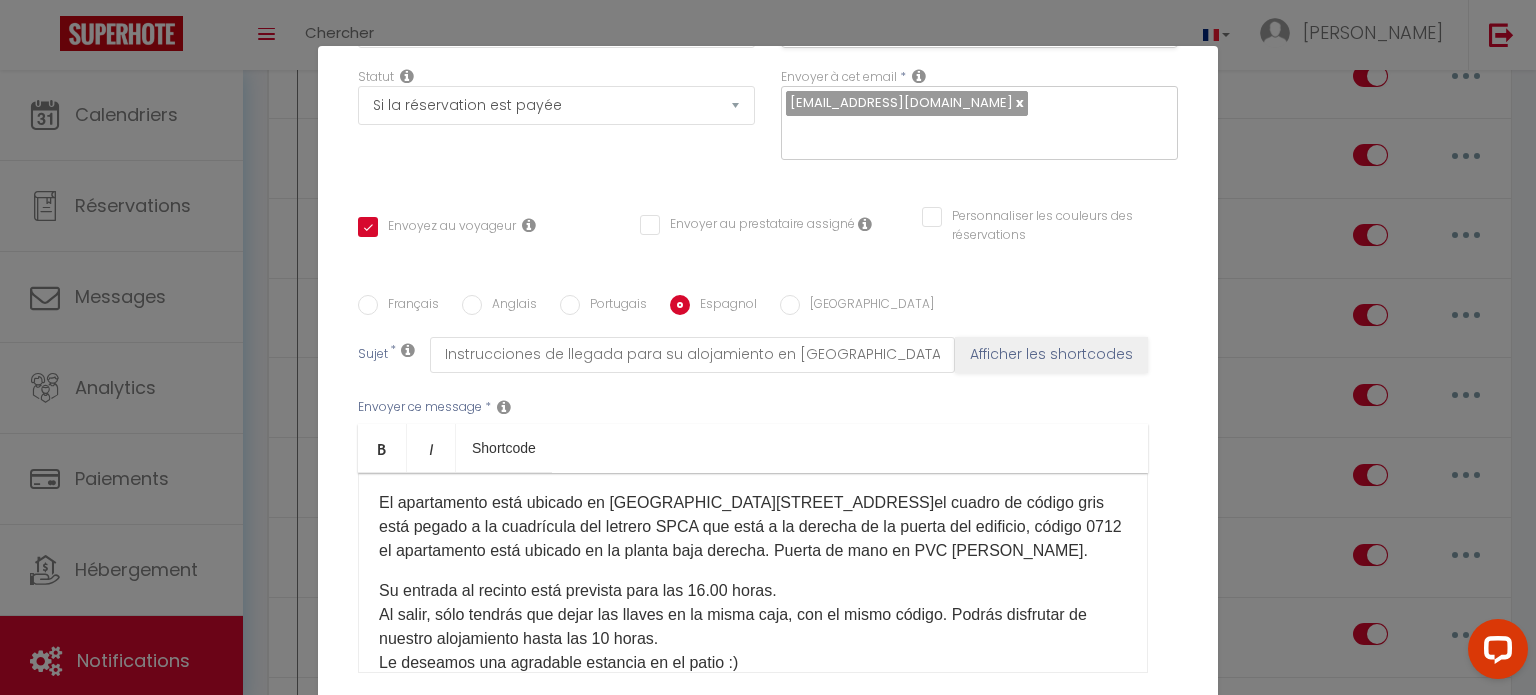 click on "[GEOGRAPHIC_DATA]" at bounding box center [790, 305] 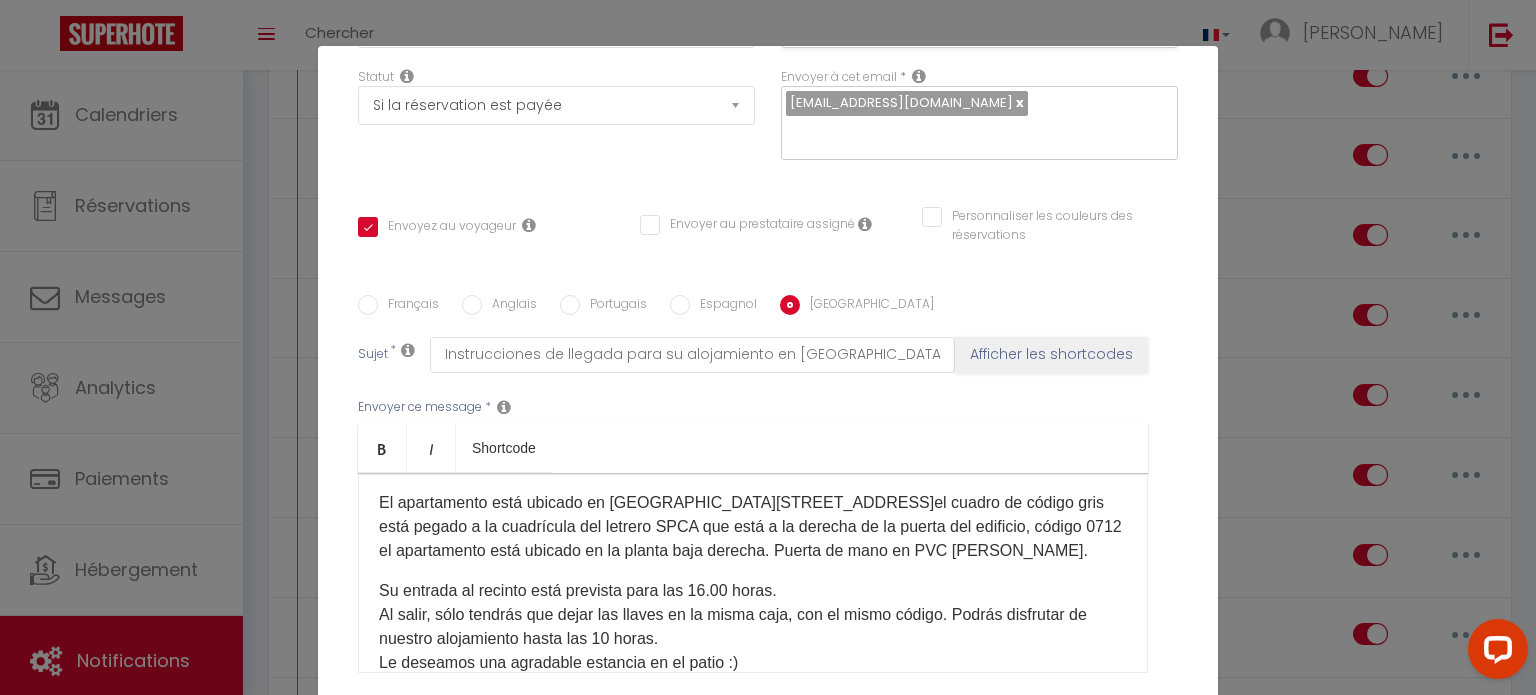checkbox on "true" 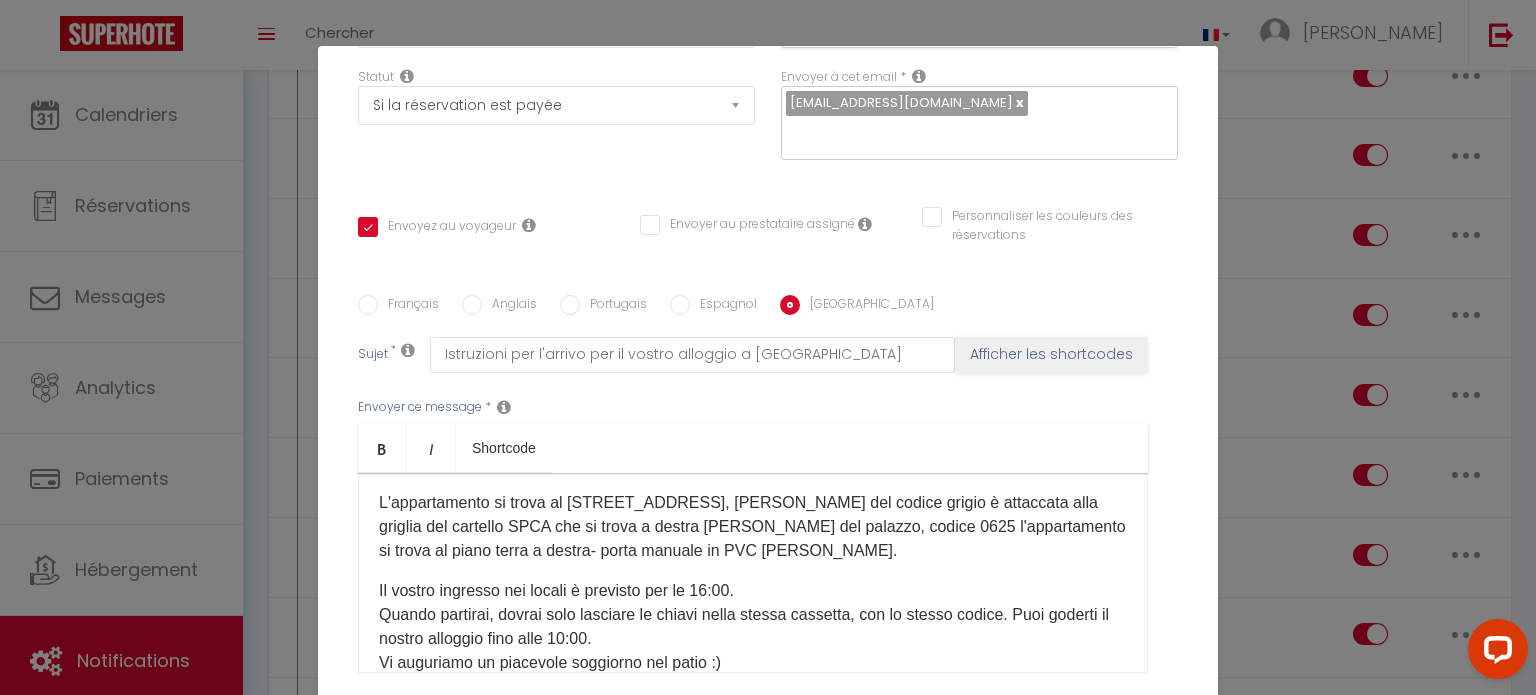 click on "L'appartamento si trova al [STREET_ADDRESS], [PERSON_NAME] del codice grigio è attaccata alla griglia del cartello SPCA che si trova a destra [PERSON_NAME] del palazzo, codice 0625 ​​l'appartamento si trova al piano terra a destra- porta manuale in PVC [PERSON_NAME]." at bounding box center [753, 527] 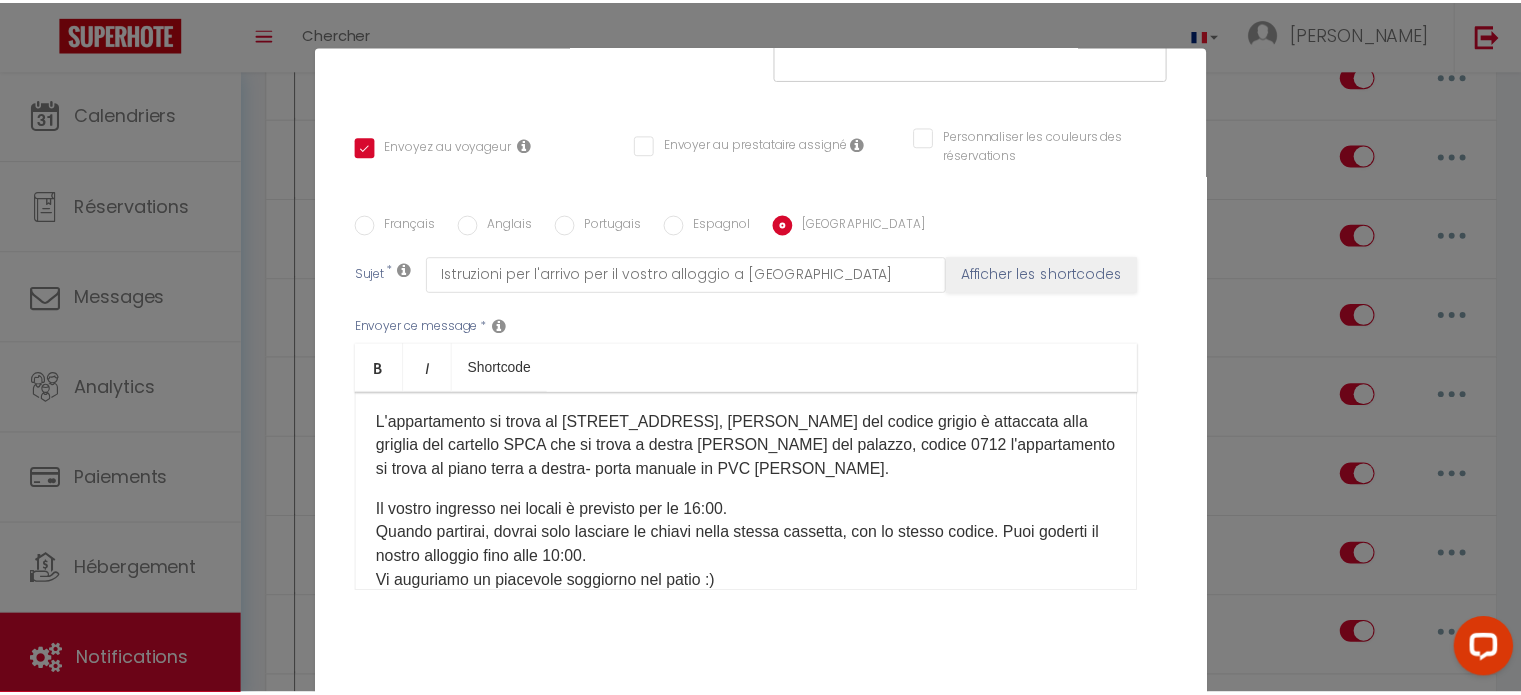scroll, scrollTop: 396, scrollLeft: 0, axis: vertical 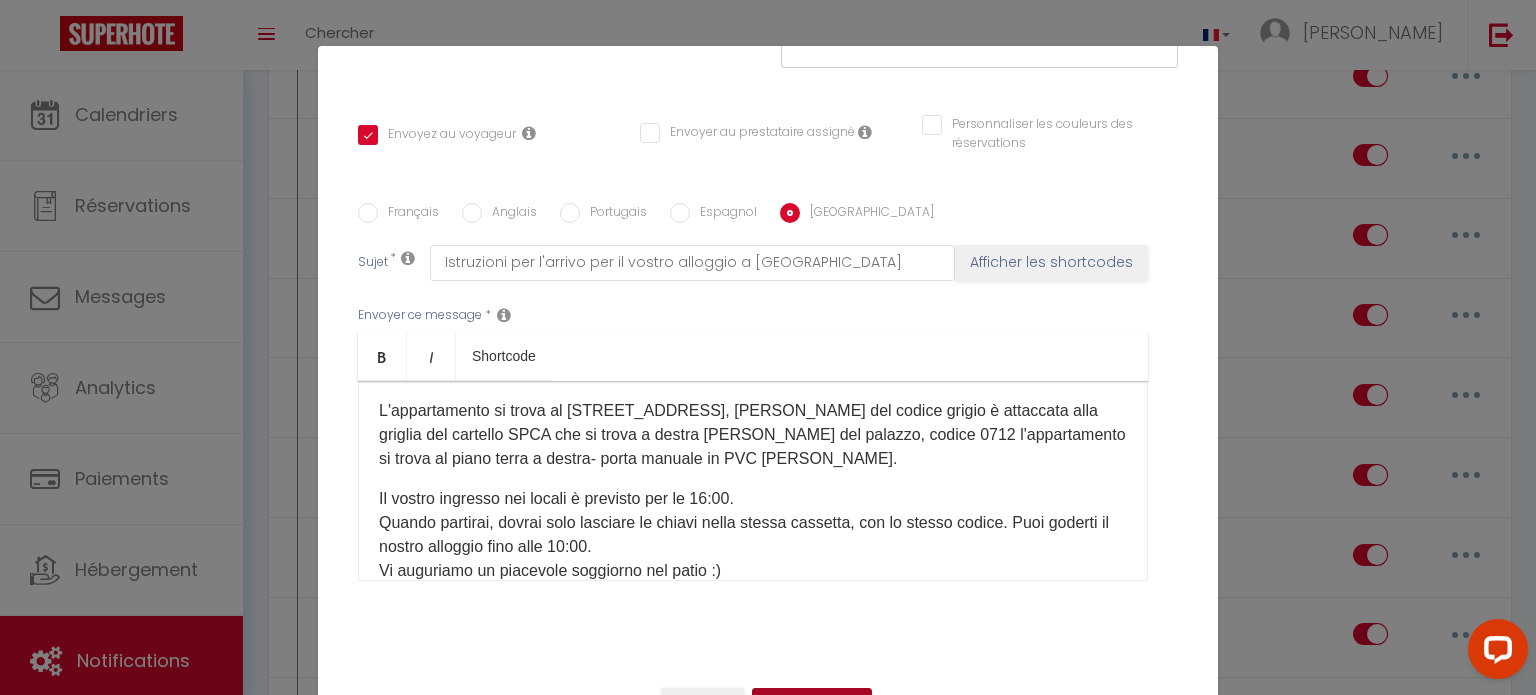click on "Mettre à jour" at bounding box center (812, 705) 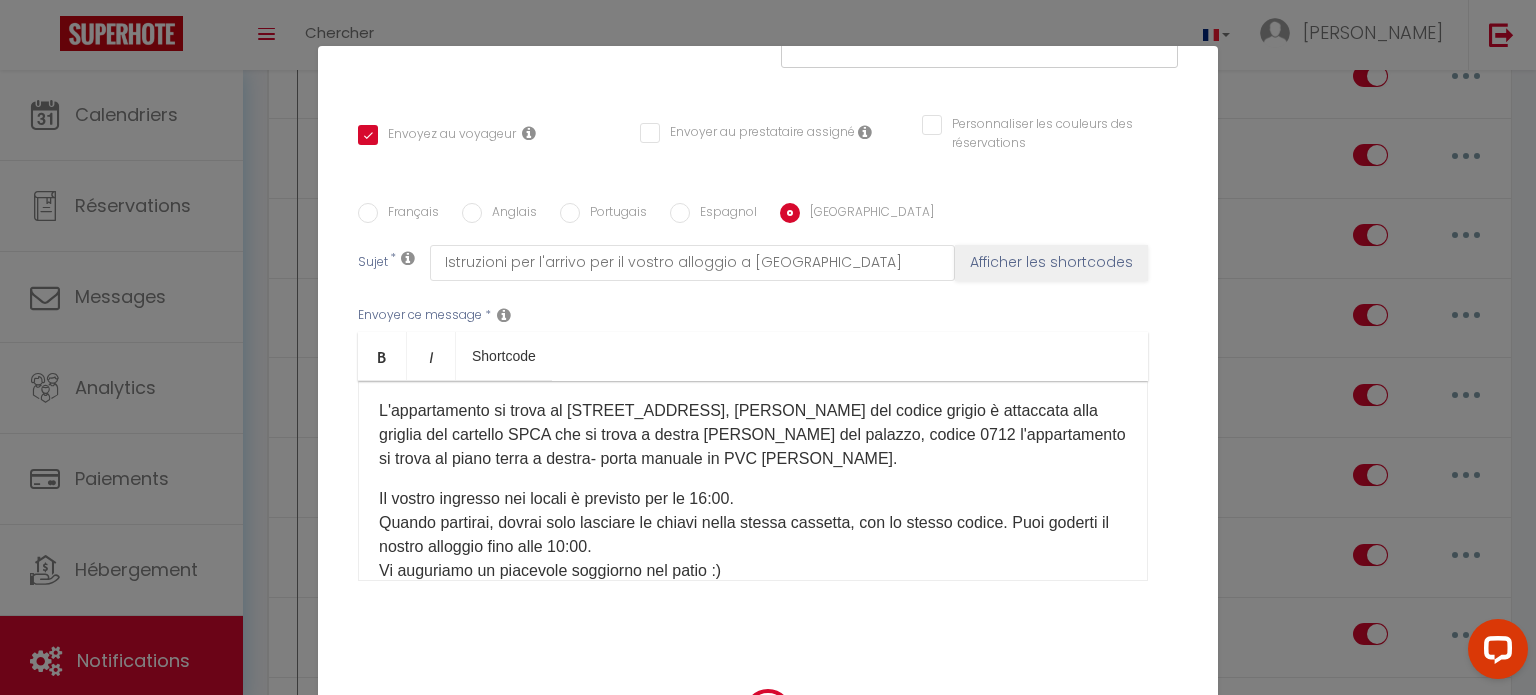 checkbox on "true" 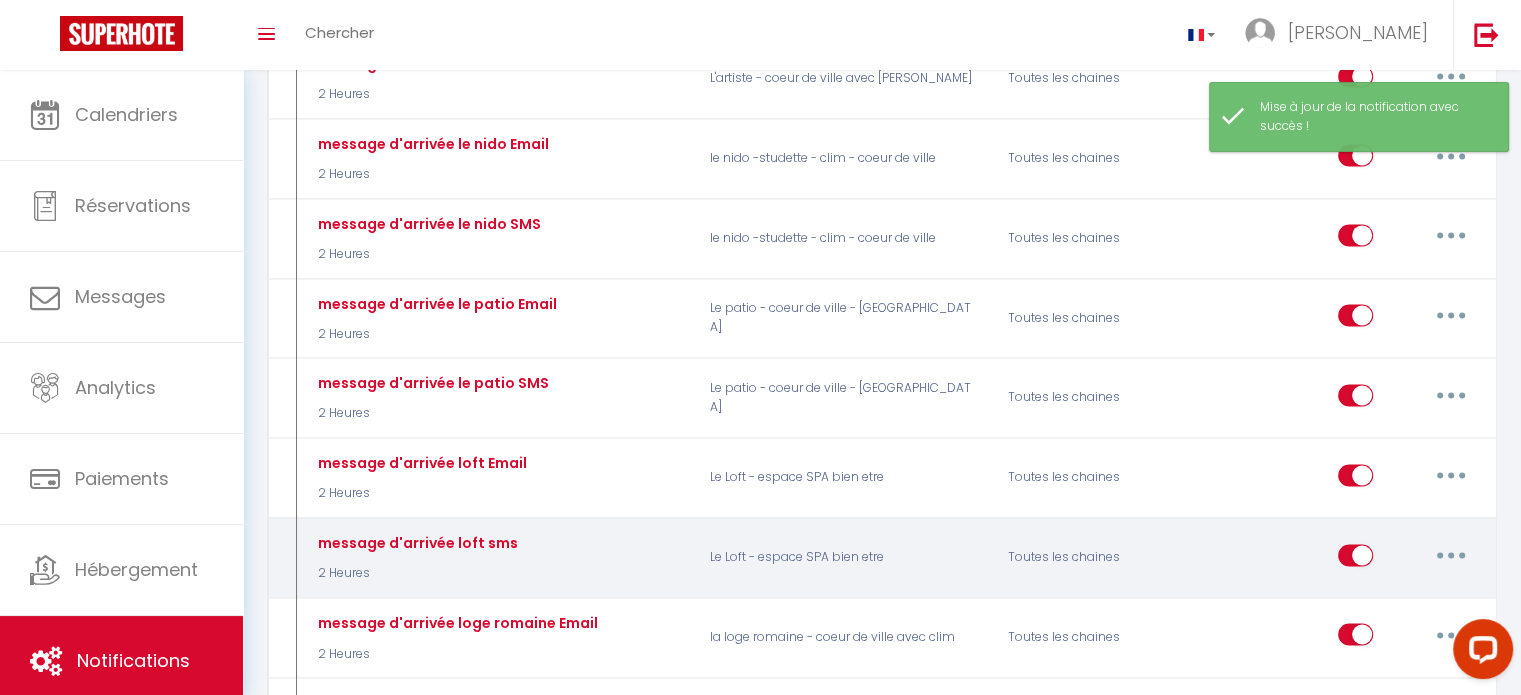 drag, startPoint x: 794, startPoint y: 694, endPoint x: 992, endPoint y: 488, distance: 285.72714 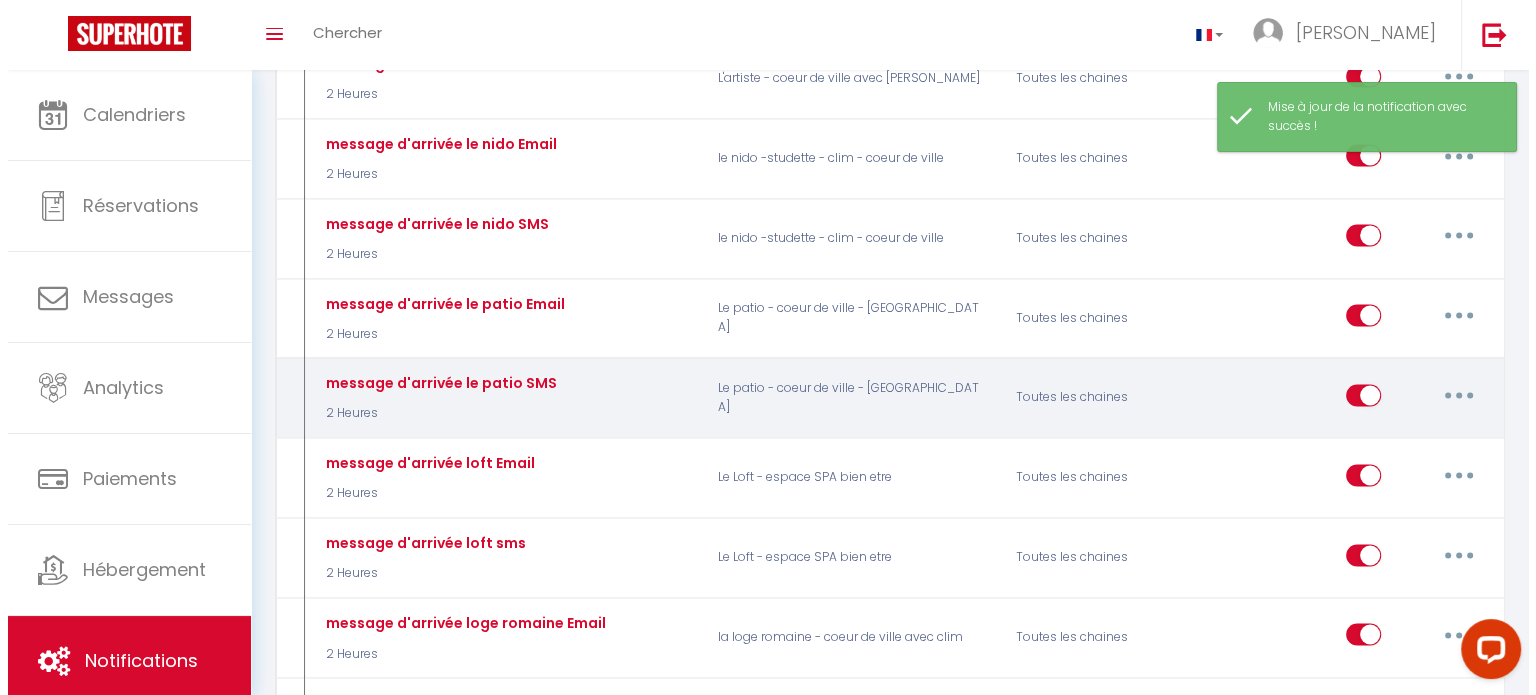 scroll, scrollTop: 3171, scrollLeft: 0, axis: vertical 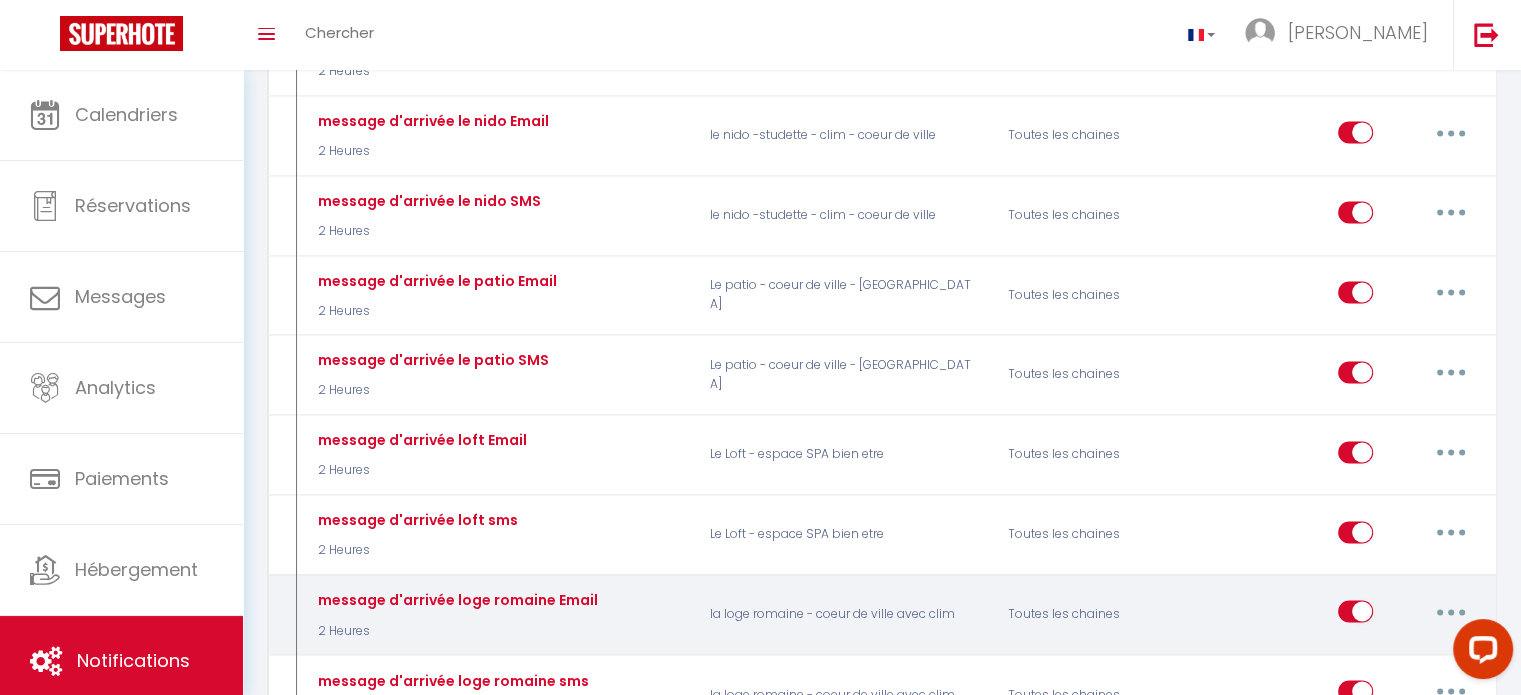 drag, startPoint x: 25, startPoint y: -16, endPoint x: 1464, endPoint y: 589, distance: 1561.008 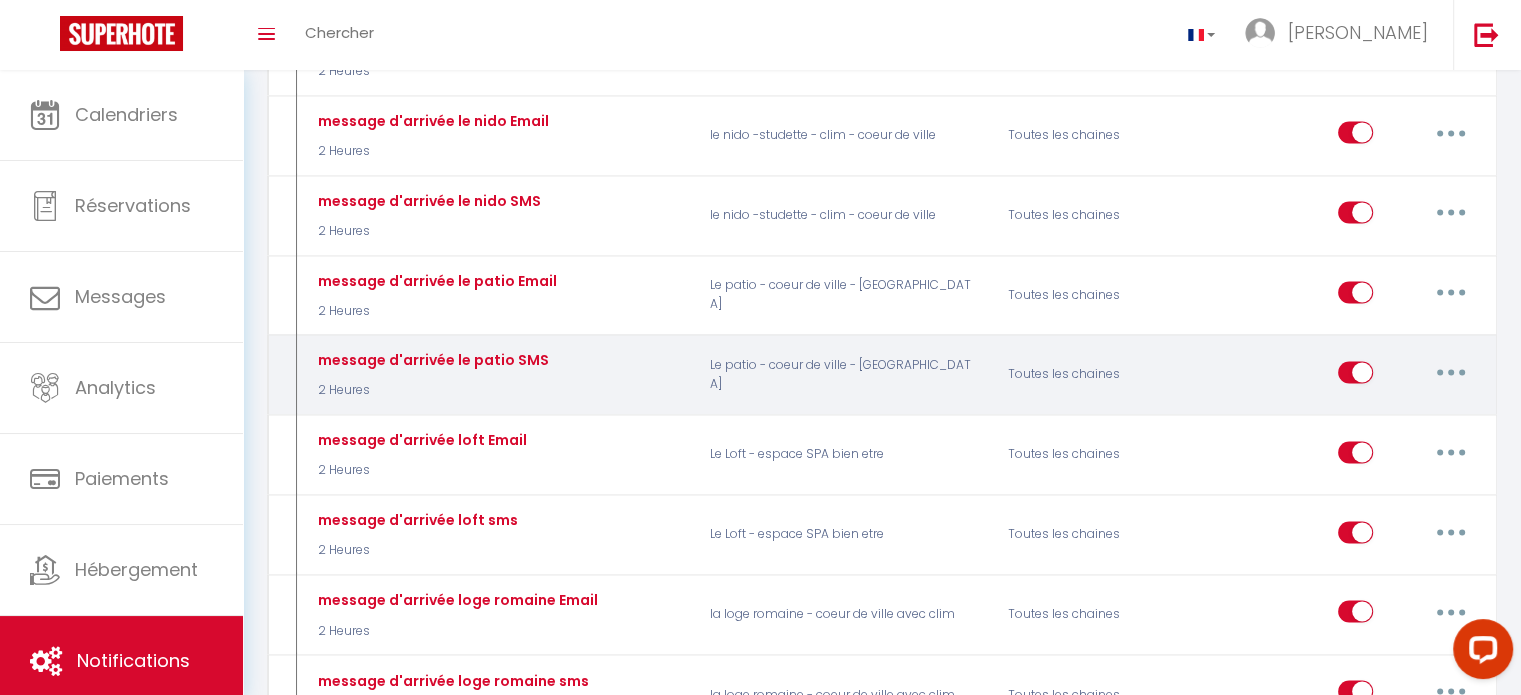 click at bounding box center [1451, 372] 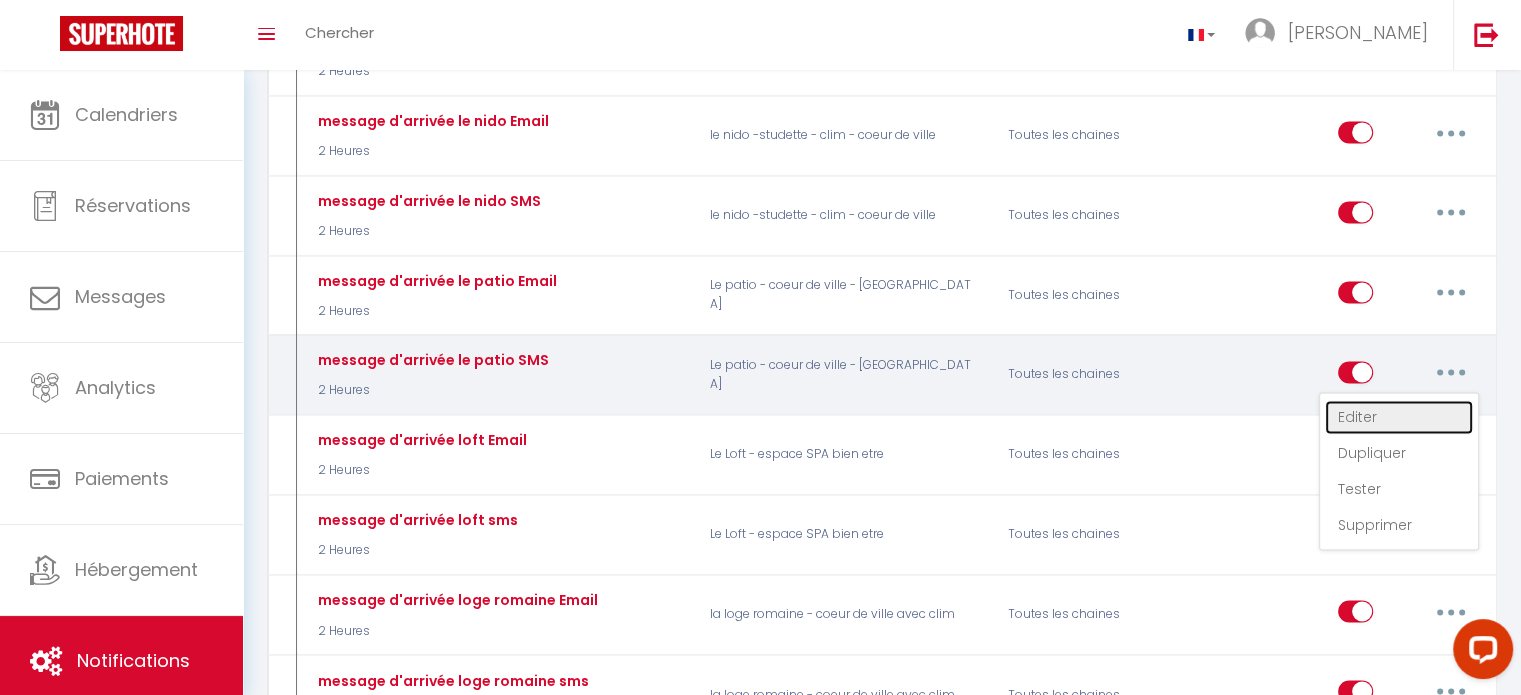 click on "Editer" at bounding box center [1399, 417] 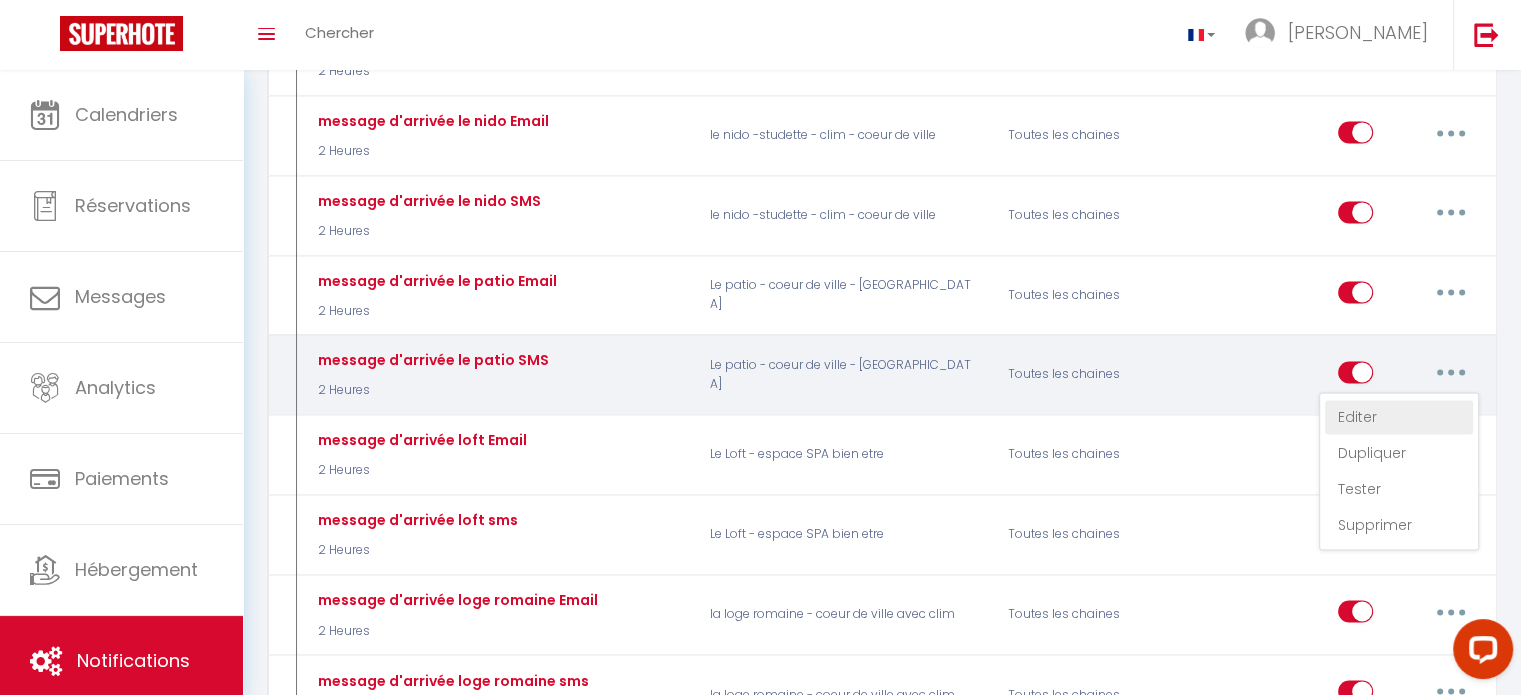 type on "message d'arrivée le patio SMS" 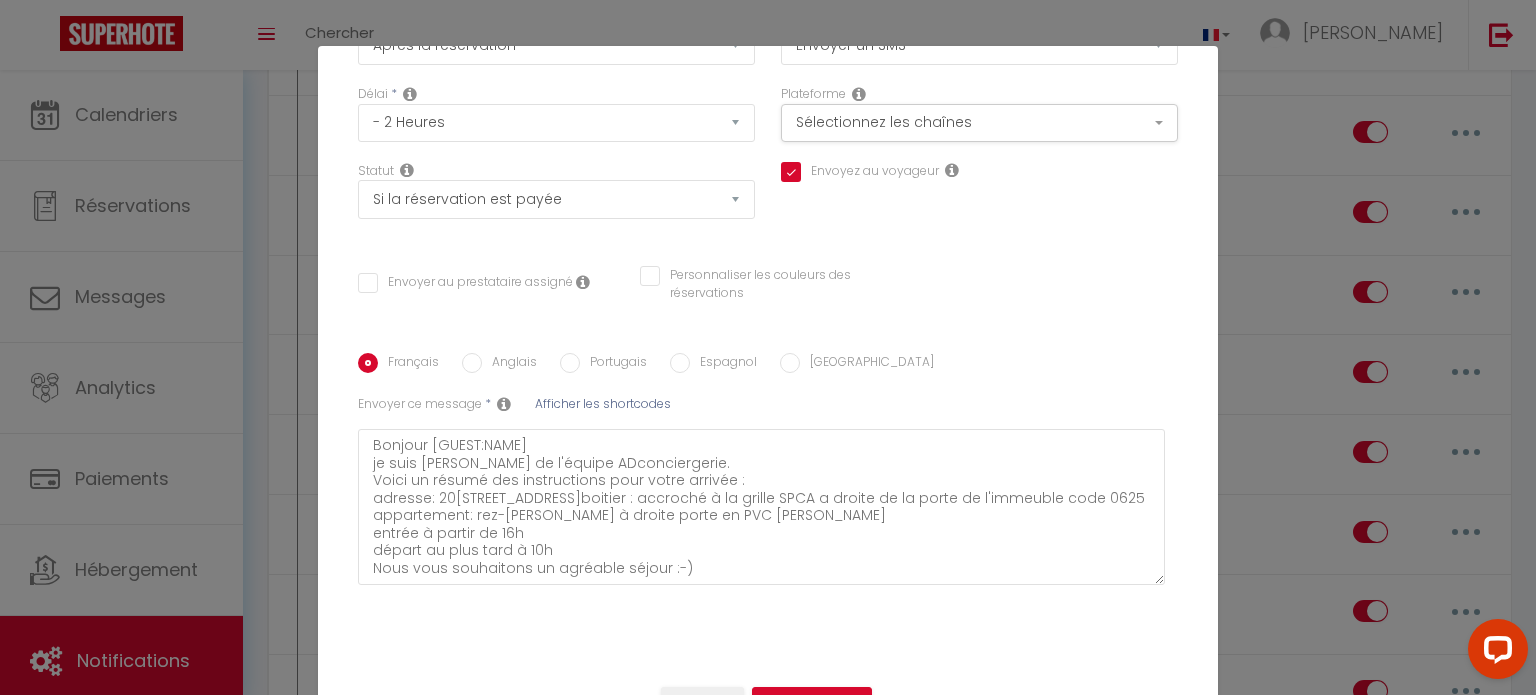 scroll, scrollTop: 211, scrollLeft: 0, axis: vertical 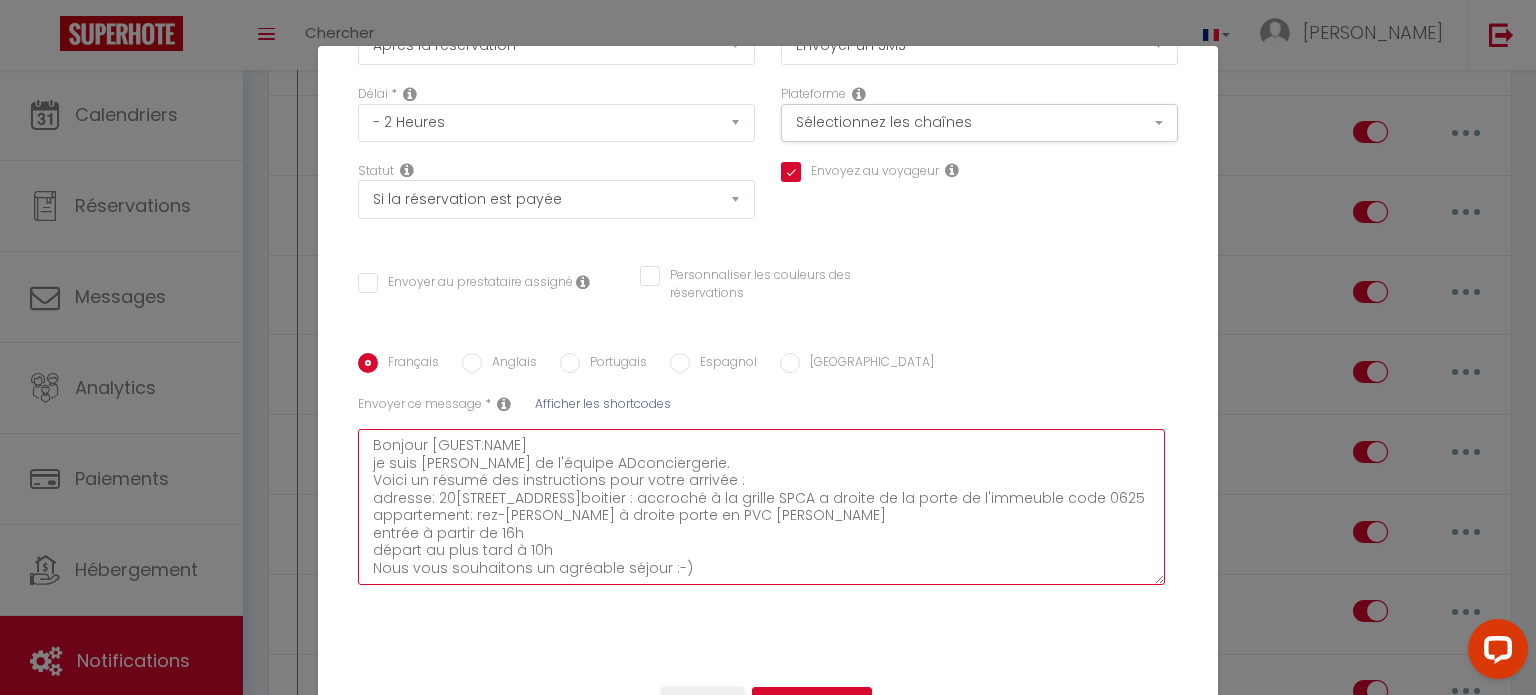 drag, startPoint x: 912, startPoint y: 503, endPoint x: 907, endPoint y: 518, distance: 15.811388 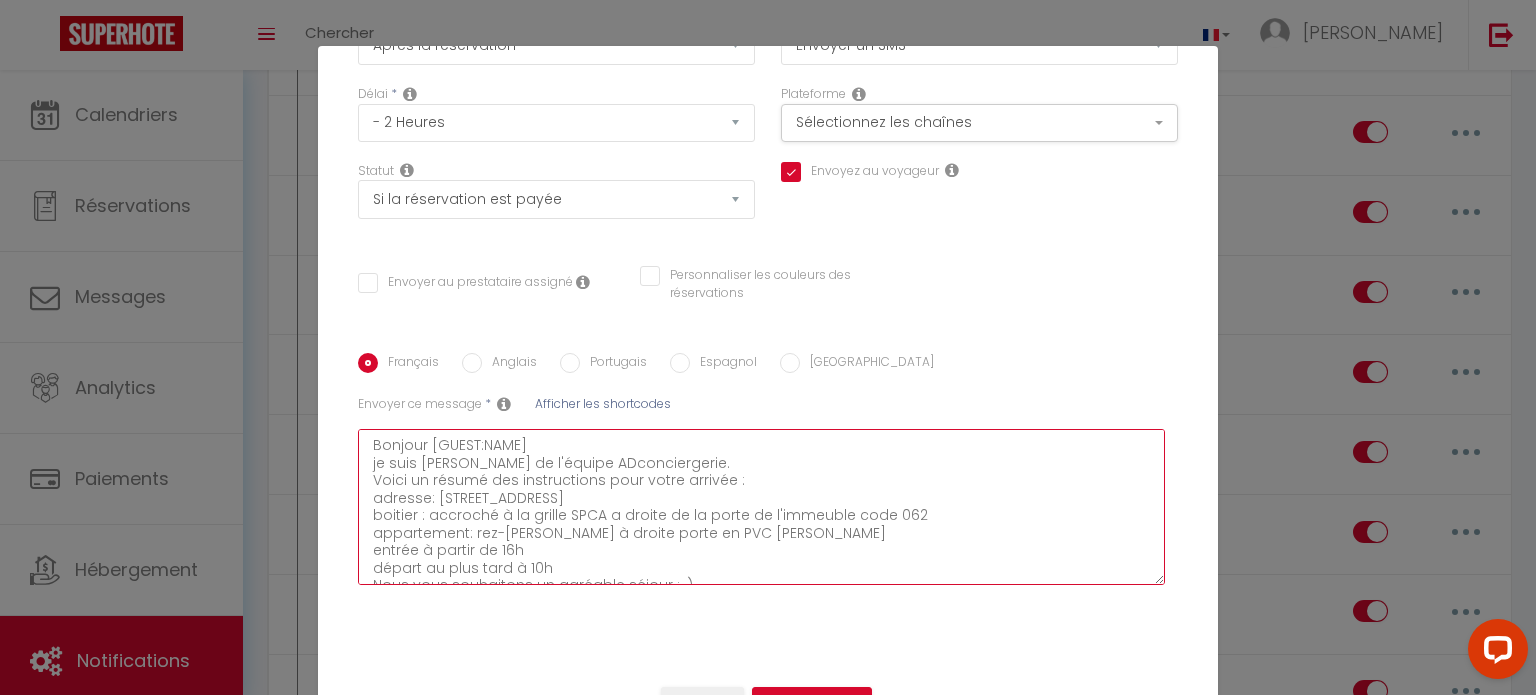checkbox on "true" 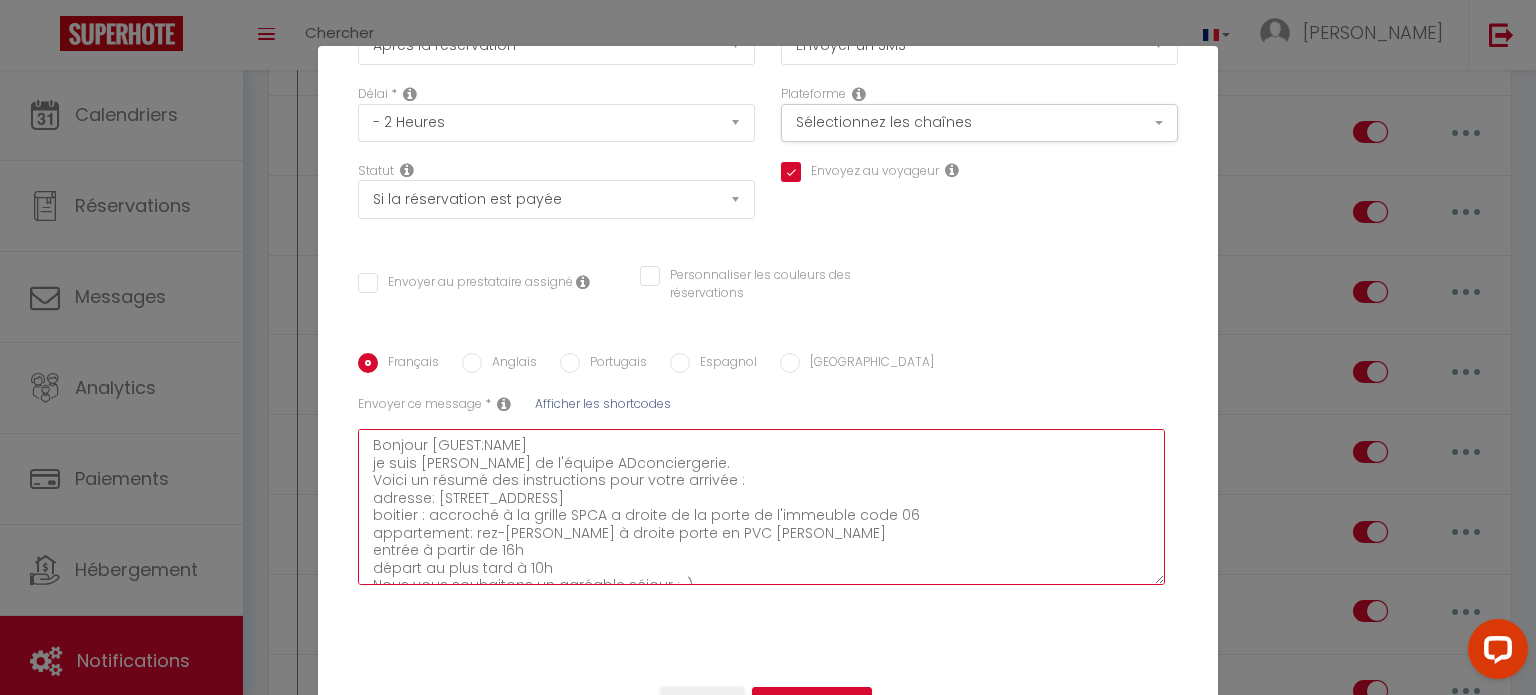 checkbox on "true" 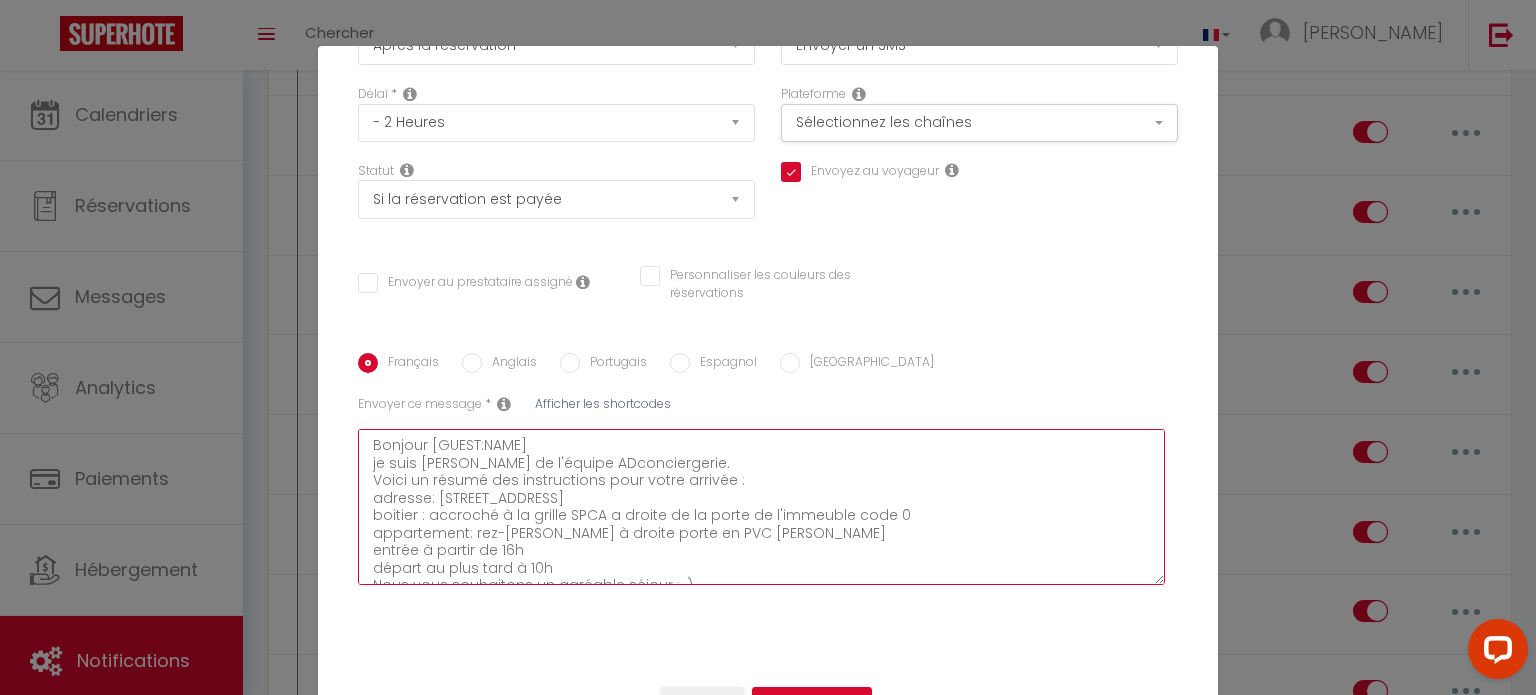 checkbox on "true" 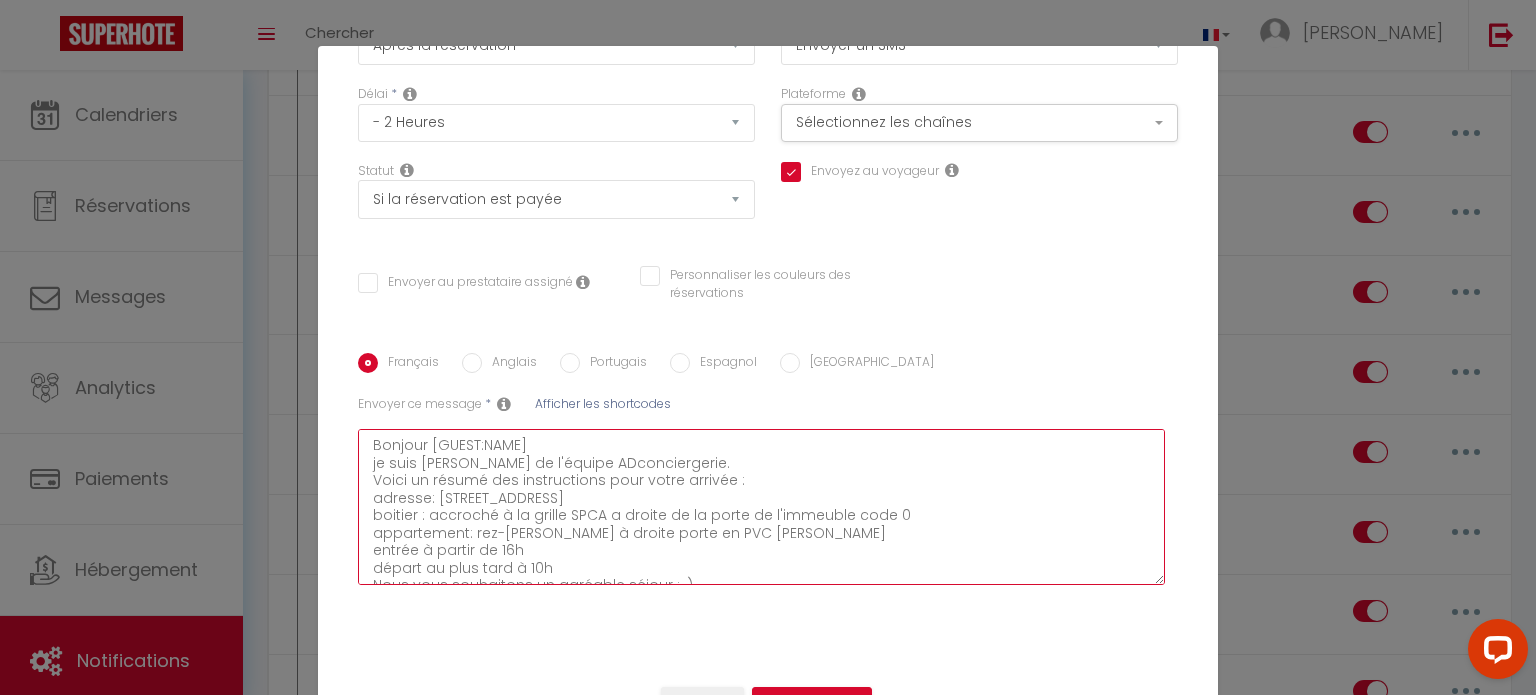 type on "Bonjour [GUEST:NAME]
je suis [PERSON_NAME] de l'équipe ADconciergerie.
Voici un résumé des instructions pour votre arrivée :
adresse: 20[STREET_ADDRESS]boitier : accroché à la grille SPCA a droite de la porte de l'immeuble code 07
appartement: rez-[PERSON_NAME] à droite porte en PVC [PERSON_NAME]
entrée à partir de 16h
départ au plus tard à 10h
Nous vous souhaitons un agréable séjour :-)" 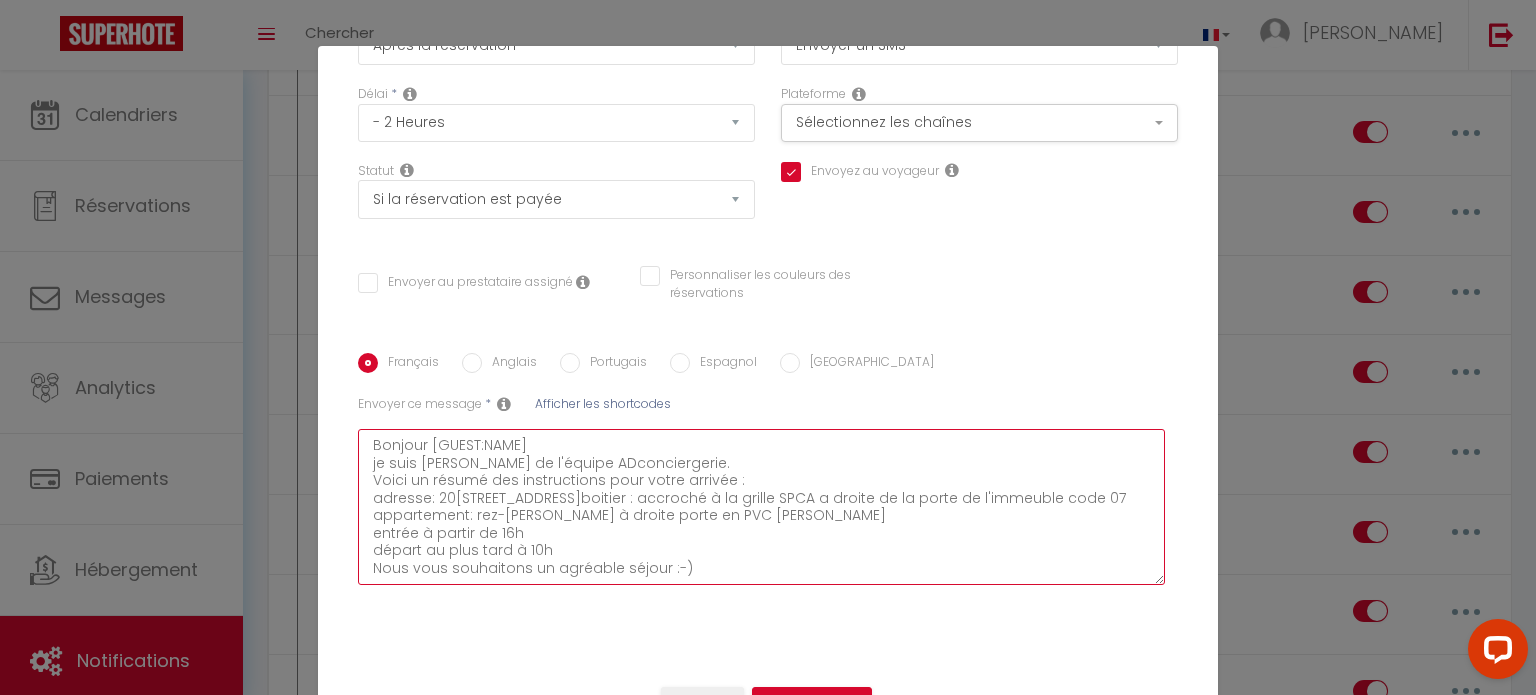 checkbox on "true" 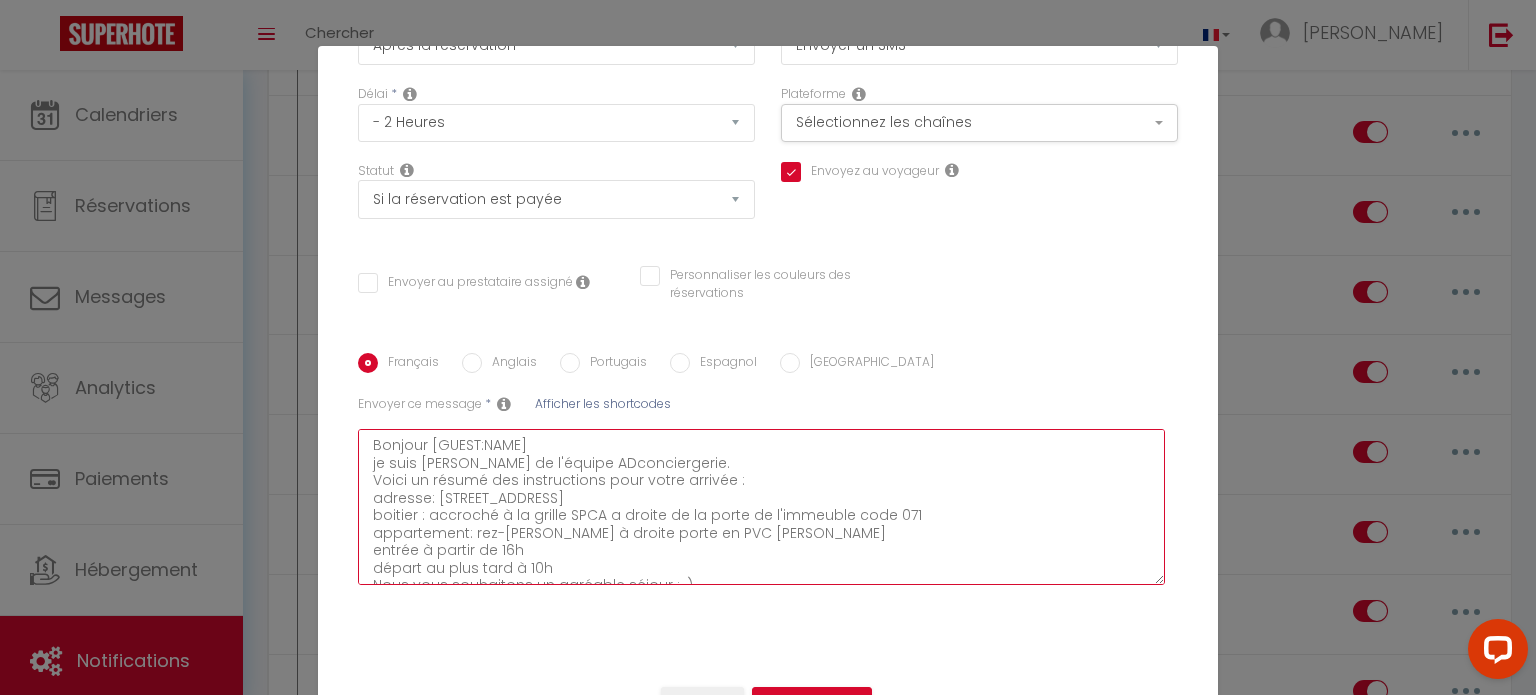 checkbox on "true" 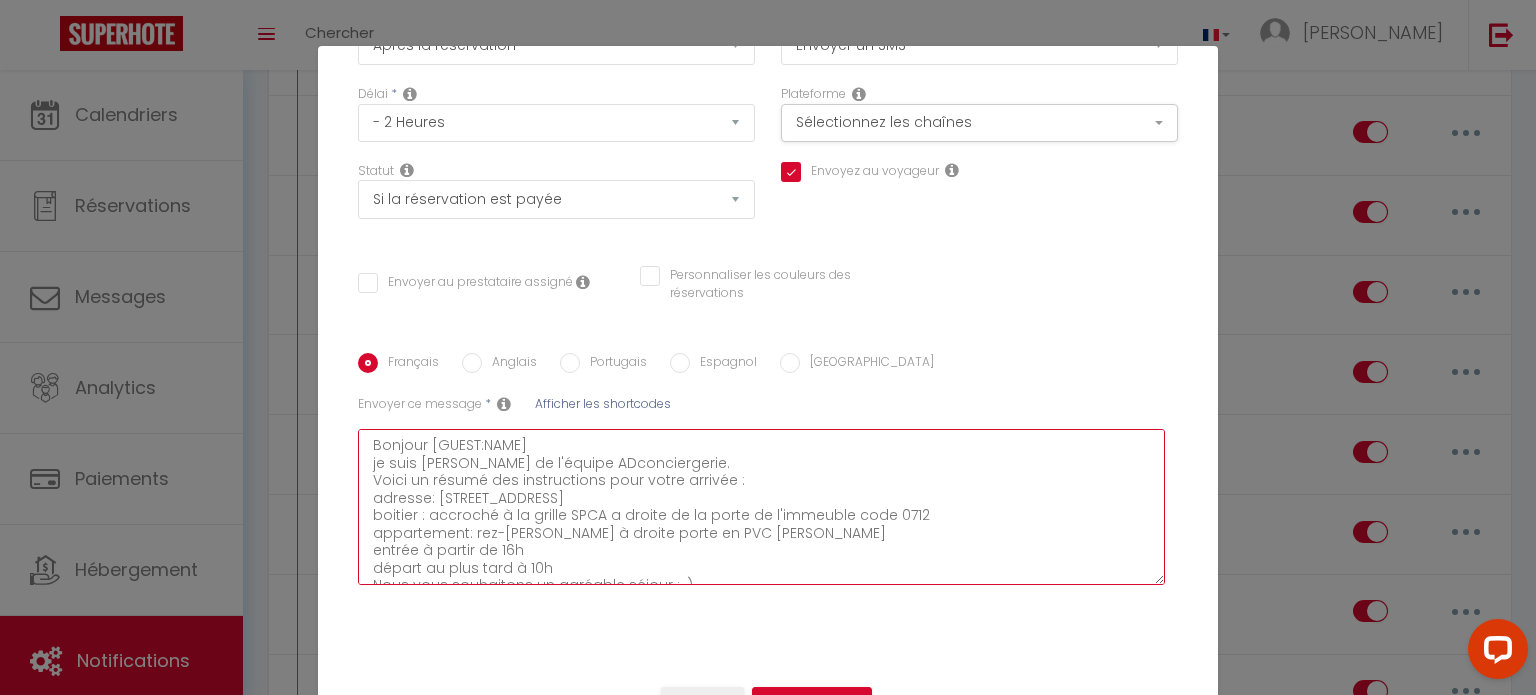 checkbox on "true" 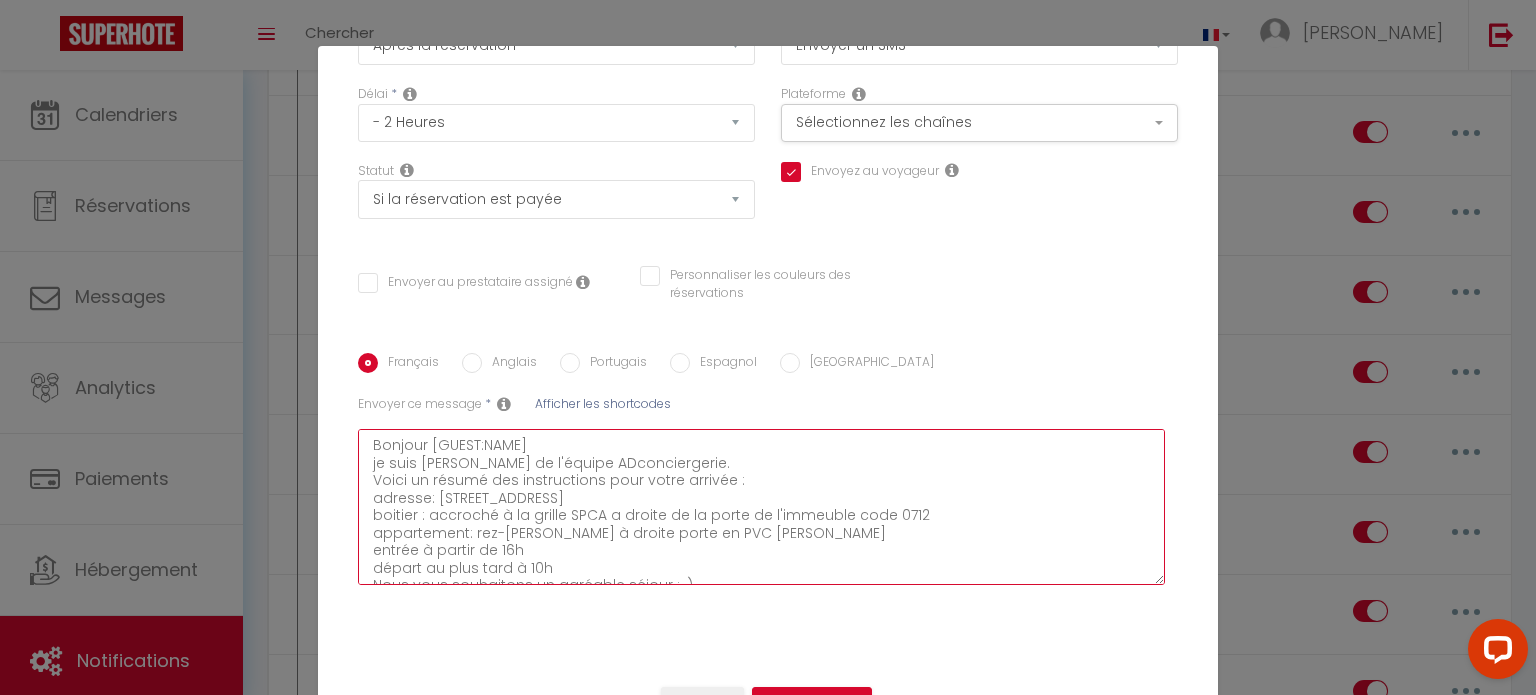 type on "Bonjour [GUEST:NAME]
je suis [PERSON_NAME] de l'équipe ADconciergerie.
Voici un résumé des instructions pour votre arrivée :
adresse: [STREET_ADDRESS]
boitier : accroché à la grille SPCA a droite de la porte de l'immeuble code 0712
appartement: rez-[PERSON_NAME] à droite porte en PVC [PERSON_NAME]
entrée à partir de 16h
départ au plus tard à 10h
Nous vous souhaitons un agréable séjour :-)" 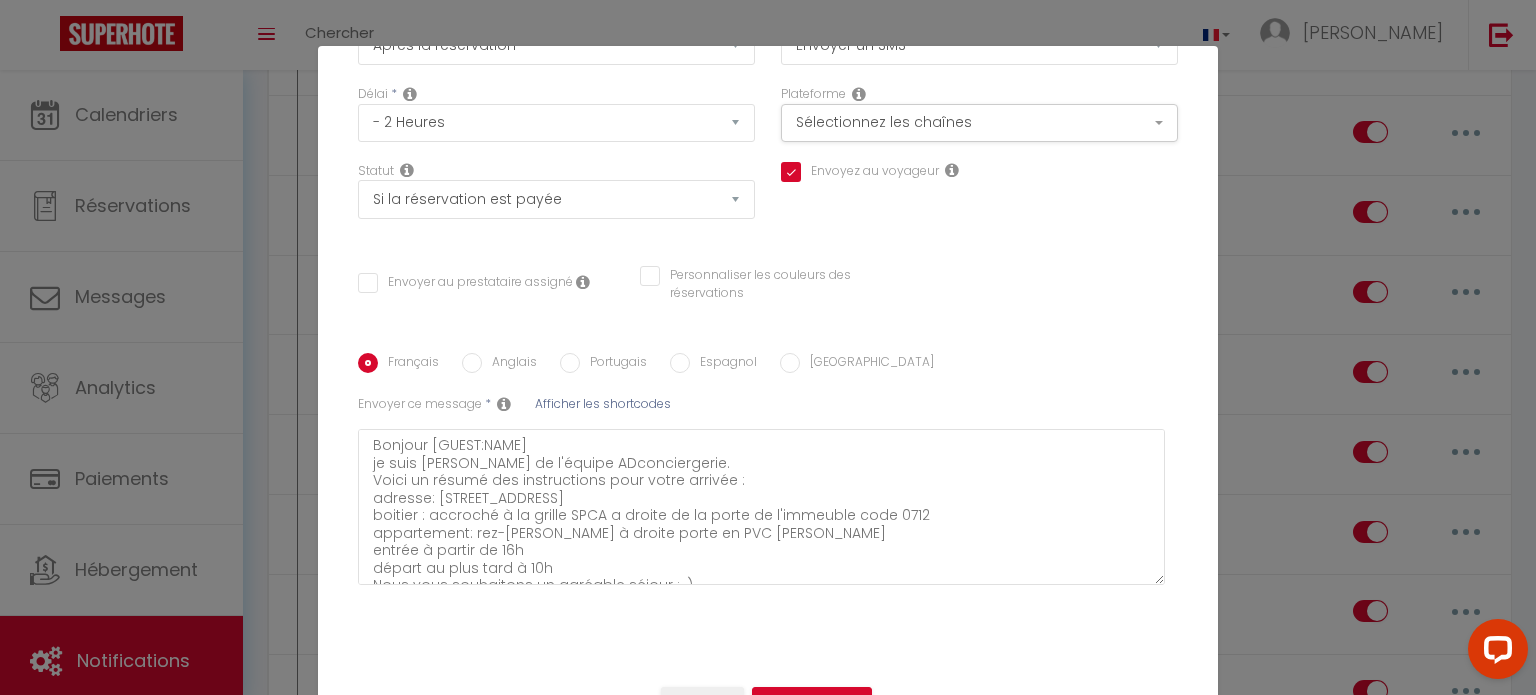 click on "Anglais" at bounding box center [509, 364] 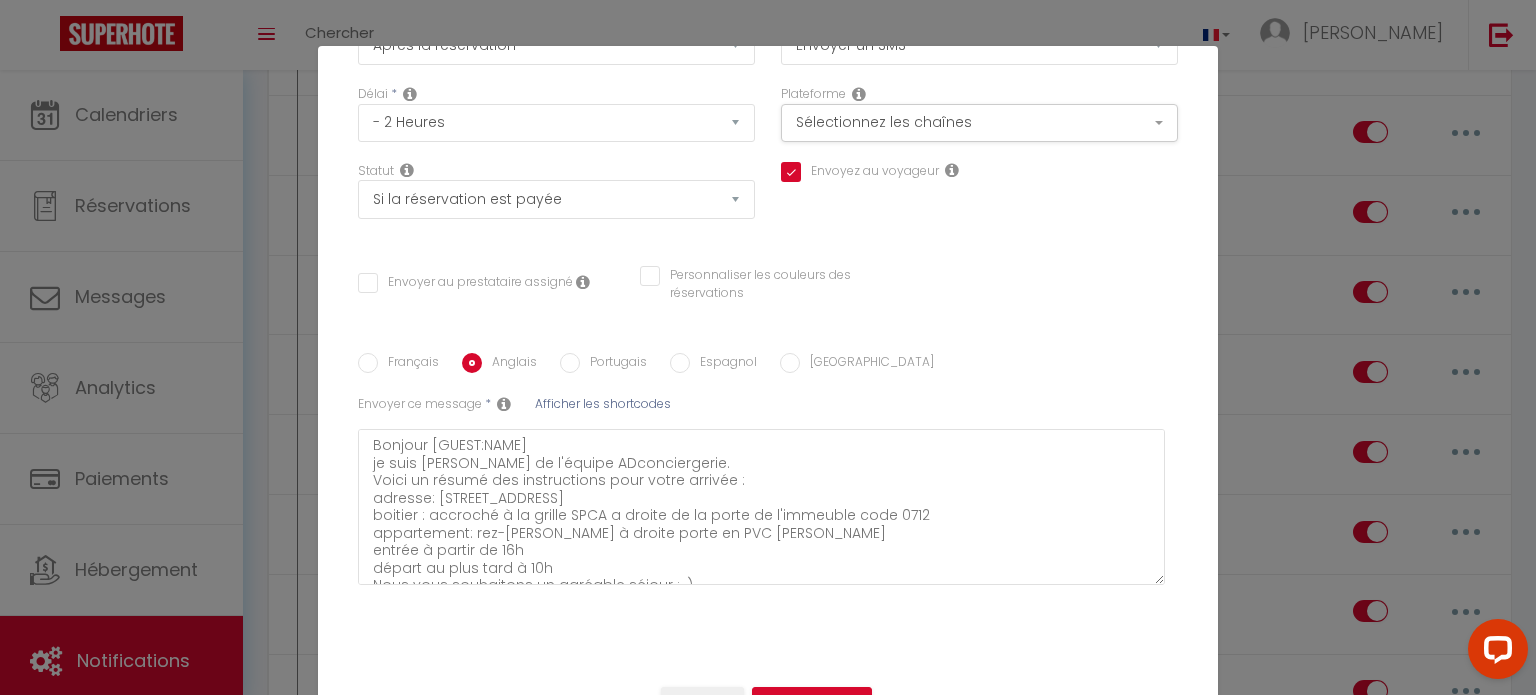 checkbox on "true" 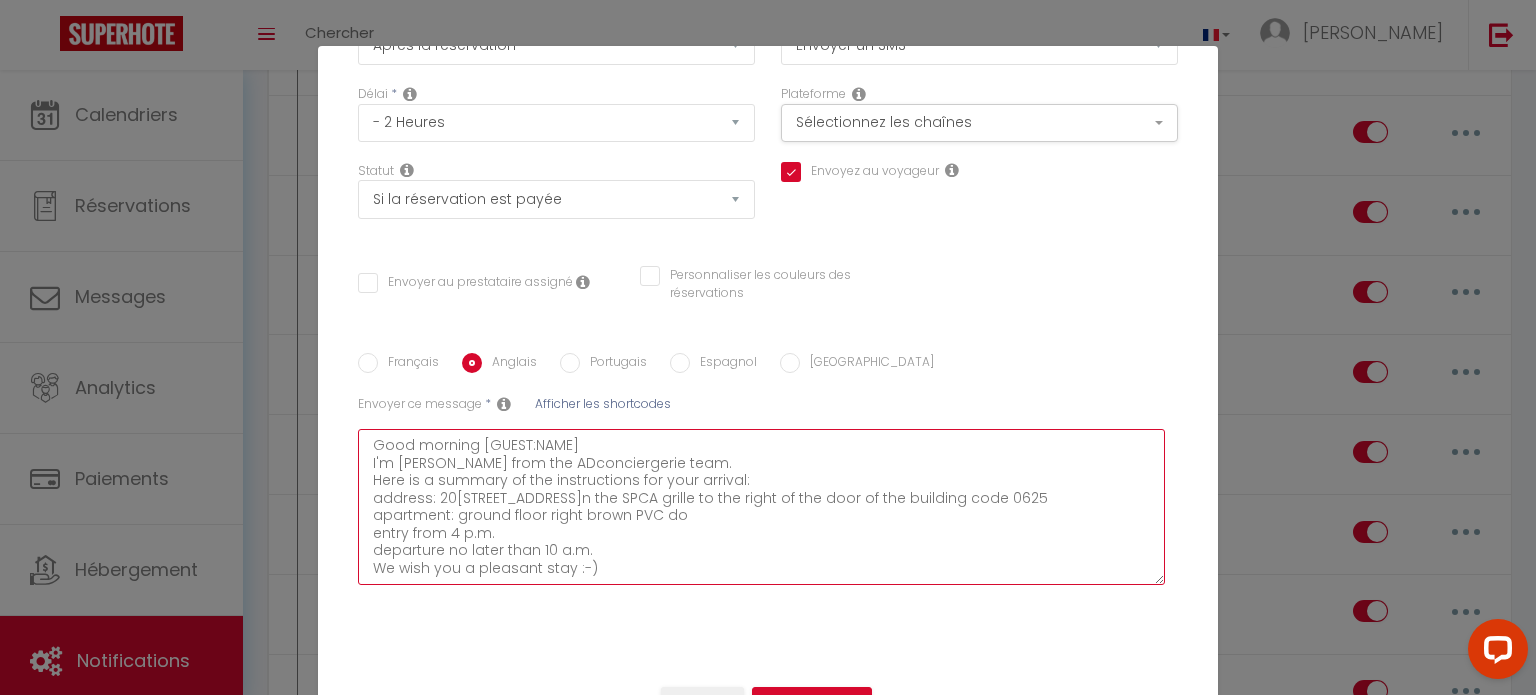 click on "Good morning [GUEST:NAME]
I'm [PERSON_NAME] from the ADconciergerie team.
Here is a summary of the instructions for your arrival:
address: 20[STREET_ADDRESS]n the SPCA grille to the right of the door of the building code 0625
apartment: ground floor right brown PVC do
entry from 4 p.m.
departure no later than 10 a.m.
We wish you a pleasant stay :-)" at bounding box center [761, 507] 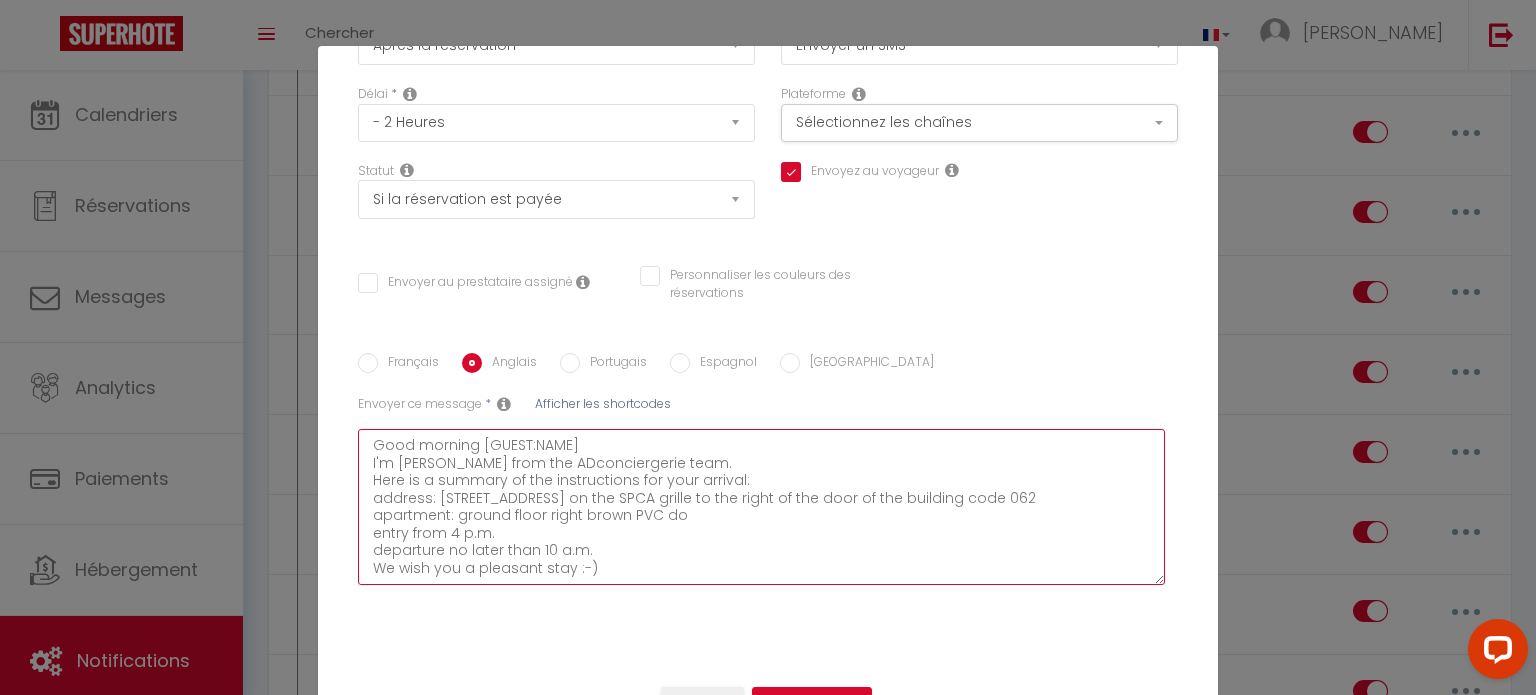 checkbox on "true" 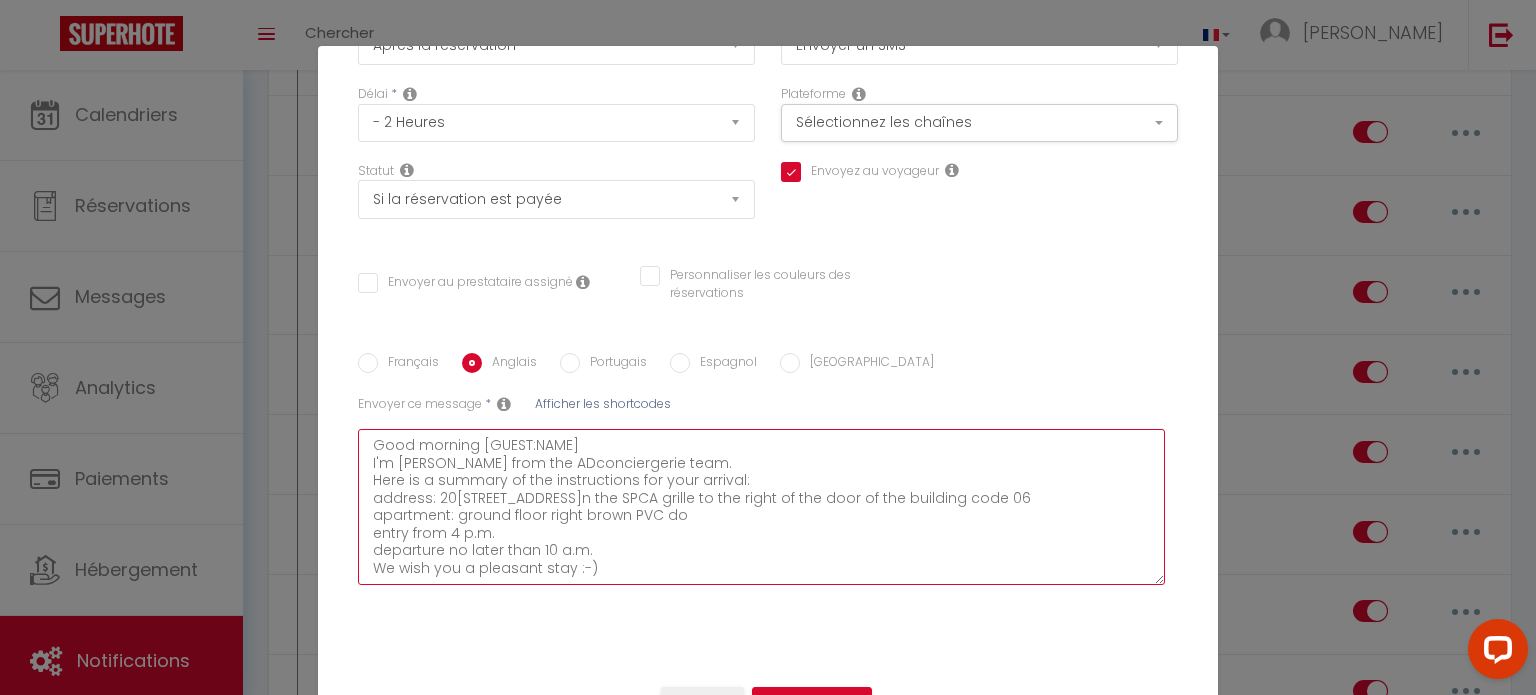 checkbox on "true" 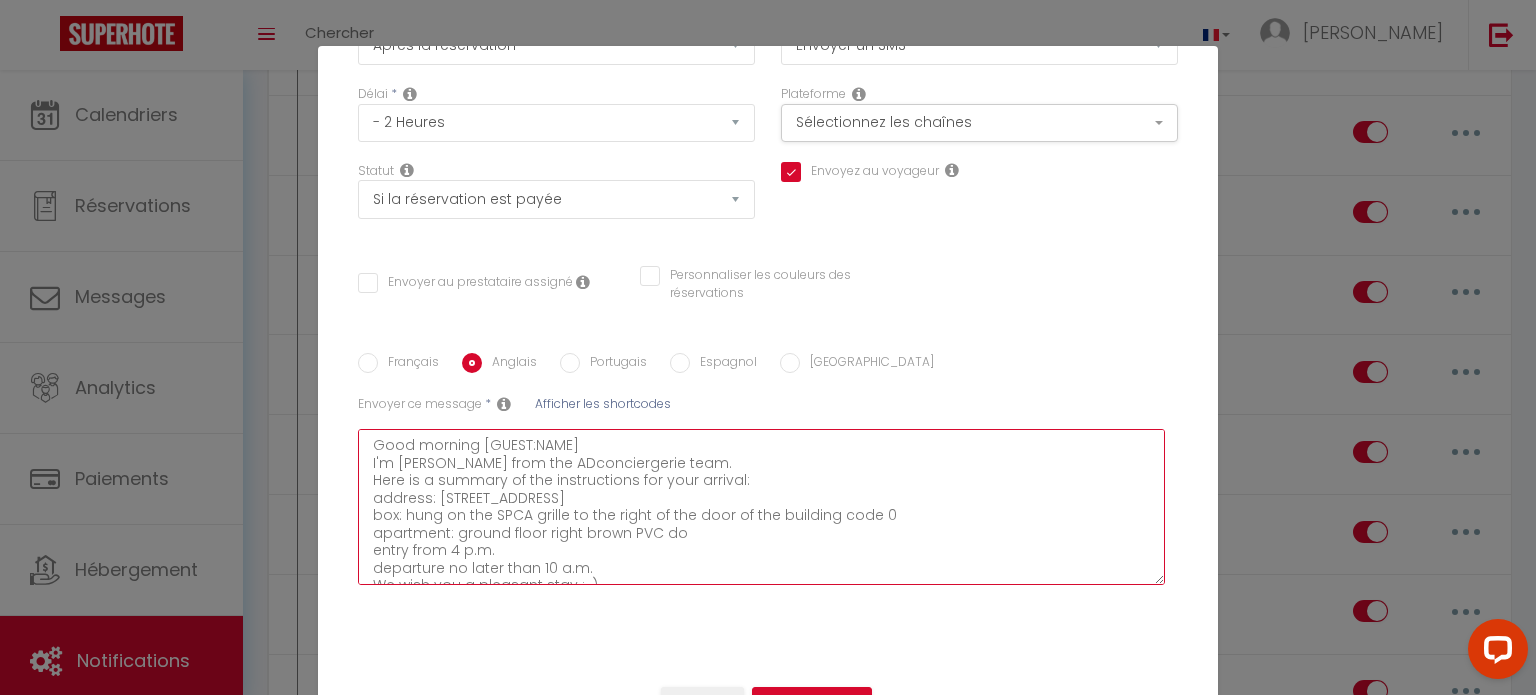 checkbox on "true" 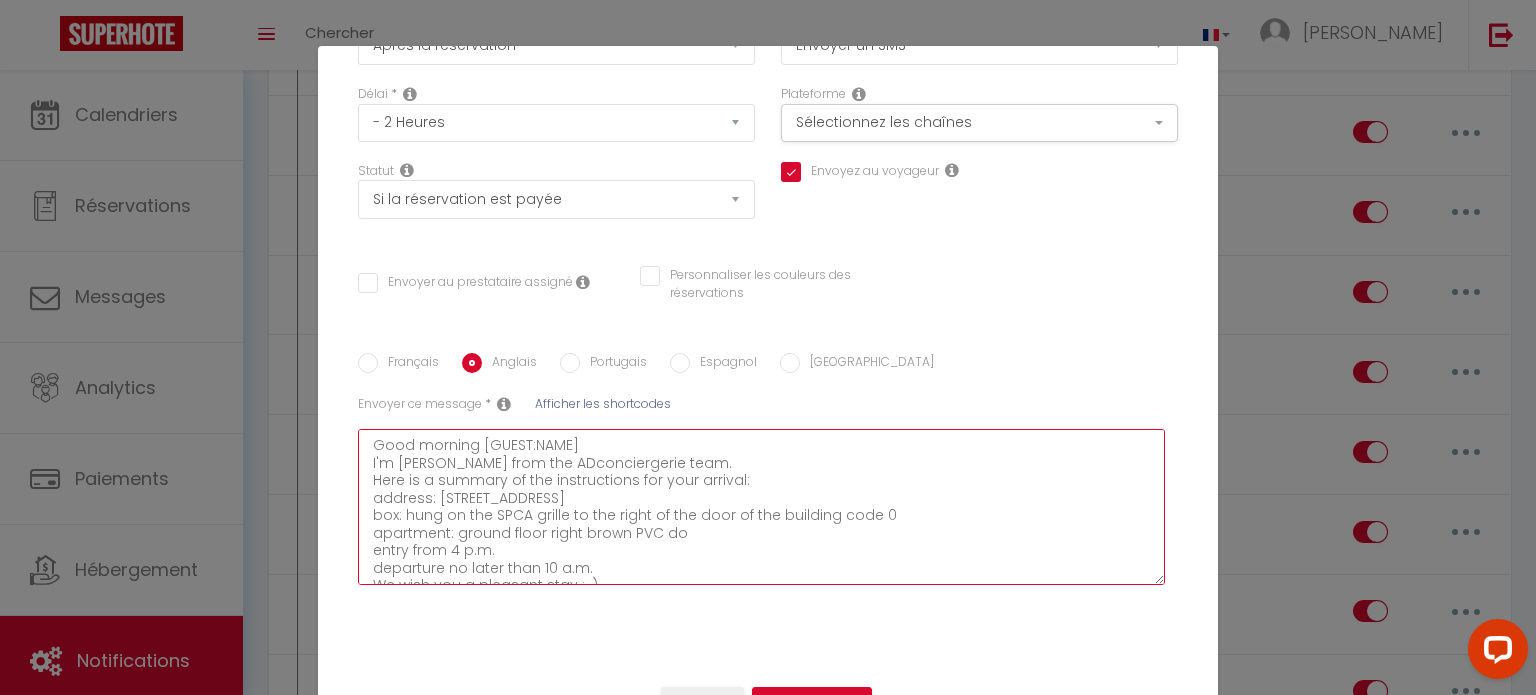 type on "Good morning [GUEST:NAME]
I'm [PERSON_NAME] from the ADconciergerie team.
Here is a summary of the instructions for your arrival:
address: [STREET_ADDRESS] on the SPCA grille to the right of the door of the building code 07
apartment: ground floor right brown PVC do
entry from 4 p.m.
departure no later than 10 a.m.
We wish you a pleasant stay :-)" 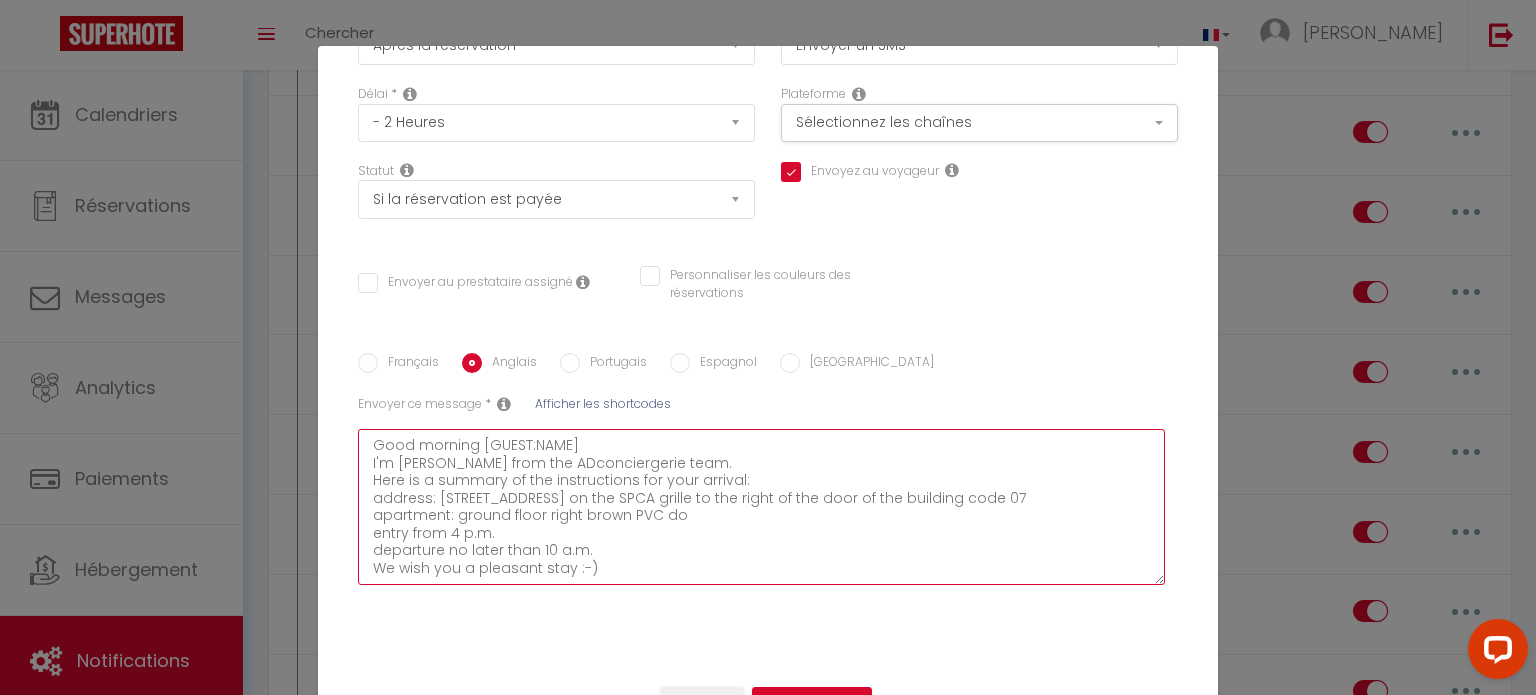 checkbox on "true" 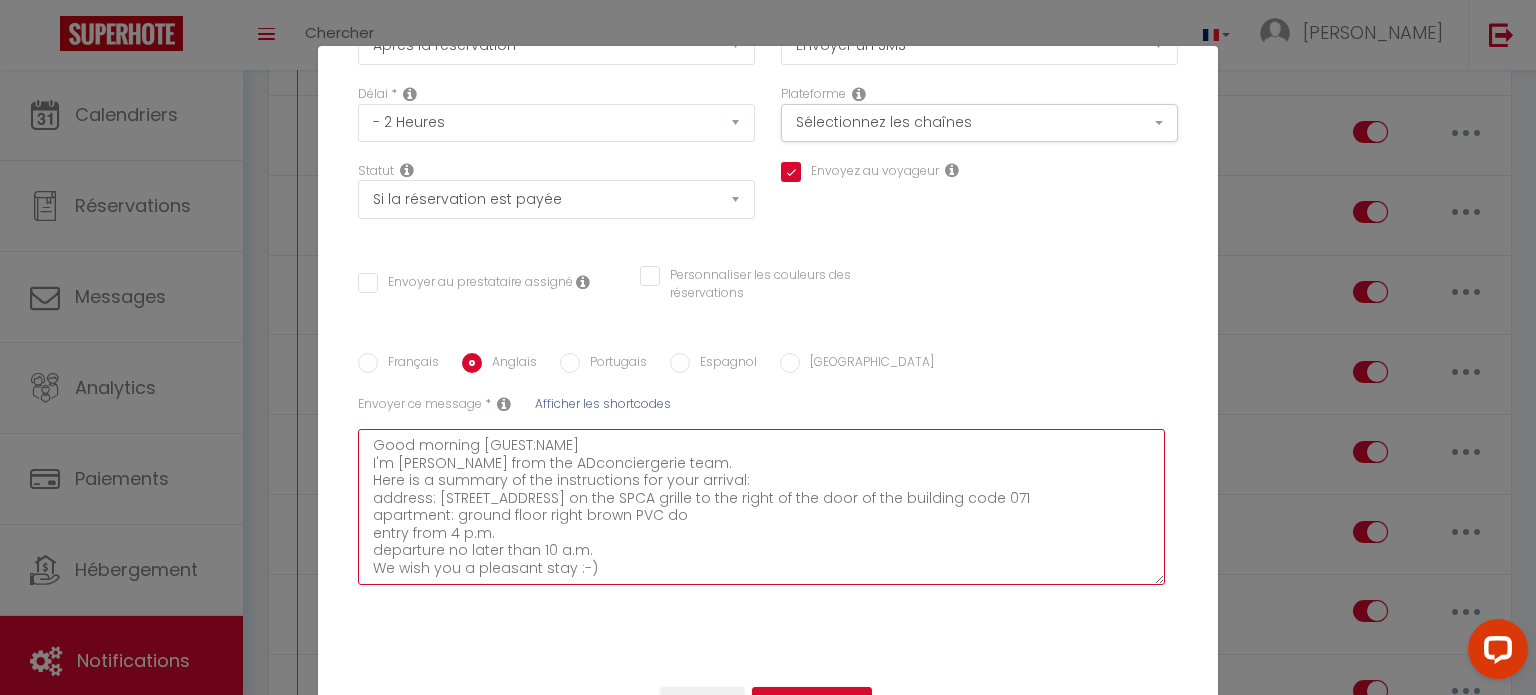 checkbox on "true" 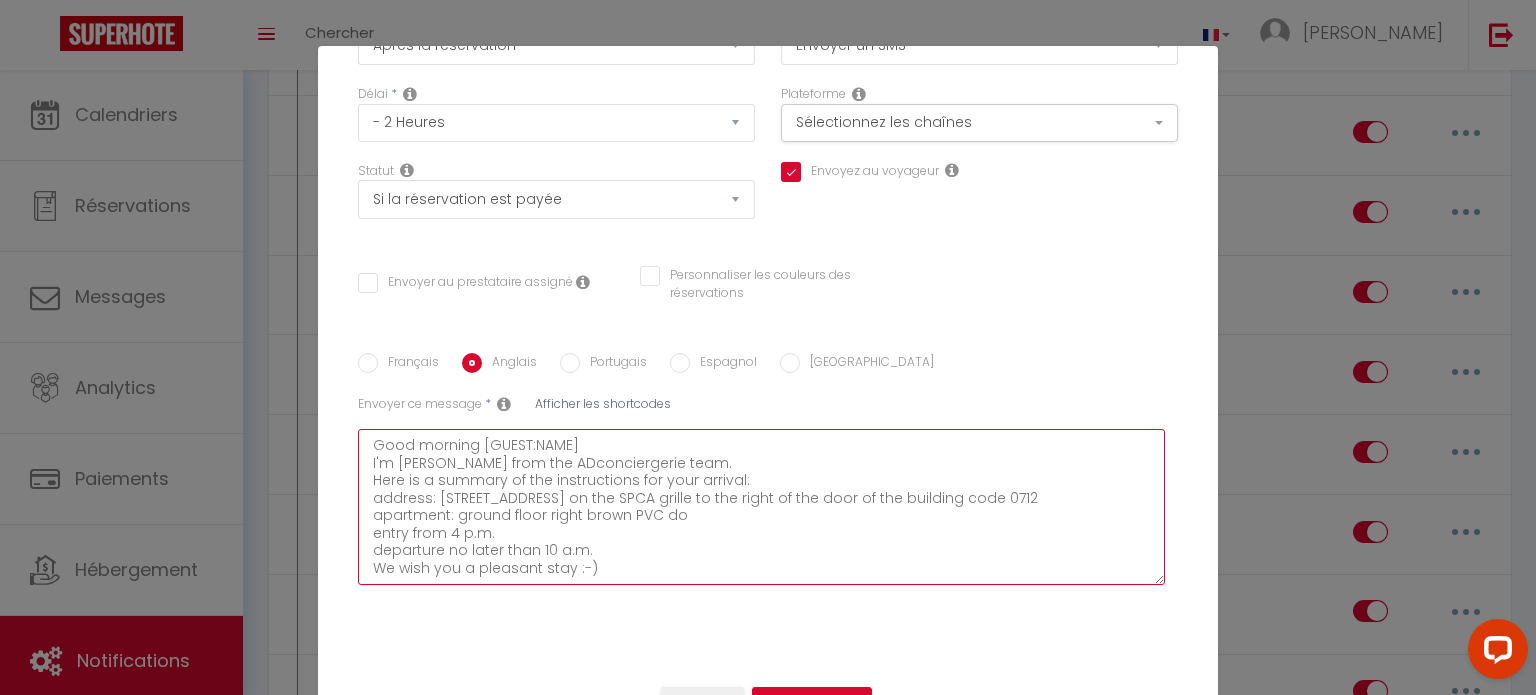 checkbox on "true" 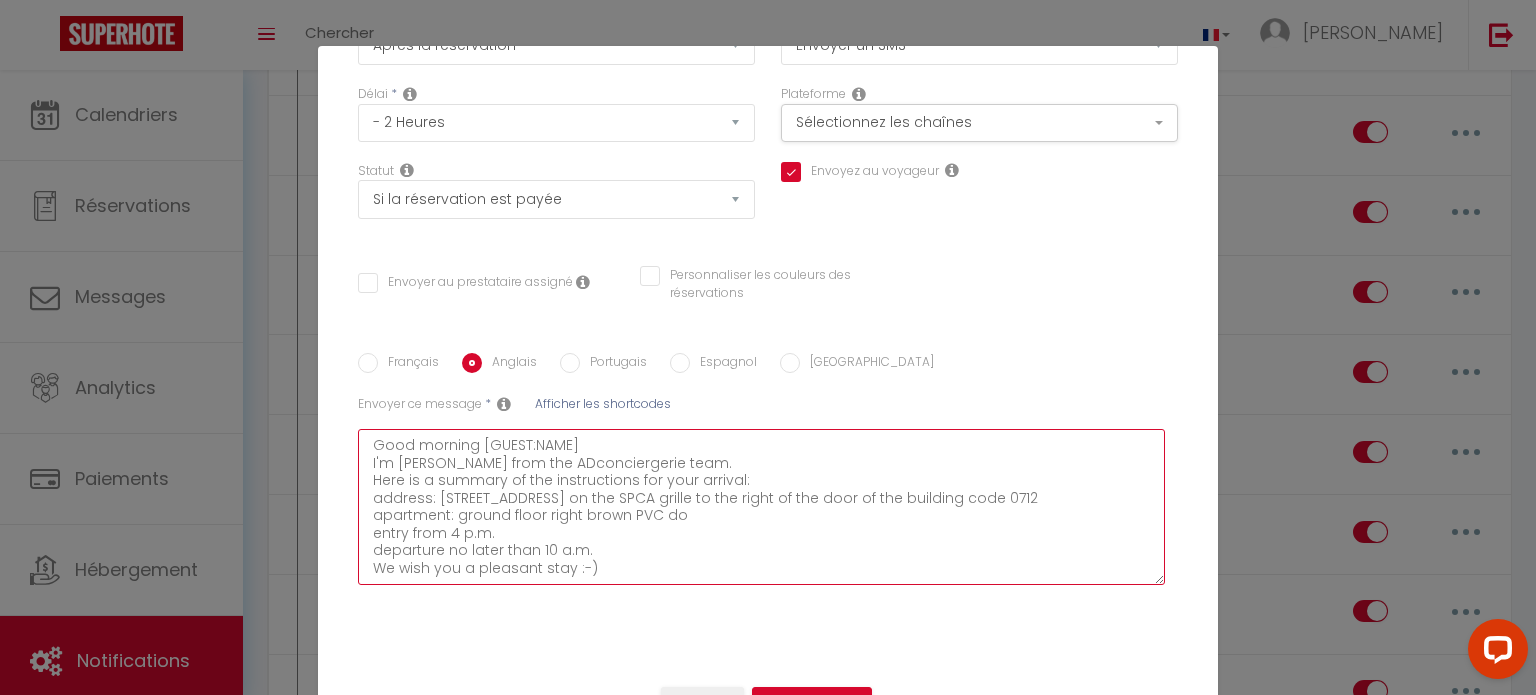 type on "Good morning [GUEST:NAME]
I'm [PERSON_NAME] from the ADconciergerie team.
Here is a summary of the instructions for your arrival:
address: [STREET_ADDRESS] on the SPCA grille to the right of the door of the building code 0712
apartment: ground floor right brown PVC do
entry from 4 p.m.
departure no later than 10 a.m.
We wish you a pleasant stay :-)" 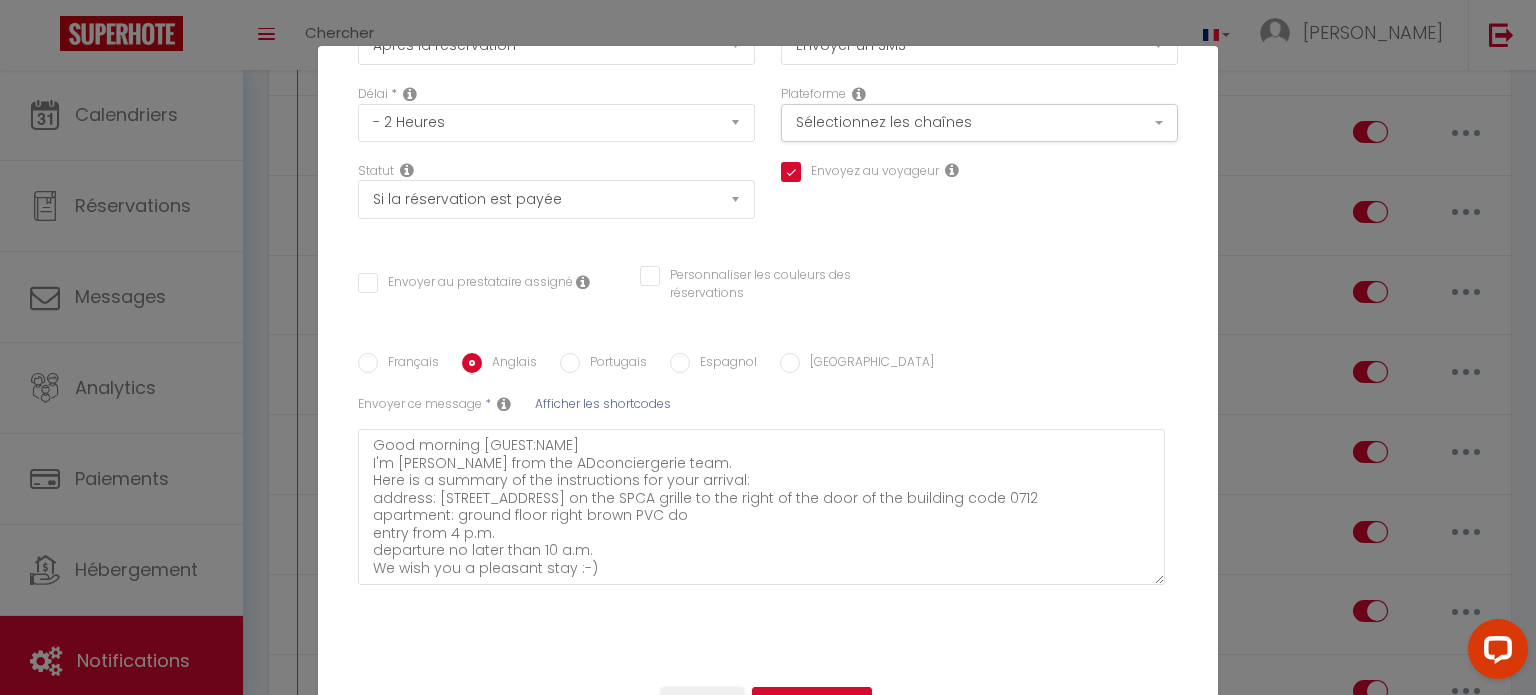 click on "Portugais" at bounding box center (570, 363) 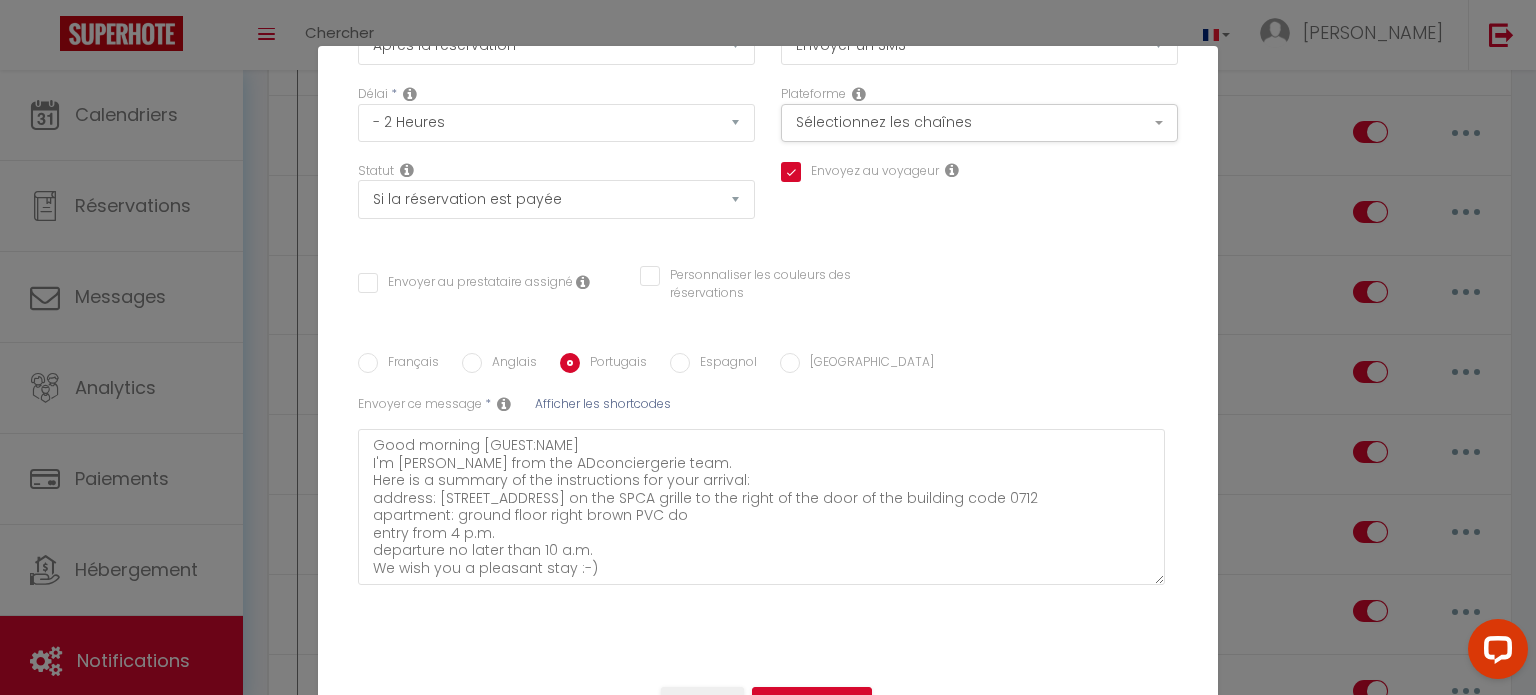 checkbox on "true" 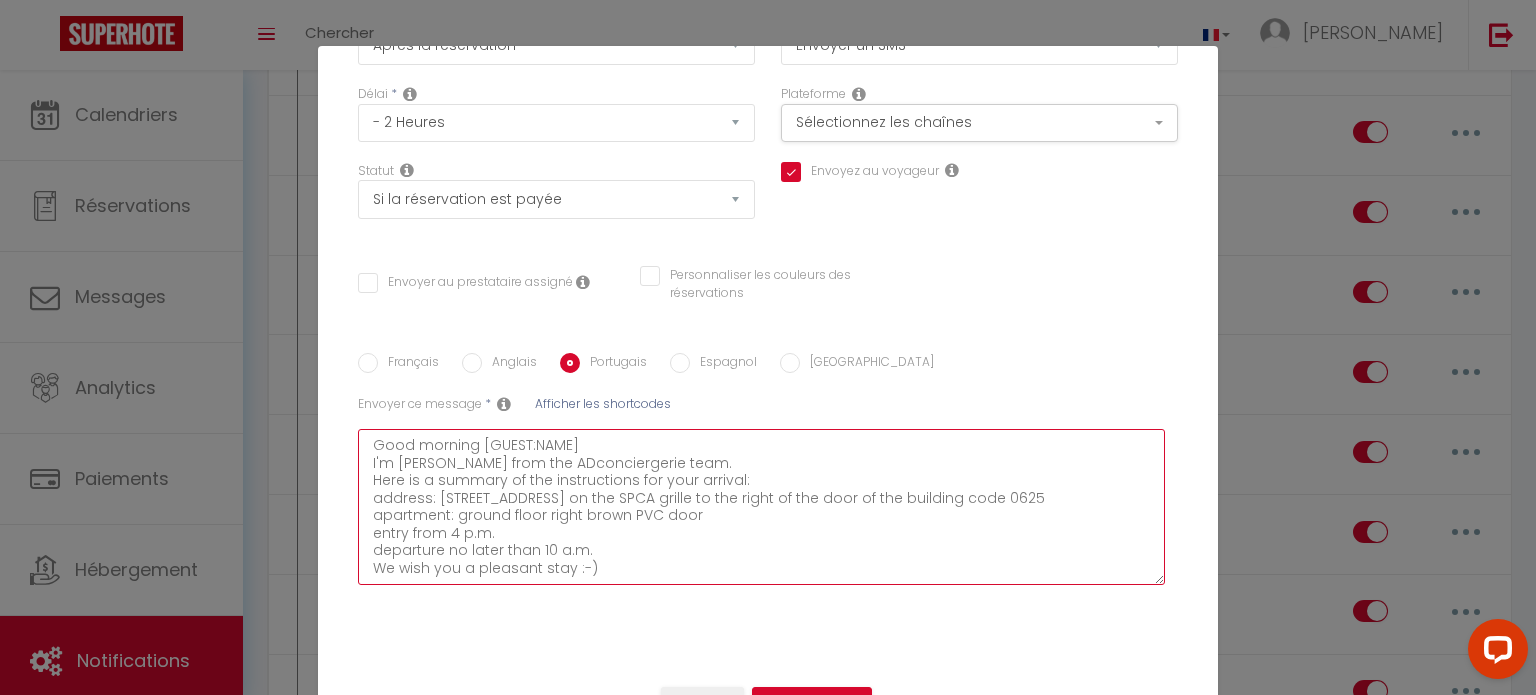 click on "Good morning [GUEST:NAME]
I'm [PERSON_NAME] from the ADconciergerie team.
Here is a summary of the instructions for your arrival:
address: [STREET_ADDRESS] on the SPCA grille to the right of the door of the building code 0625
apartment: ground floor right brown PVC door
entry from 4 p.m.
departure no later than 10 a.m.
We wish you a pleasant stay :-)" at bounding box center (761, 507) 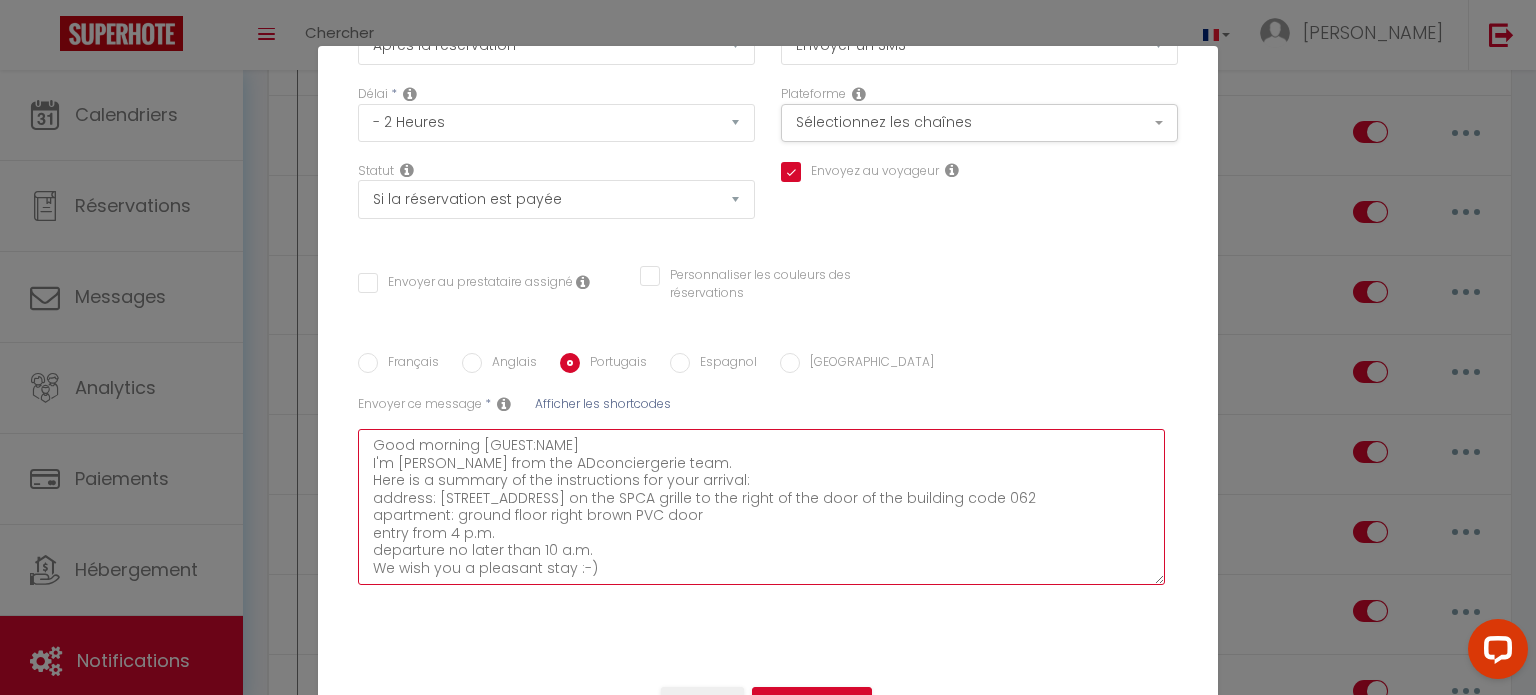 checkbox on "true" 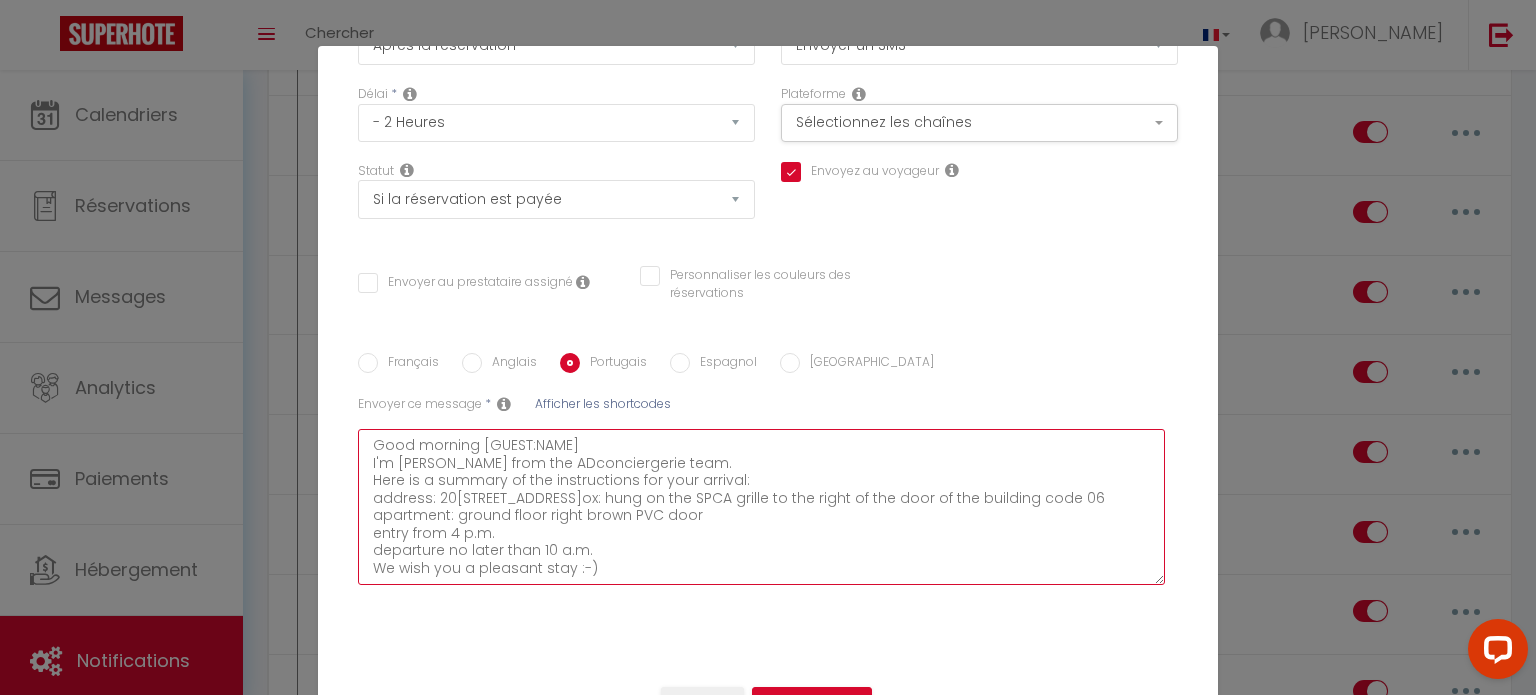 checkbox on "true" 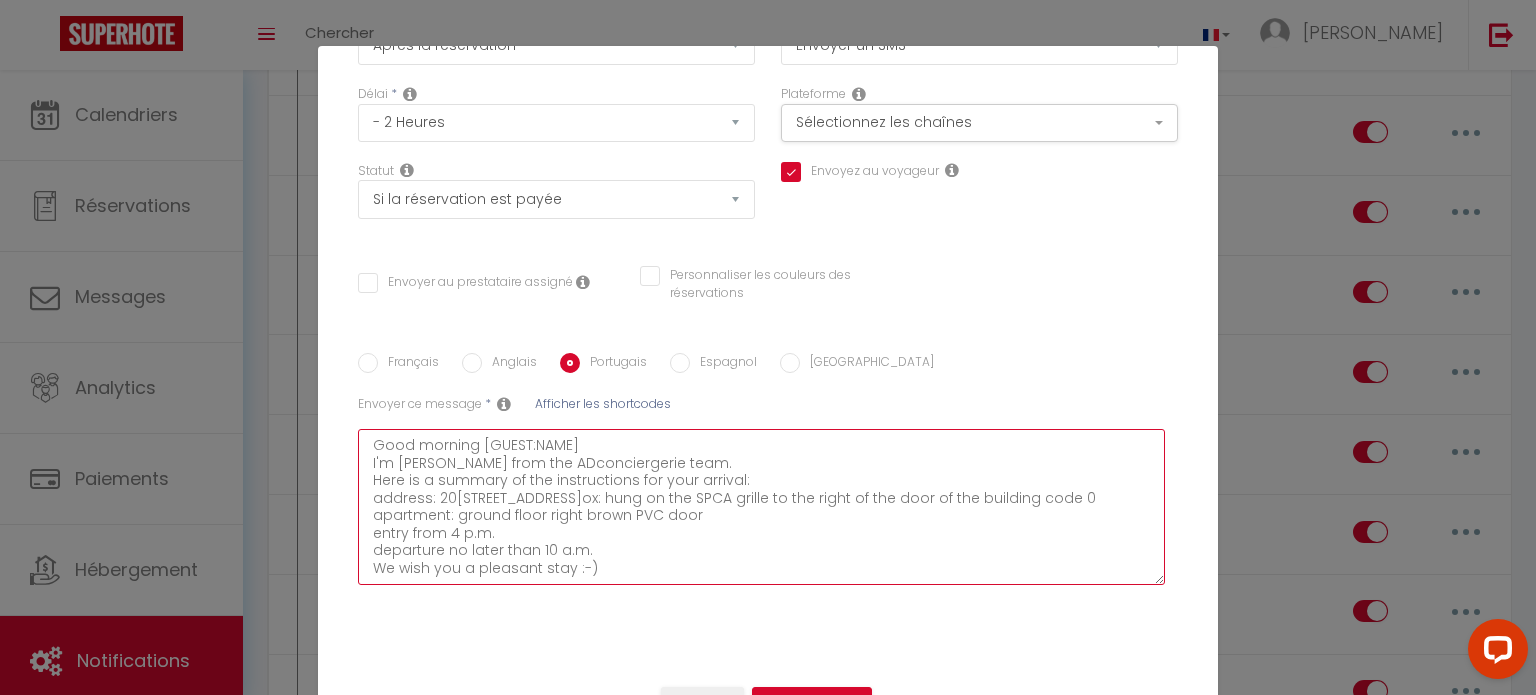 checkbox on "true" 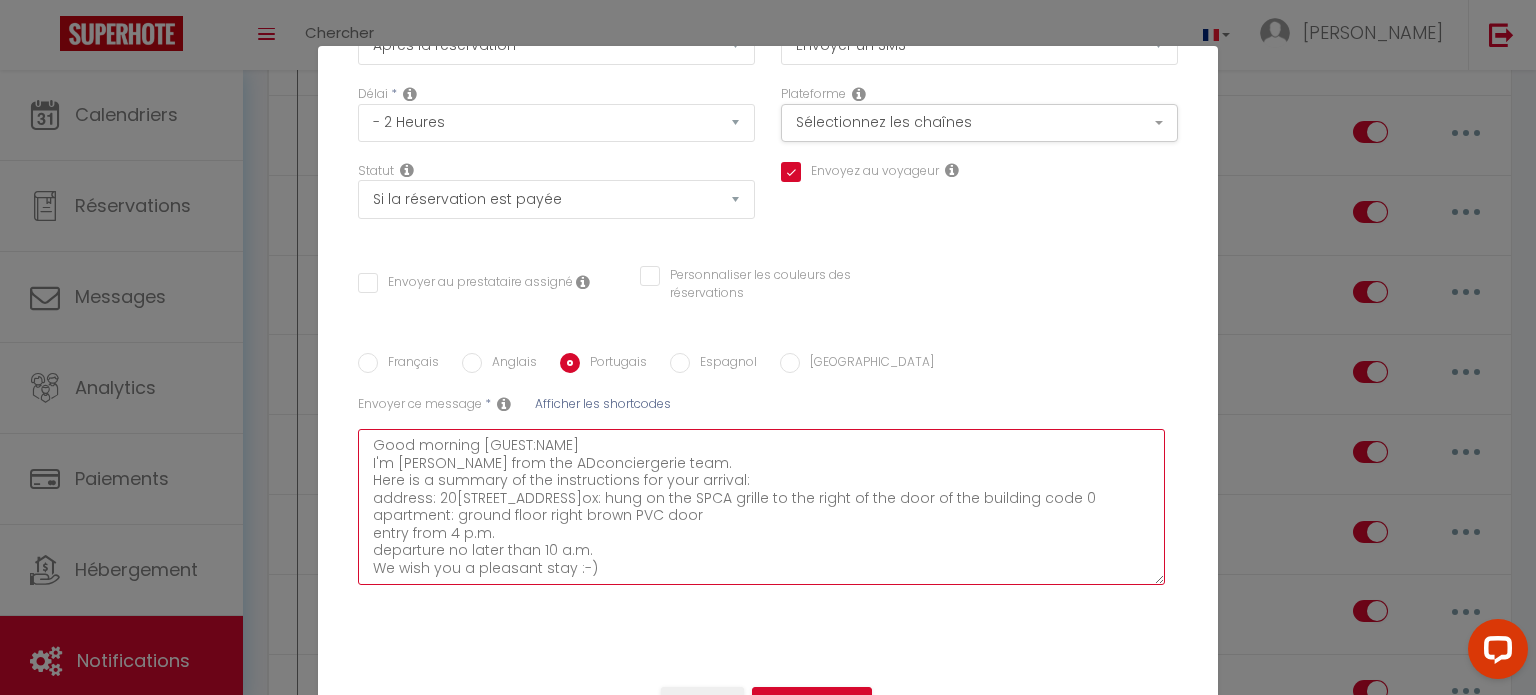 type on "Good morning [GUEST:NAME]
I'm [PERSON_NAME] from the ADconciergerie team.
Here is a summary of the instructions for your arrival:
address: [STREET_ADDRESS] on the SPCA grille to the right of the door of the building code 07
apartment: ground floor right brown PVC door
entry from 4 p.m.
departure no later than 10 a.m.
We wish you a pleasant stay :-)" 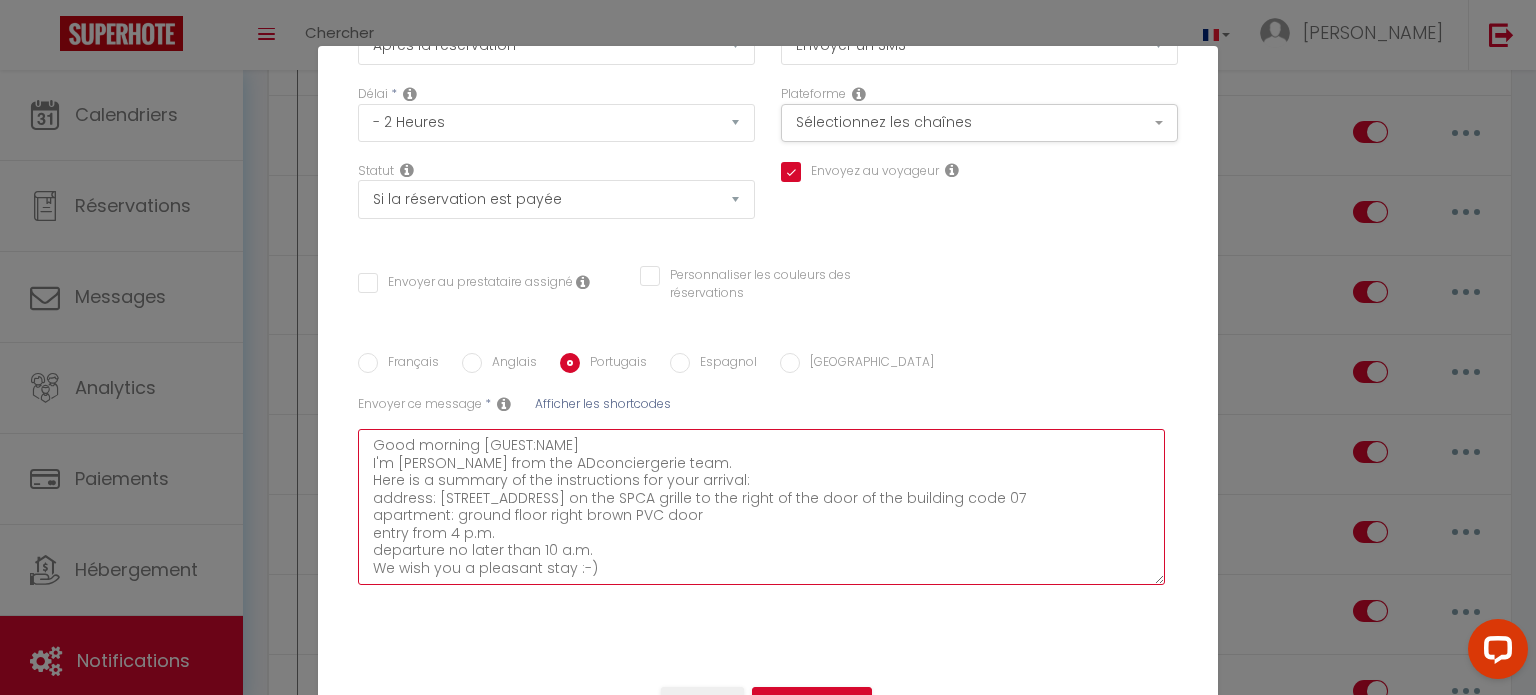 checkbox on "true" 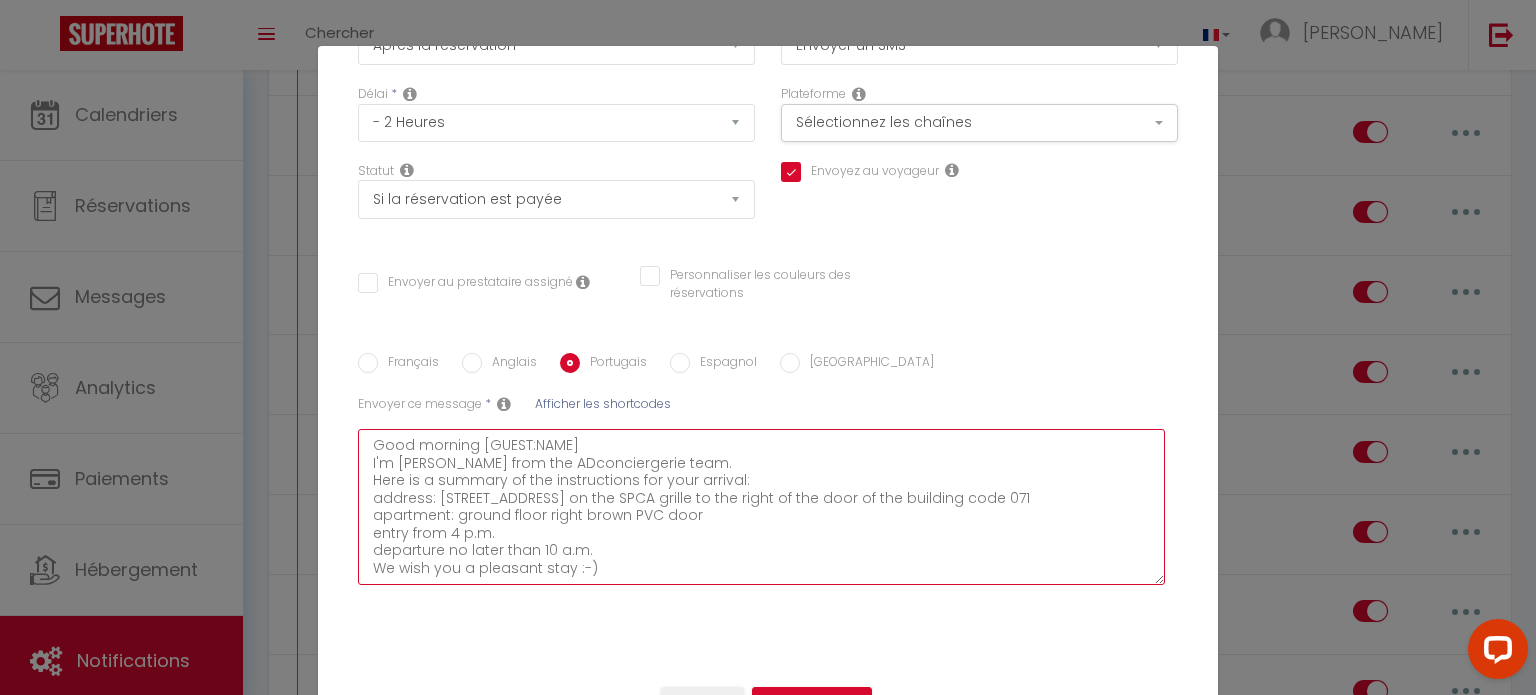 checkbox on "true" 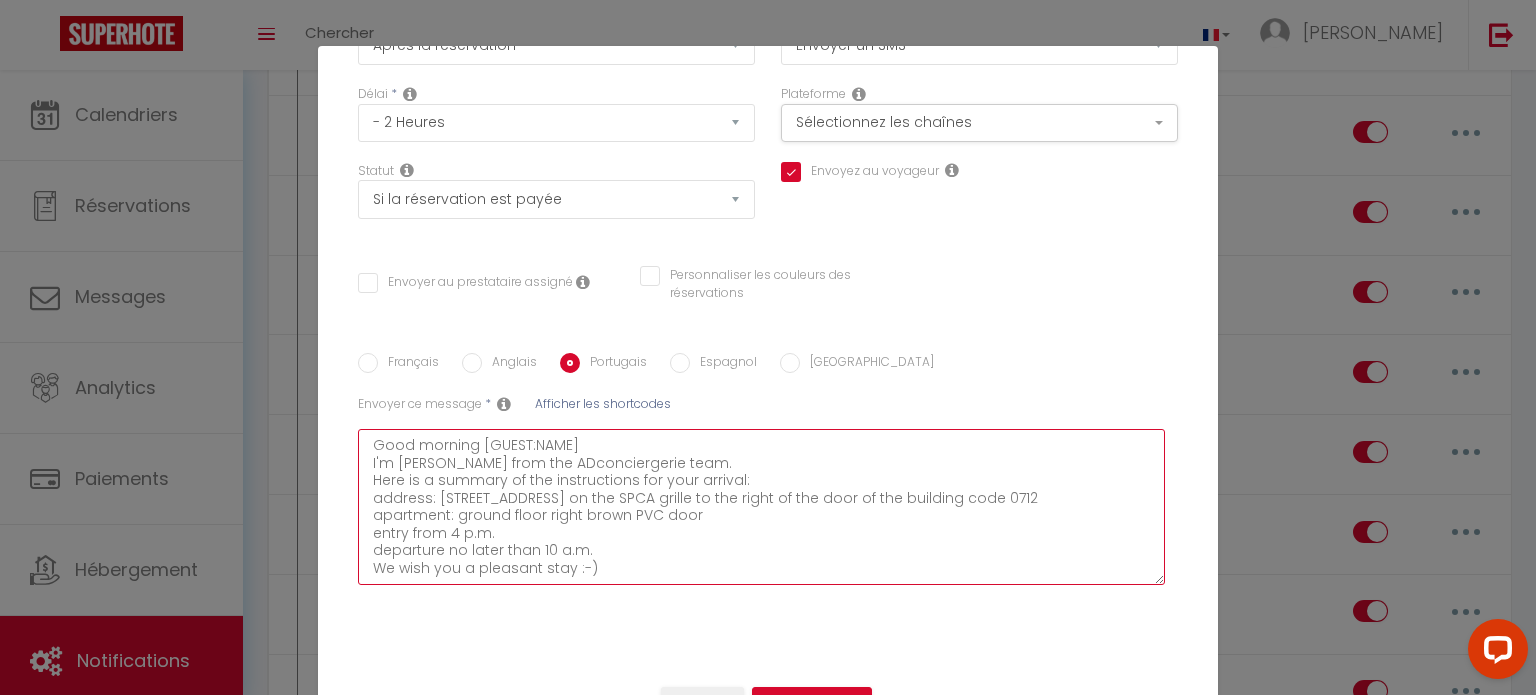 checkbox on "true" 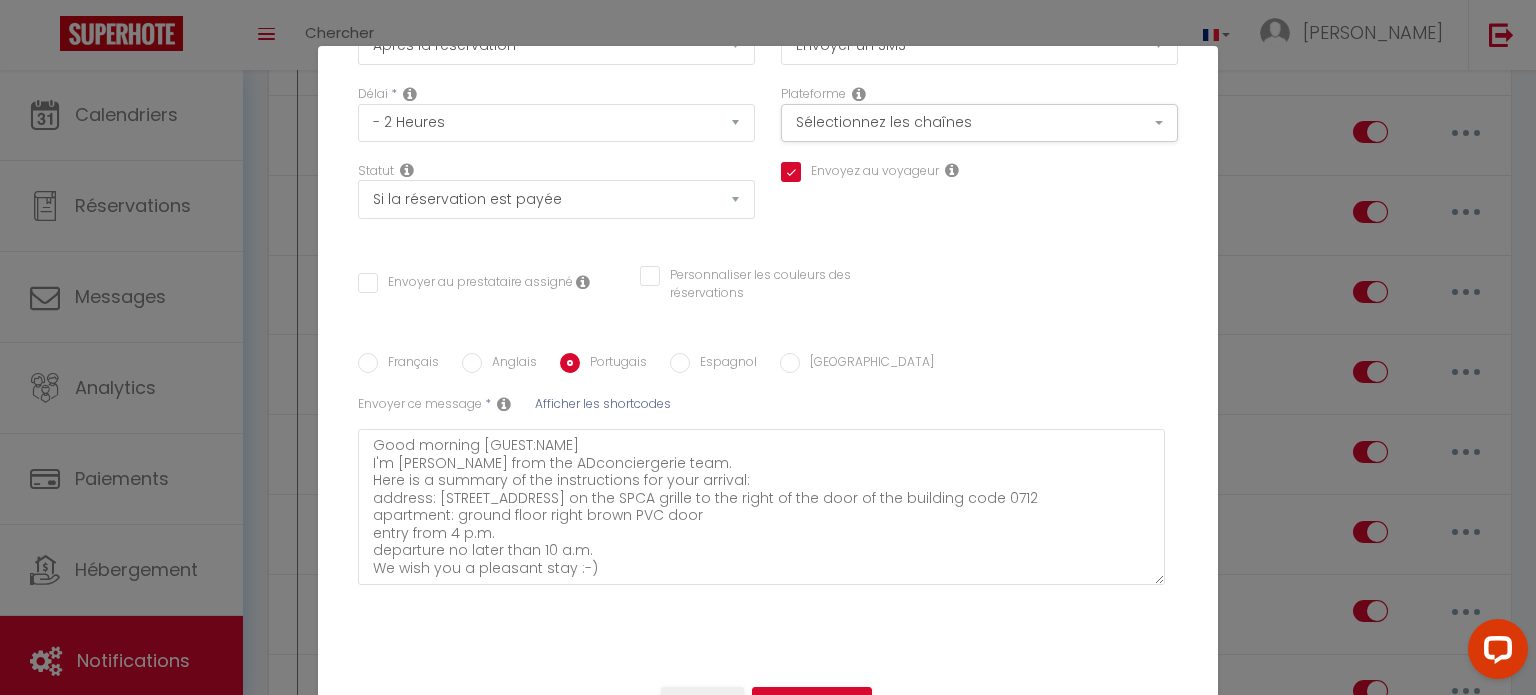 click on "Espagnol" at bounding box center (680, 363) 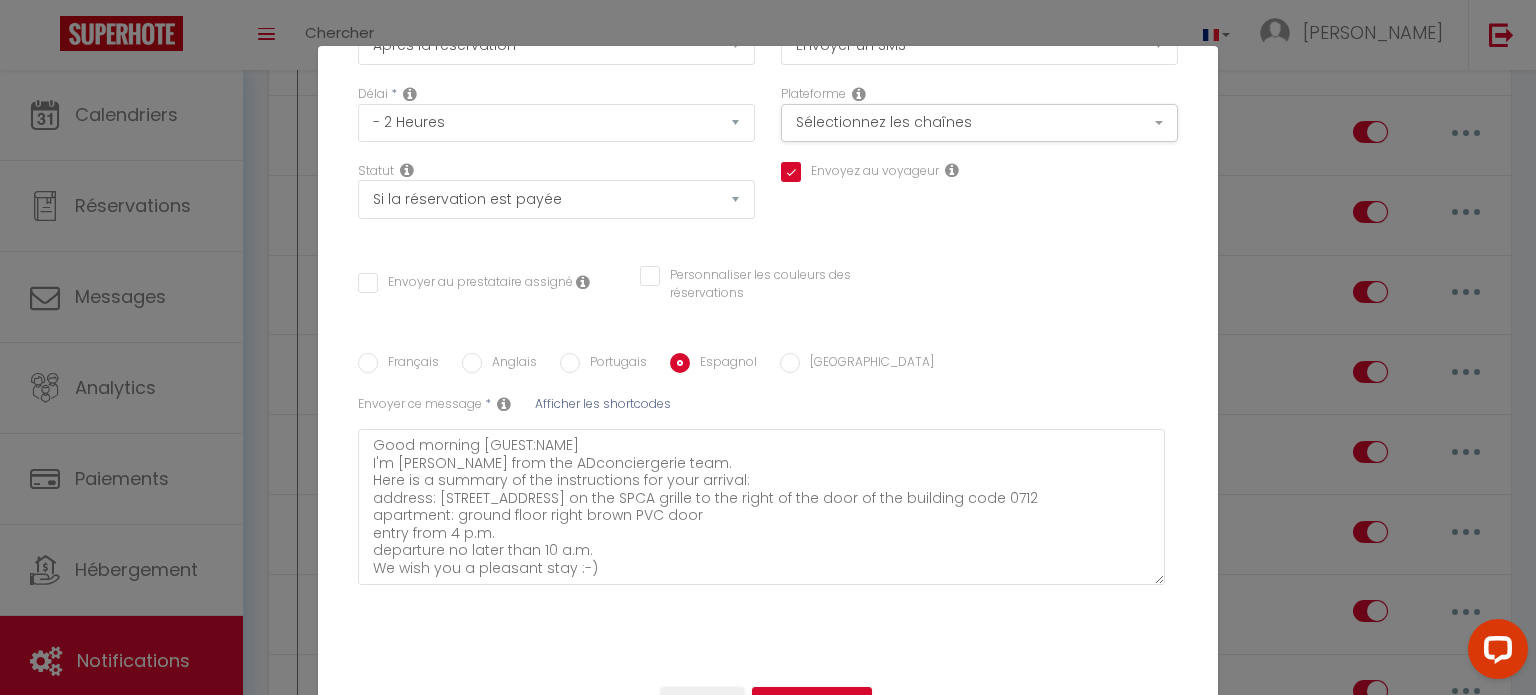 checkbox on "true" 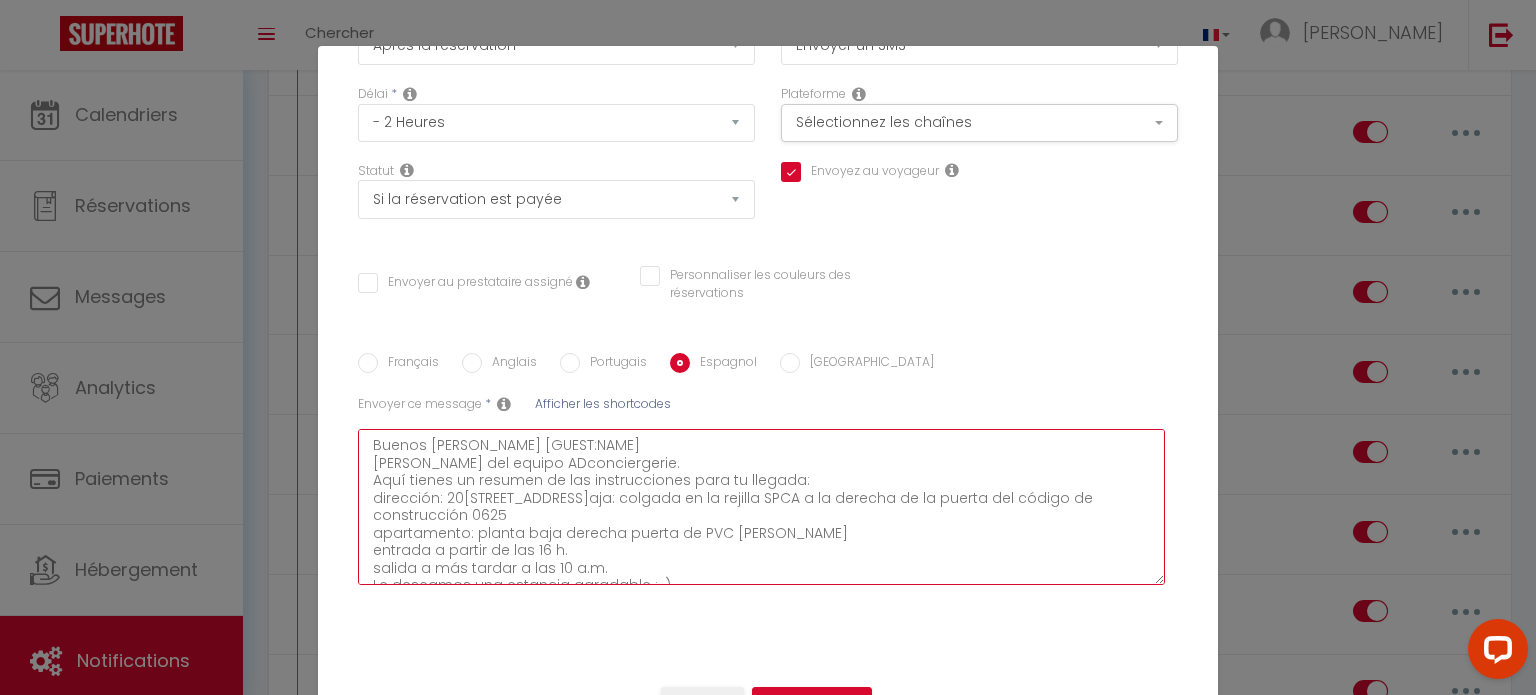 click on "Buenos [PERSON_NAME] [GUEST:NAME]
[PERSON_NAME] del equipo ADconciergerie.
Aquí tienes un resumen de las instrucciones para tu llegada:
dirección: 20[STREET_ADDRESS]aja: colgada en la rejilla SPCA a la derecha de la puerta del código de construcción 0625
apartamento: planta baja derecha puerta de PVC [PERSON_NAME]
entrada a partir de las 16 h.
salida a más tardar a las 10 a.m.
Le deseamos una estancia agradable :-)" at bounding box center (761, 507) 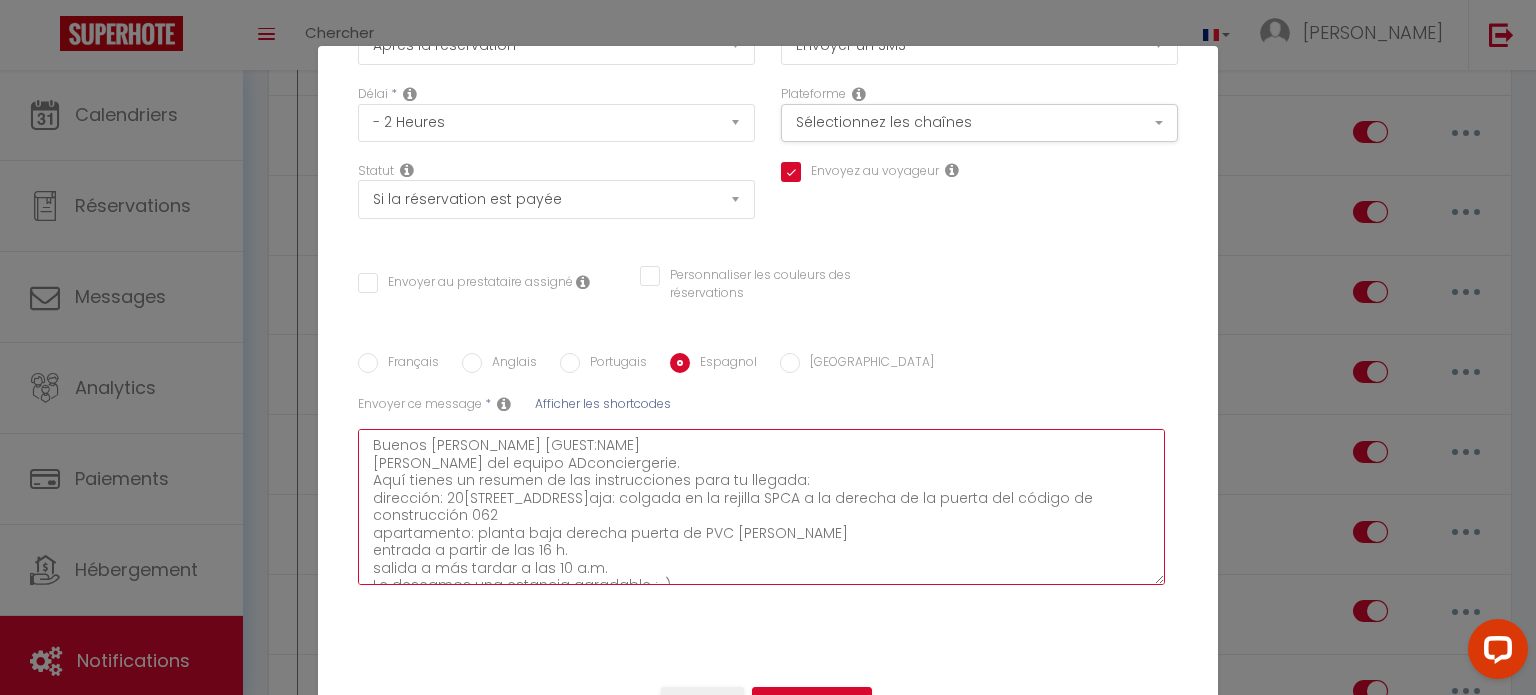 checkbox on "true" 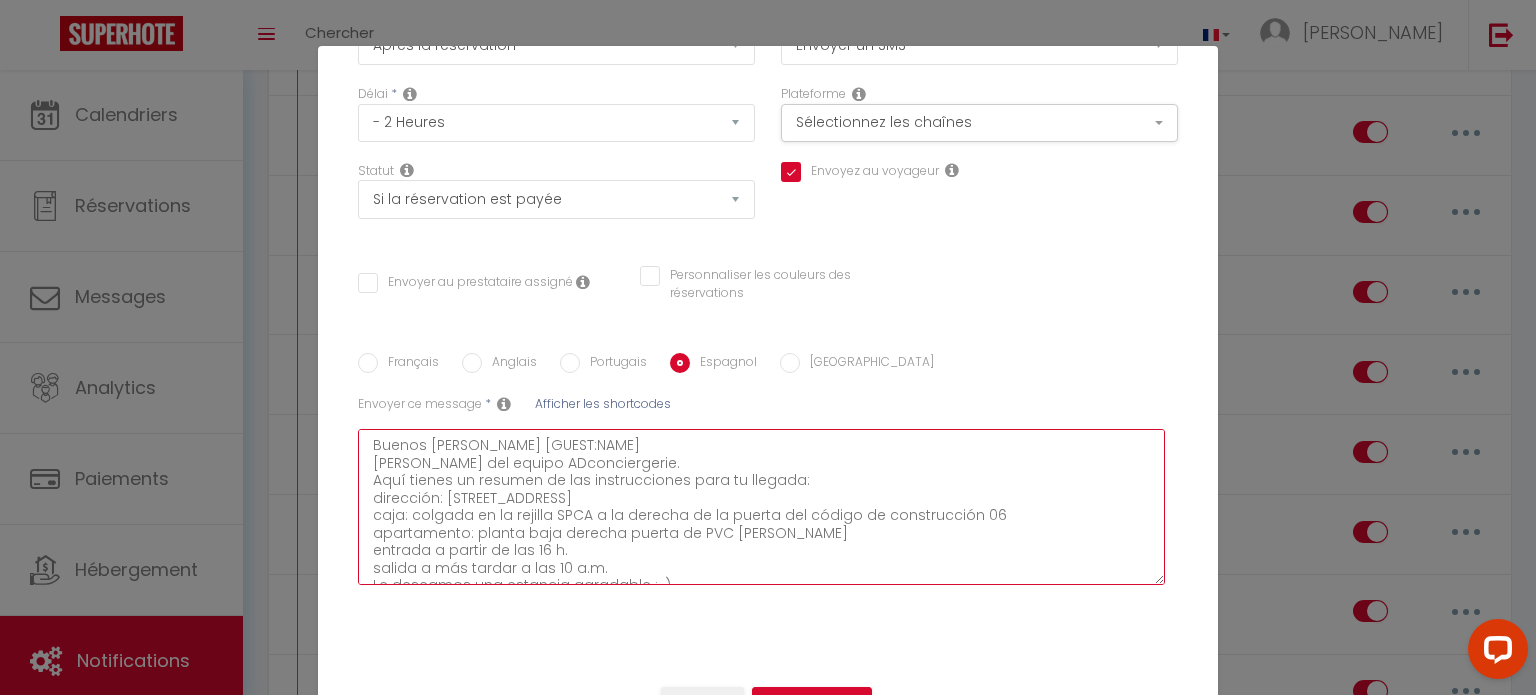 checkbox on "true" 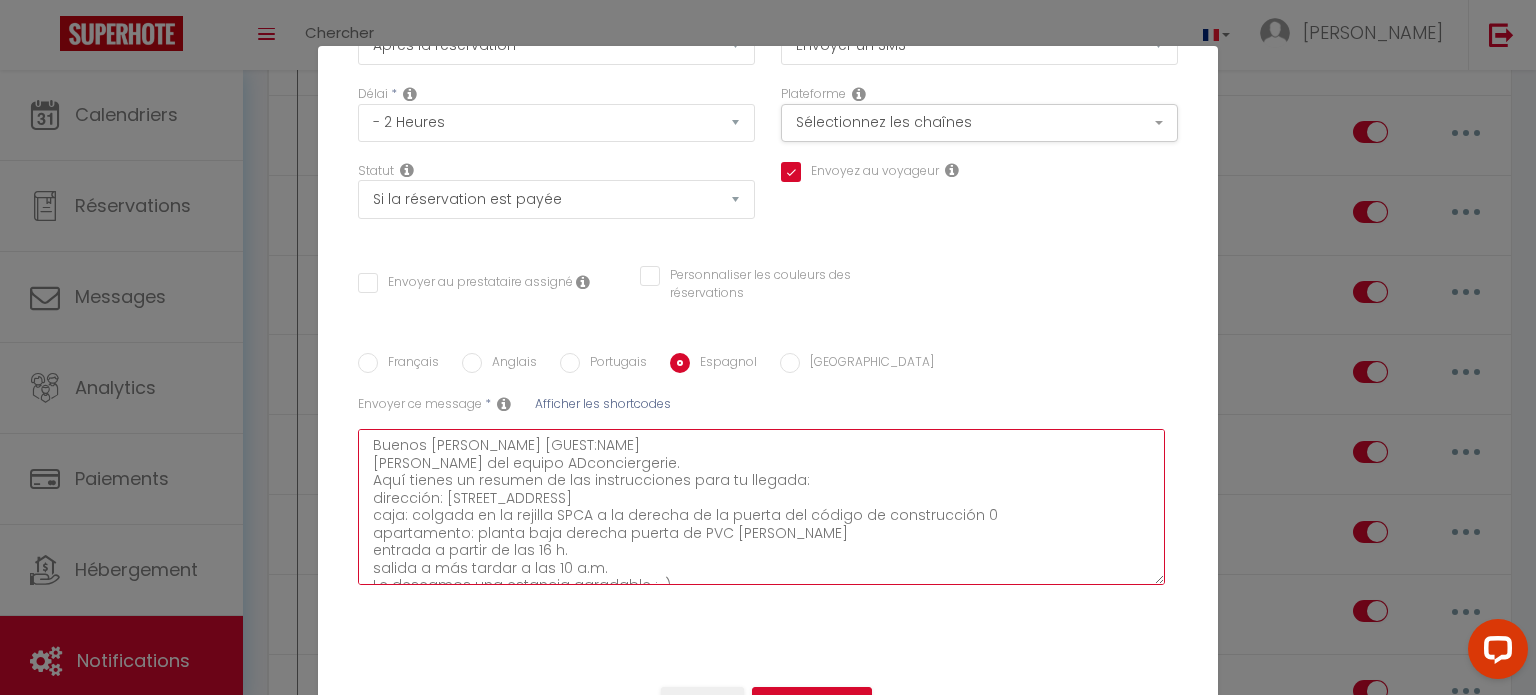 checkbox on "true" 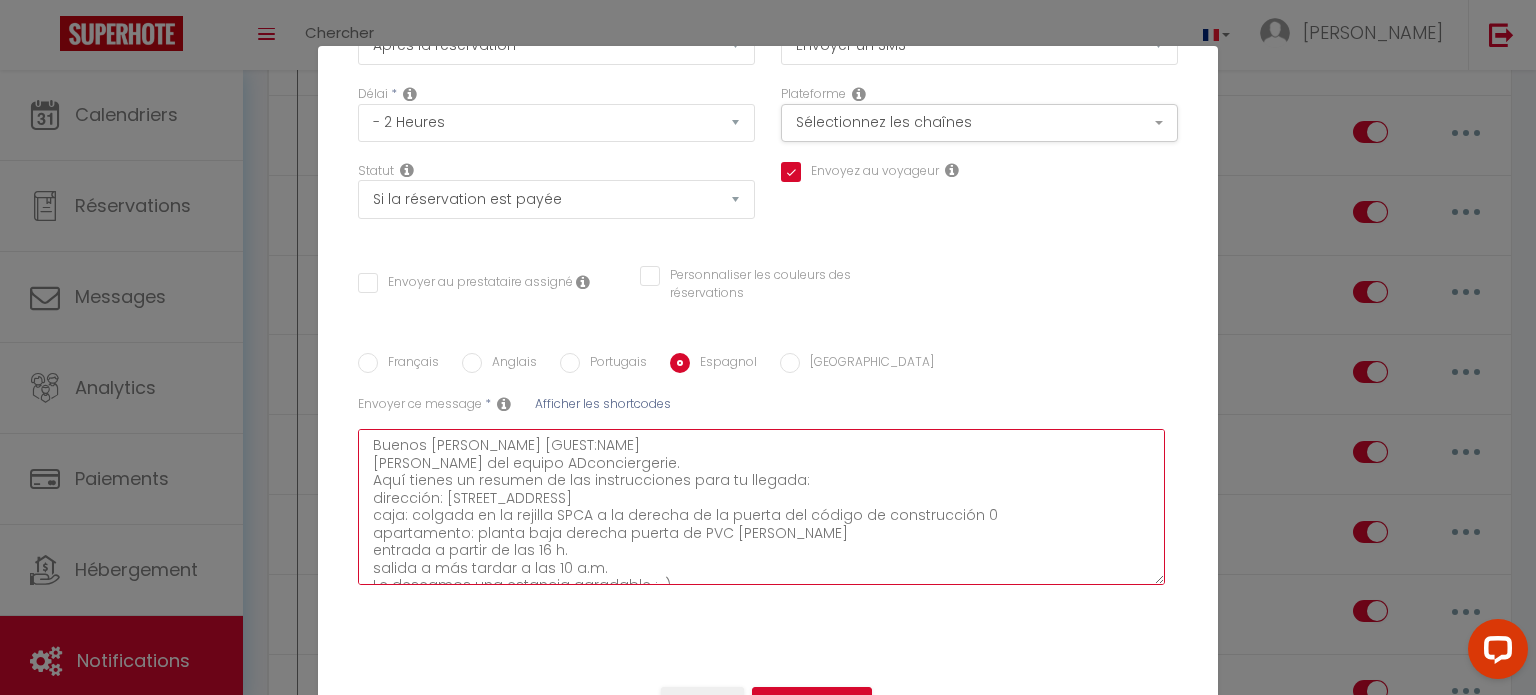 type on "Buenos [PERSON_NAME] [GUEST:NAME]
[PERSON_NAME] del equipo ADconciergerie.
Aquí tienes un resumen de las instrucciones para tu llegada:
dirección: 20[STREET_ADDRESS]aja: colgada en la rejilla SPCA a la derecha de la puerta del código de construcción 07
apartamento: planta baja derecha puerta de PVC [PERSON_NAME]
entrada a partir de las 16 h.
salida a más tardar a las 10 a.m.
Le deseamos una estancia agradable :-)" 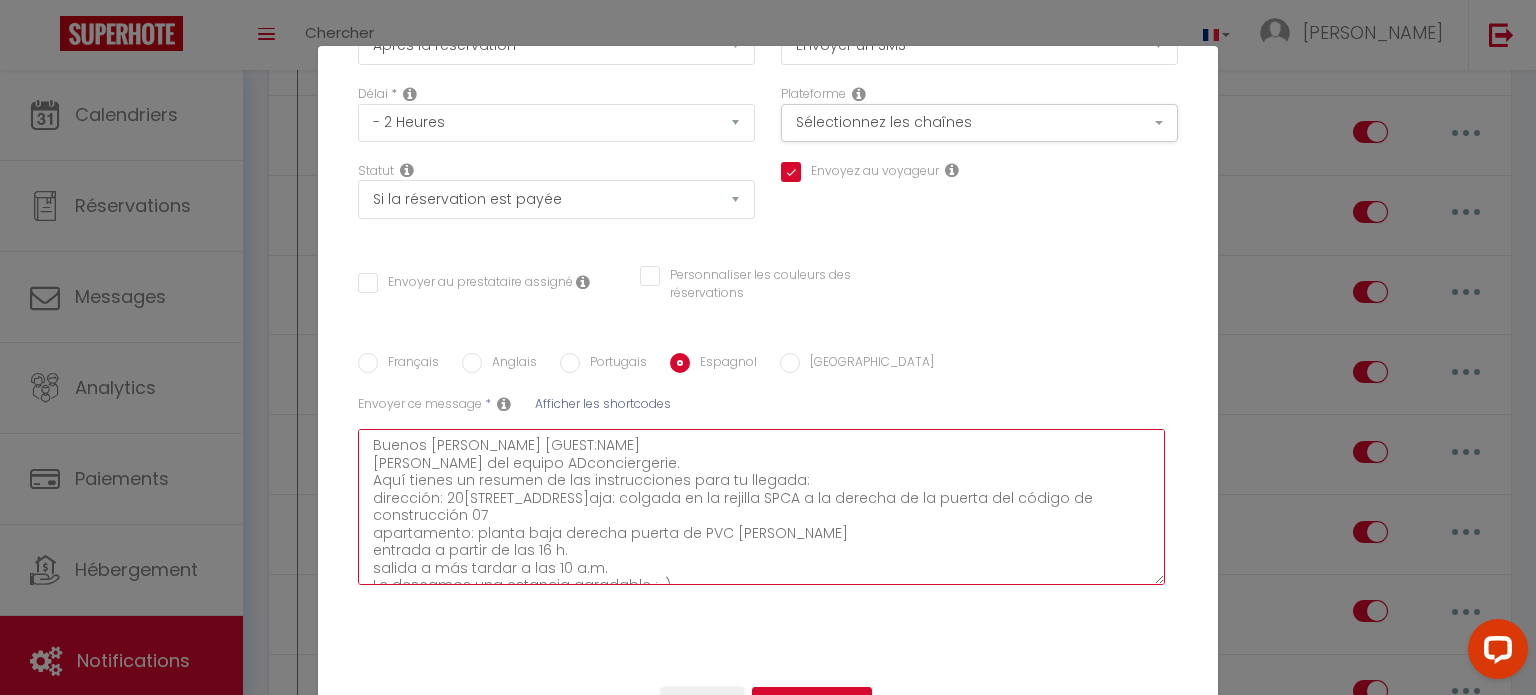 checkbox on "true" 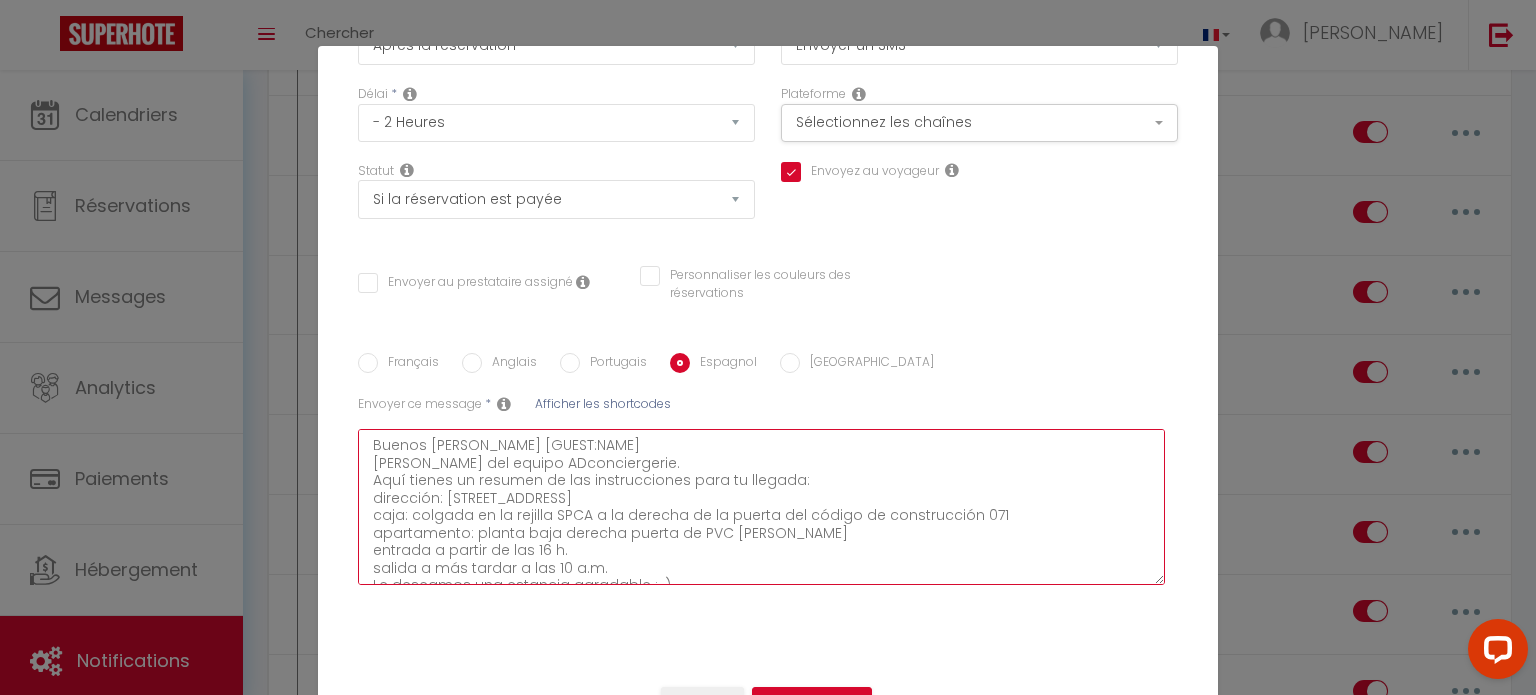 checkbox on "true" 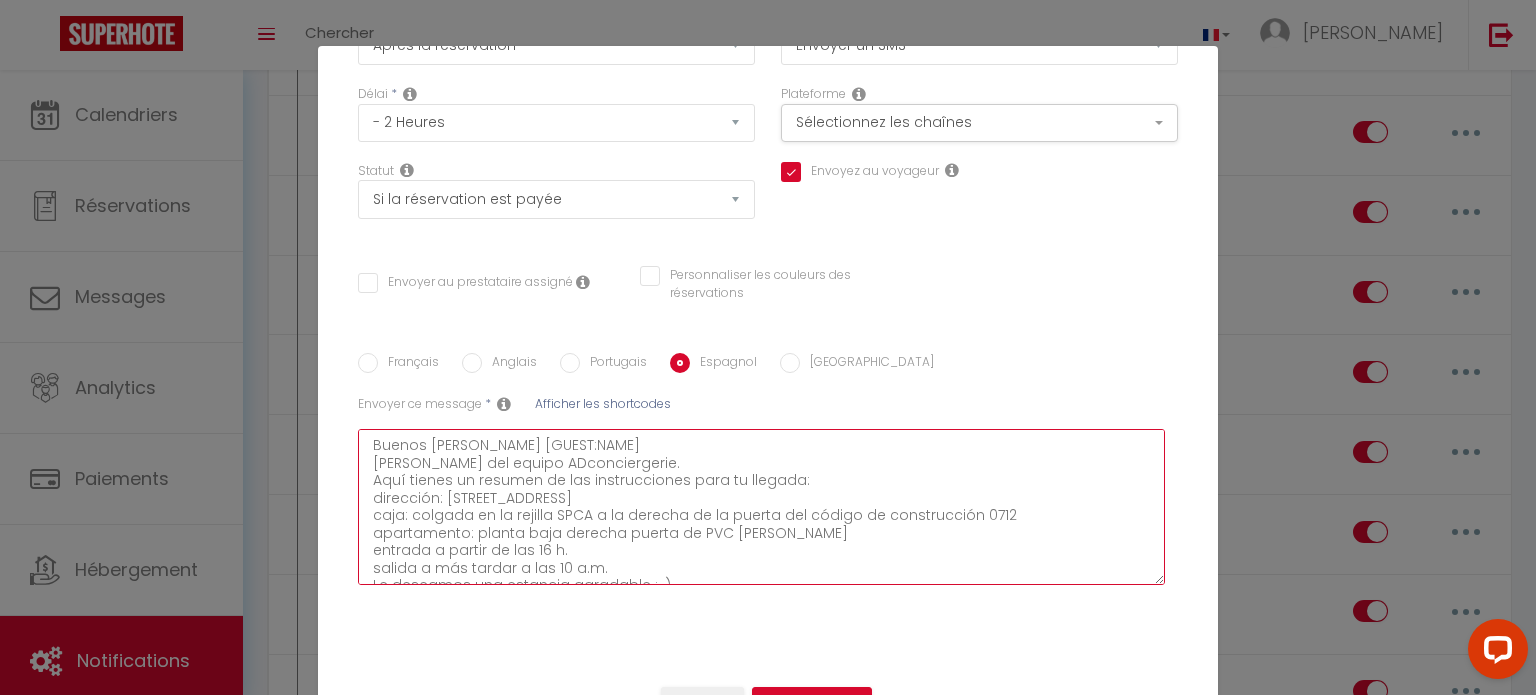 checkbox on "true" 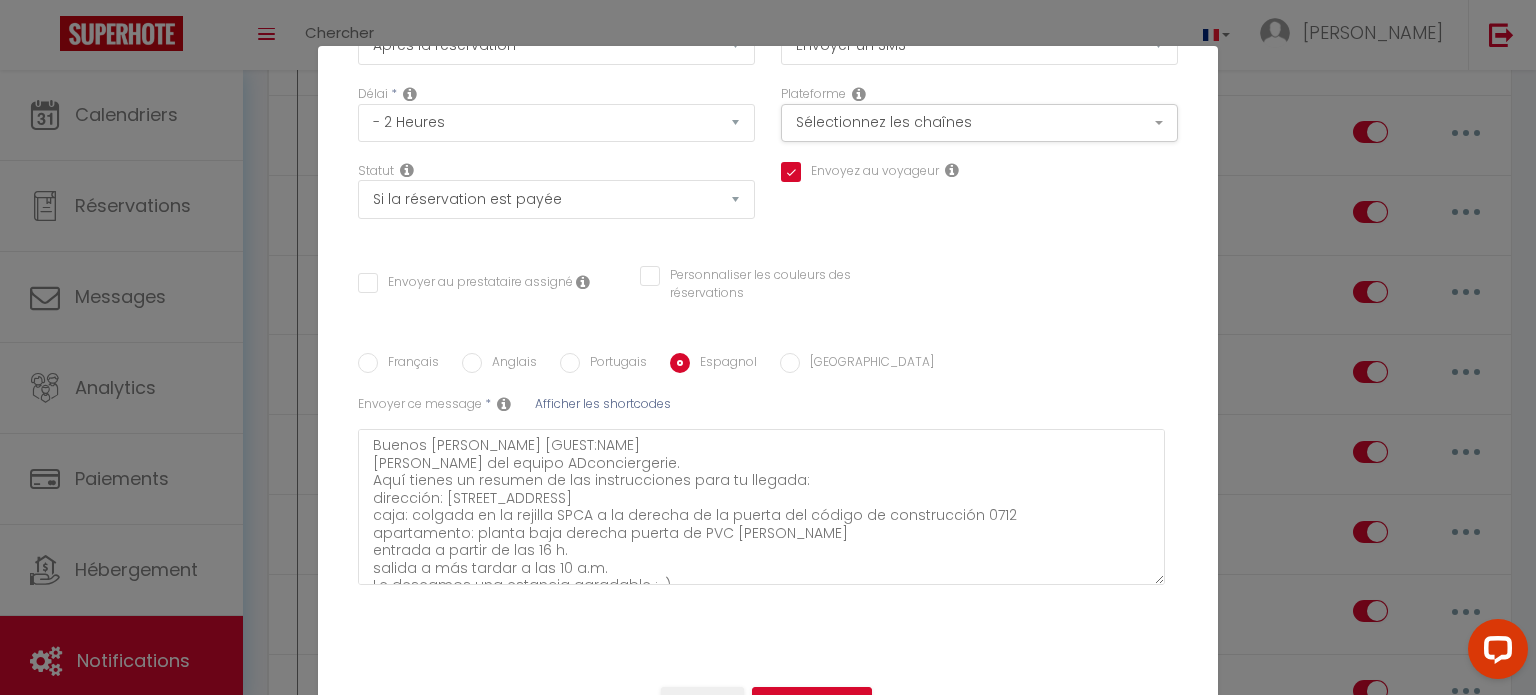 click on "[GEOGRAPHIC_DATA]" at bounding box center (790, 363) 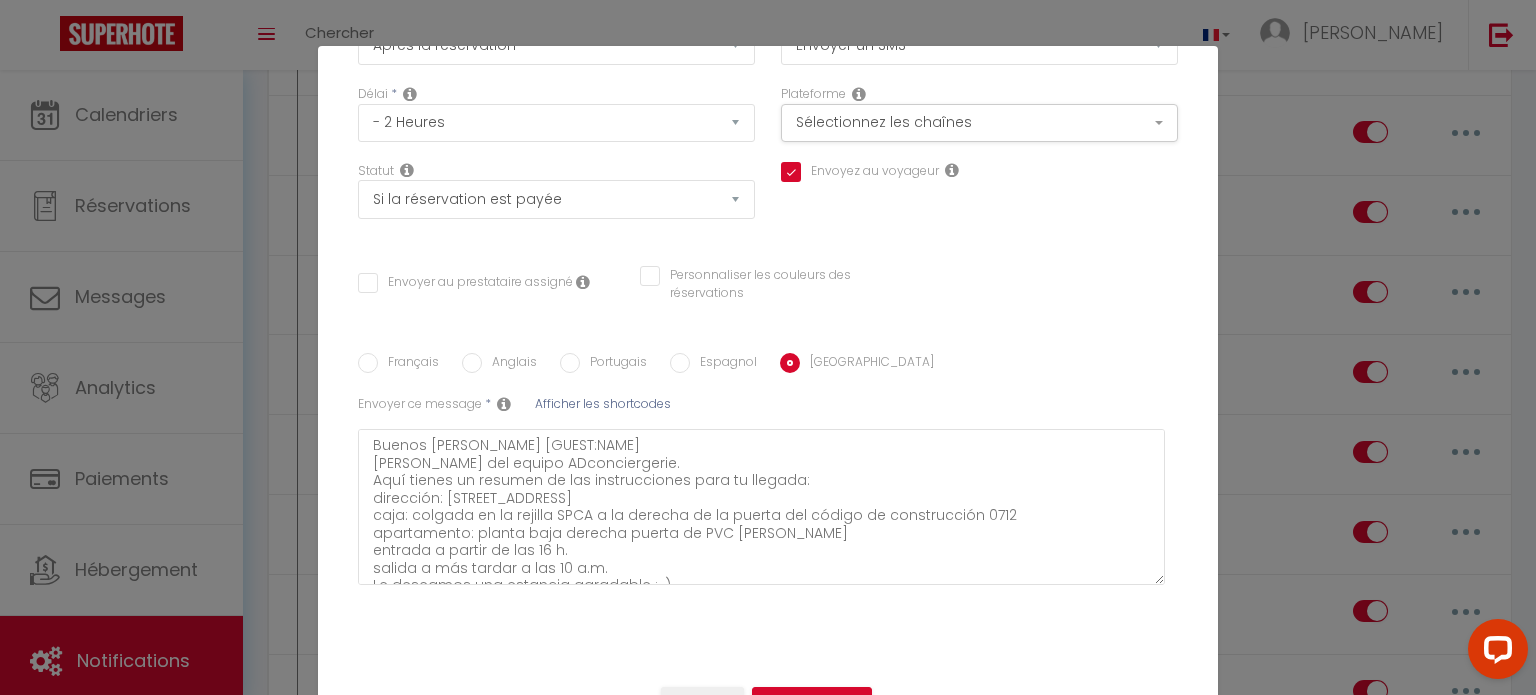 checkbox on "true" 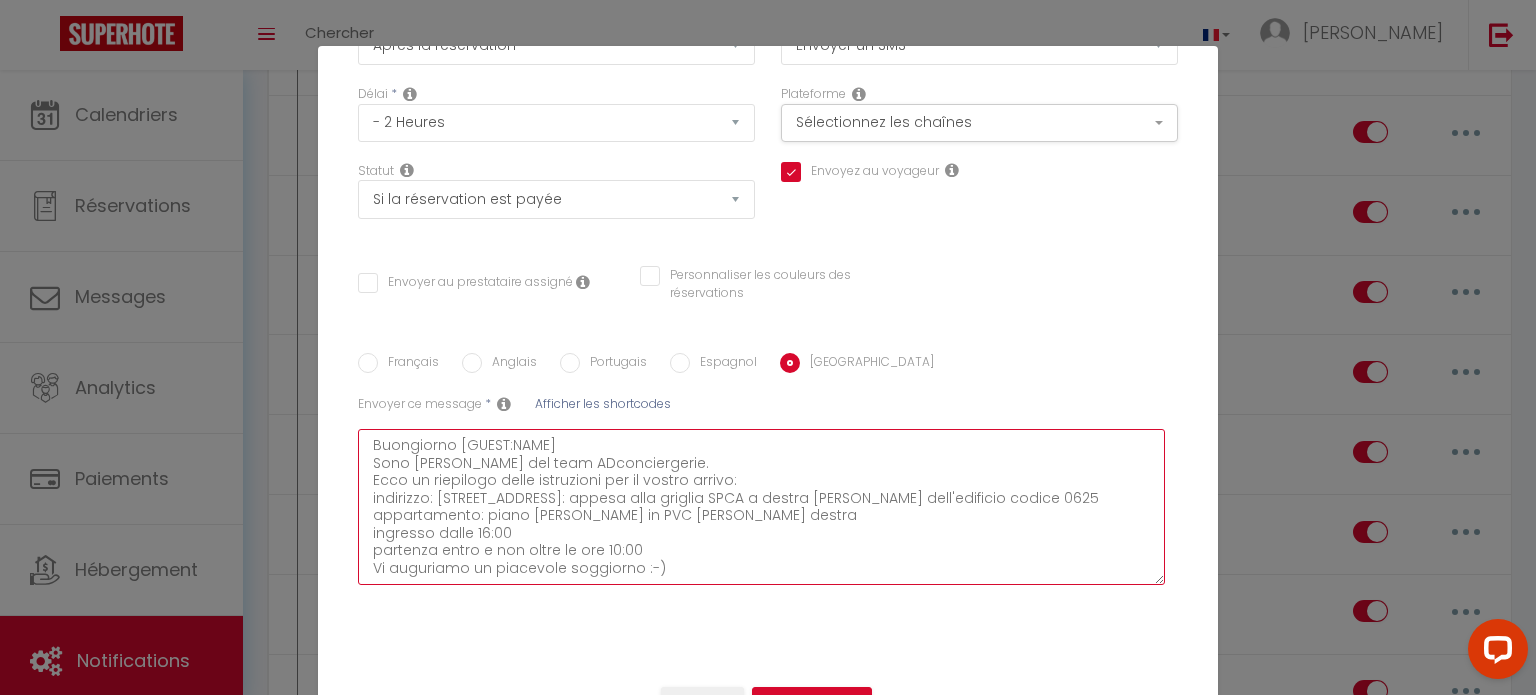 click on "Buongiorno [GUEST:NAME]
Sono [PERSON_NAME] del team ADconciergerie.
Ecco un riepilogo delle istruzioni per il vostro arrivo:
indirizzo: [STREET_ADDRESS]: appesa alla griglia SPCA a destra [PERSON_NAME] dell'edificio codice 0625
appartamento: piano [PERSON_NAME] in PVC [PERSON_NAME] destra
ingresso dalle 16:00
partenza entro e non oltre le ore 10:00
Vi auguriamo un piacevole soggiorno :-)" at bounding box center [761, 507] 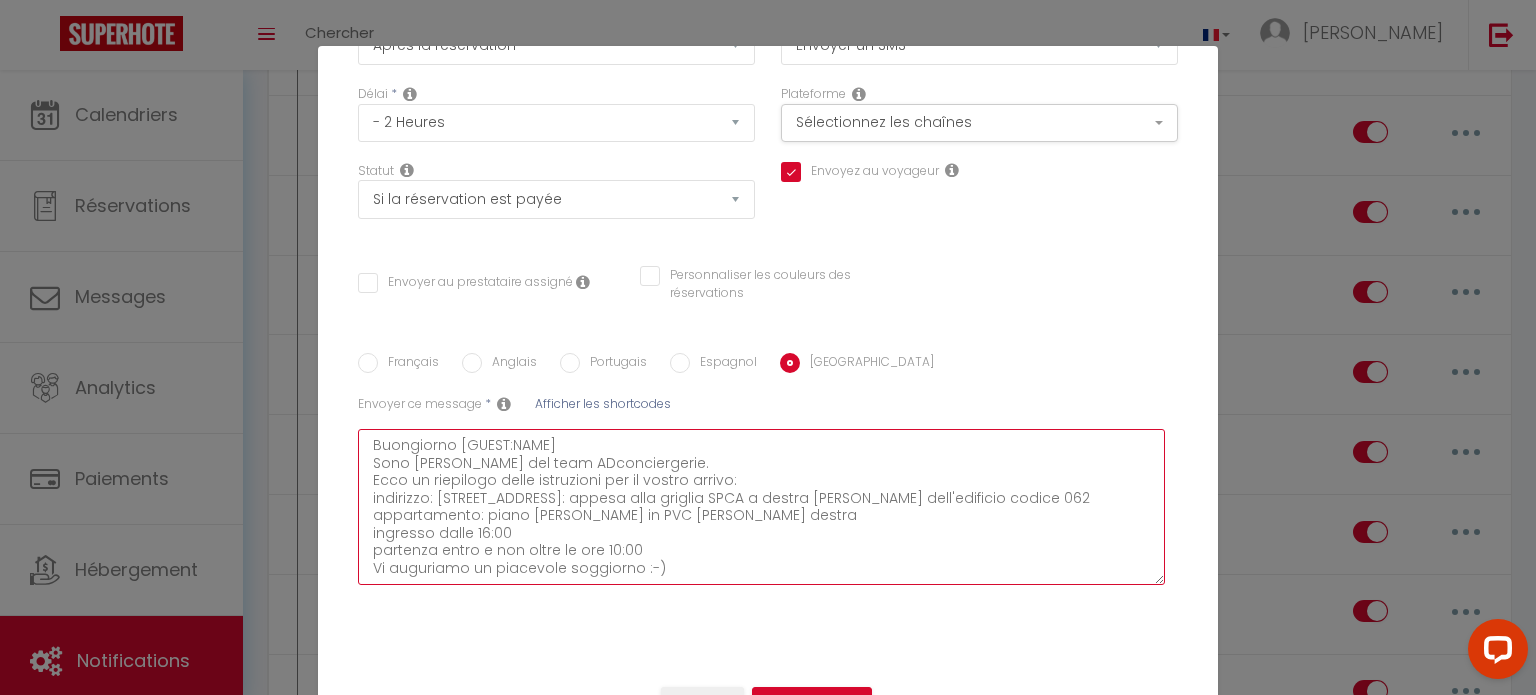 checkbox on "true" 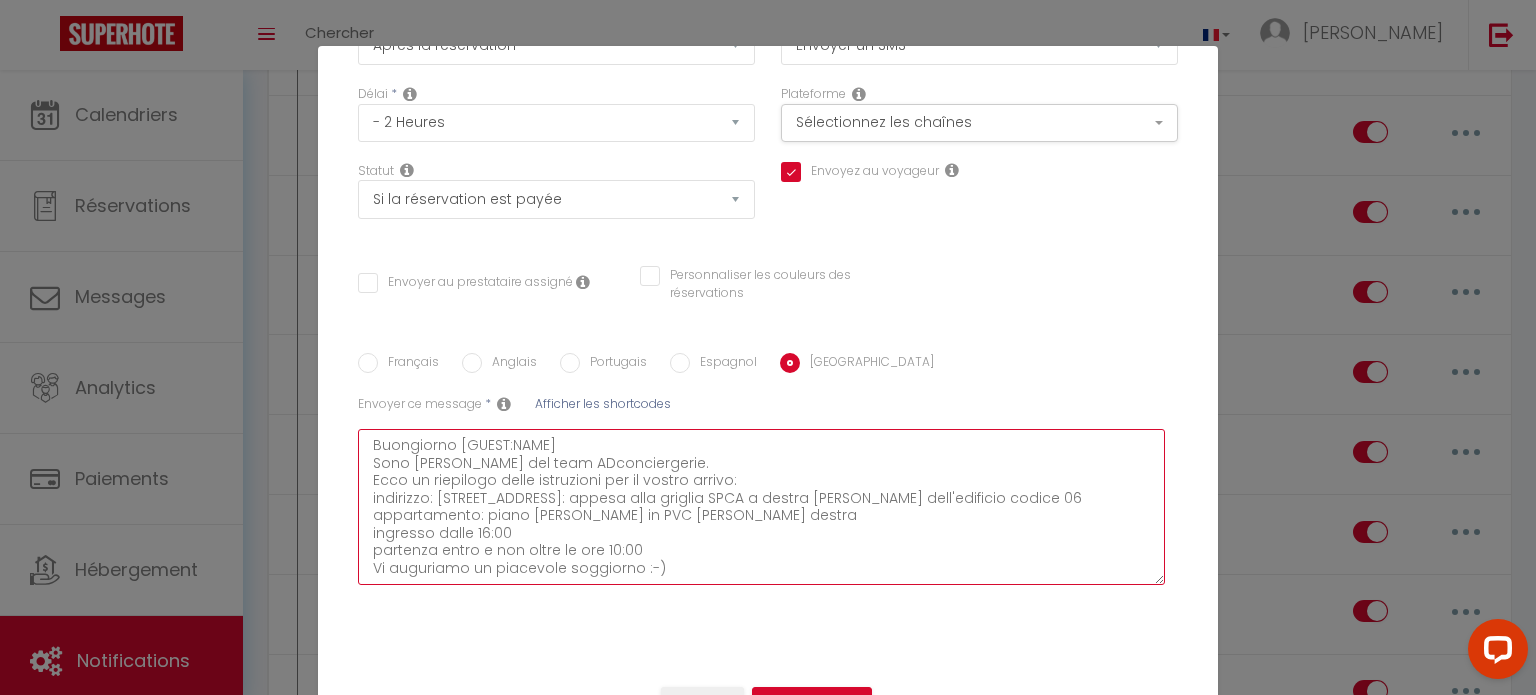 checkbox on "true" 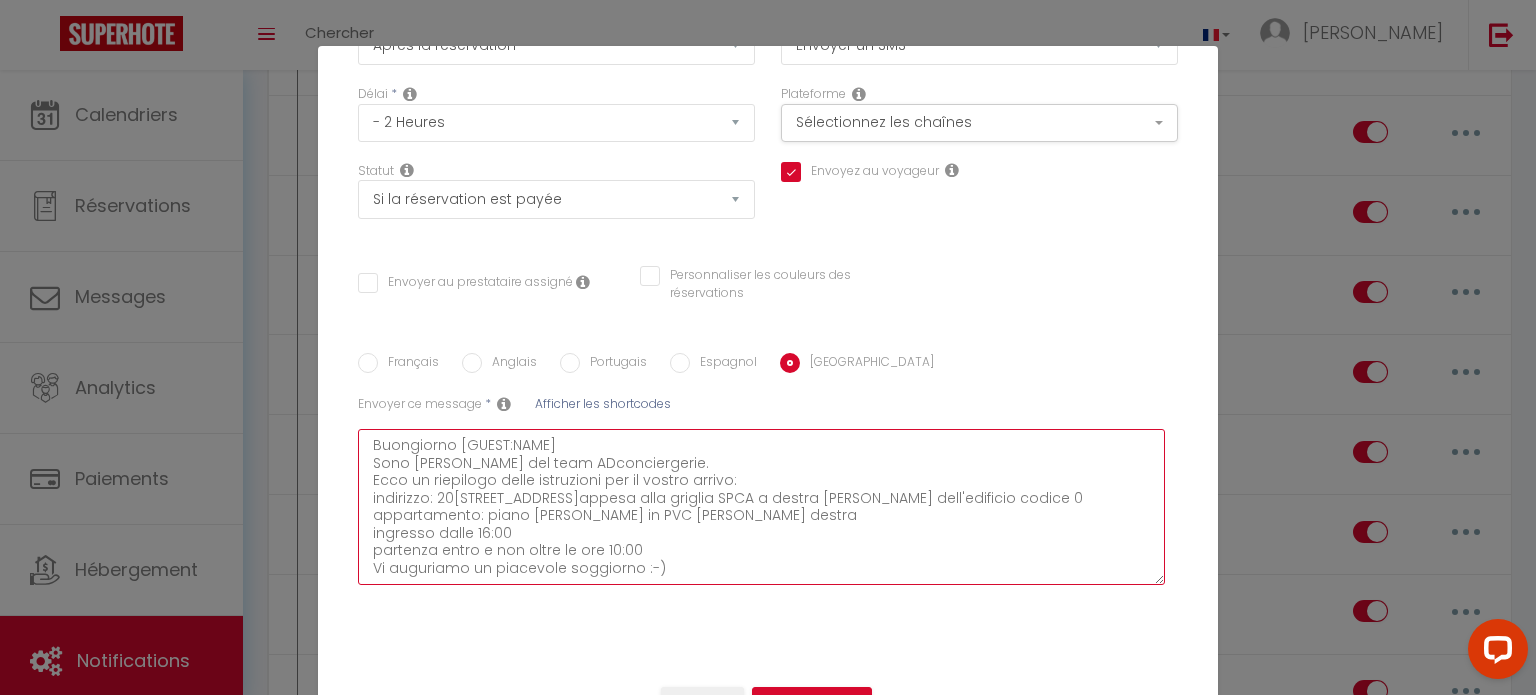checkbox on "true" 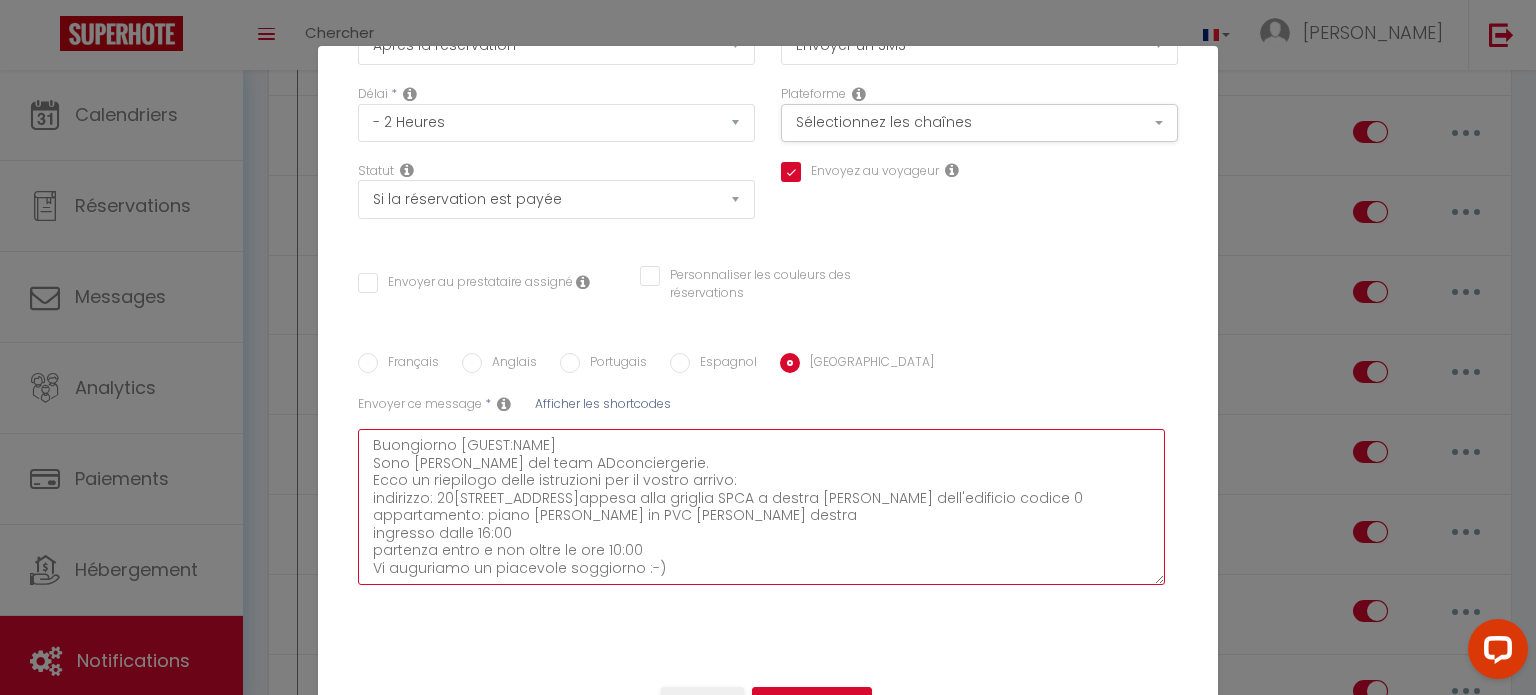 type on "Buongiorno [GUEST:NAME]
Sono [PERSON_NAME] del team ADconciergerie.
Ecco un riepilogo delle istruzioni per il vostro arrivo:
indirizzo: [STREET_ADDRESS]: appesa alla griglia SPCA a destra [PERSON_NAME] dell'edificio codice 07
appartamento: piano [PERSON_NAME] in PVC [PERSON_NAME] destra
ingresso dalle 16:00
partenza entro e non oltre le ore 10:00
Vi auguriamo un piacevole soggiorno :-)" 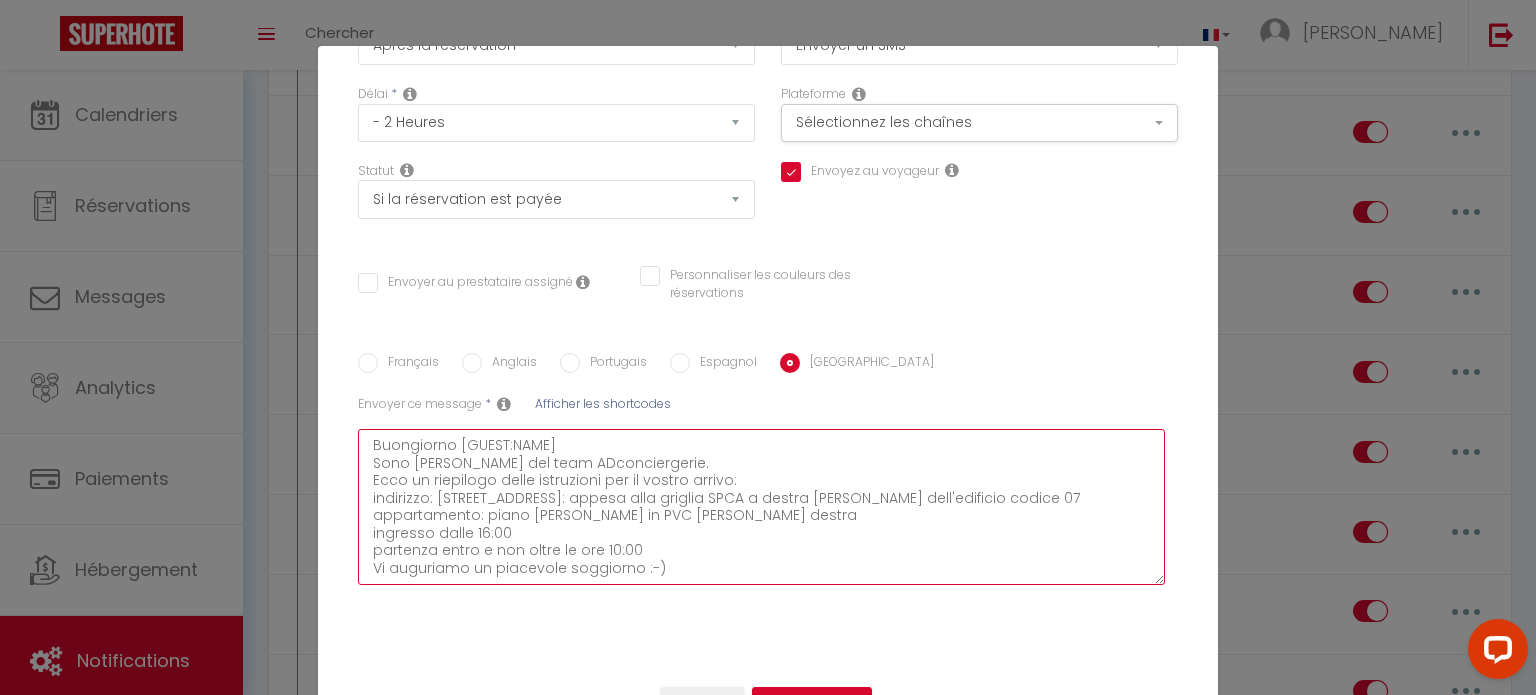 checkbox on "true" 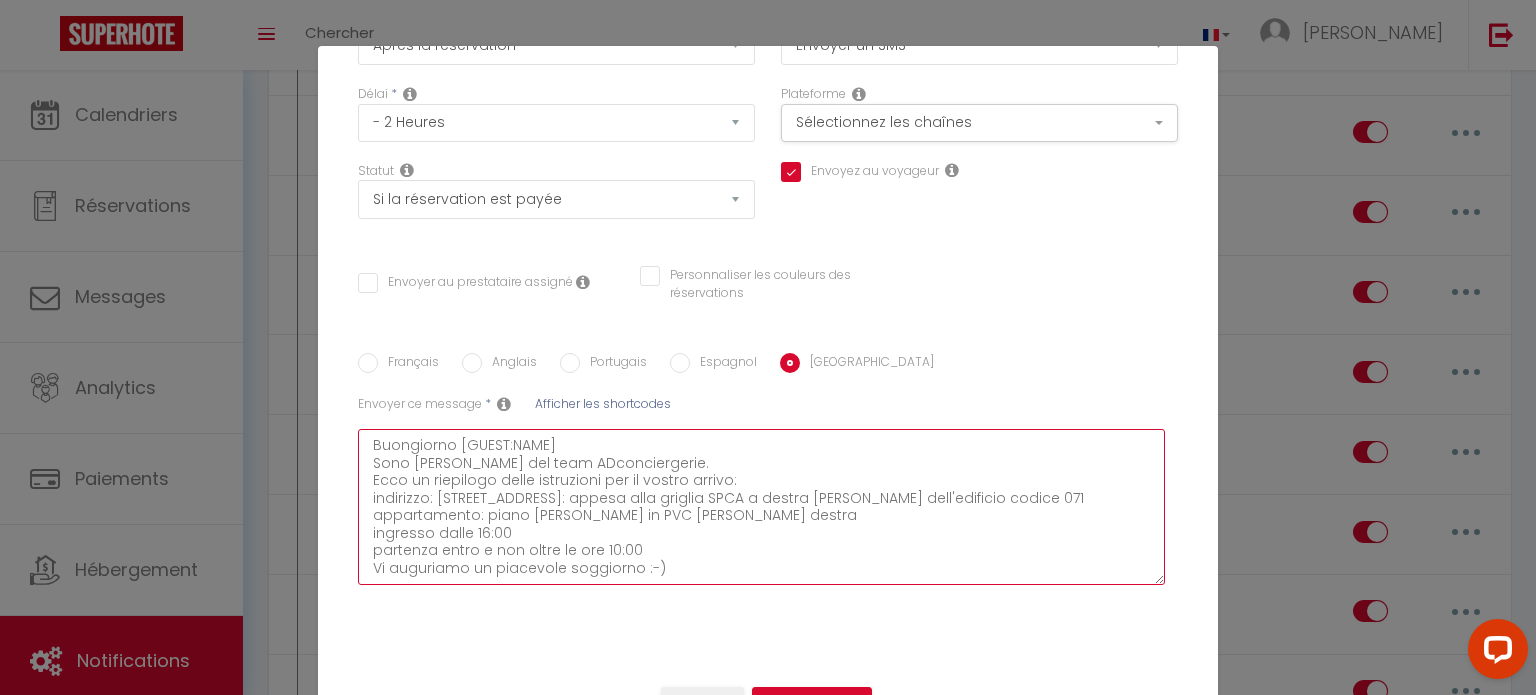 checkbox on "true" 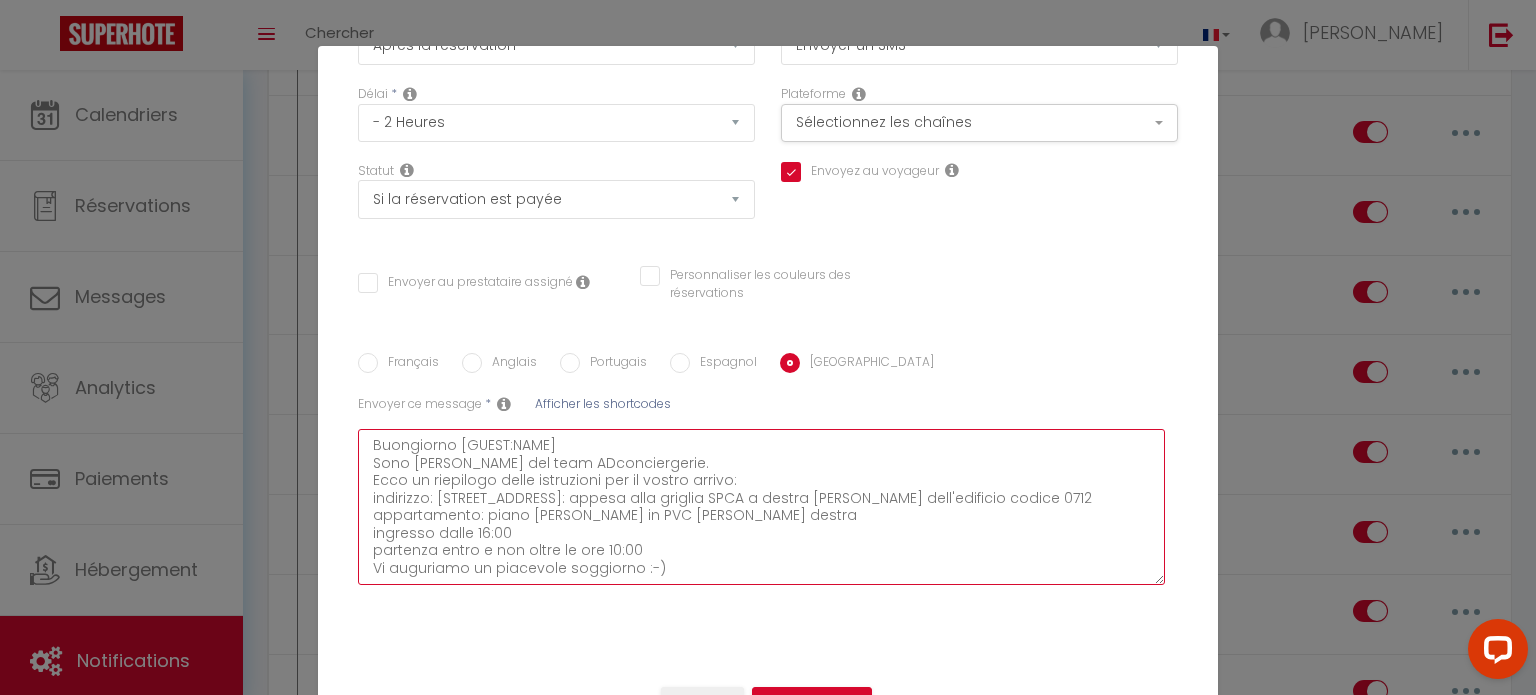 checkbox on "true" 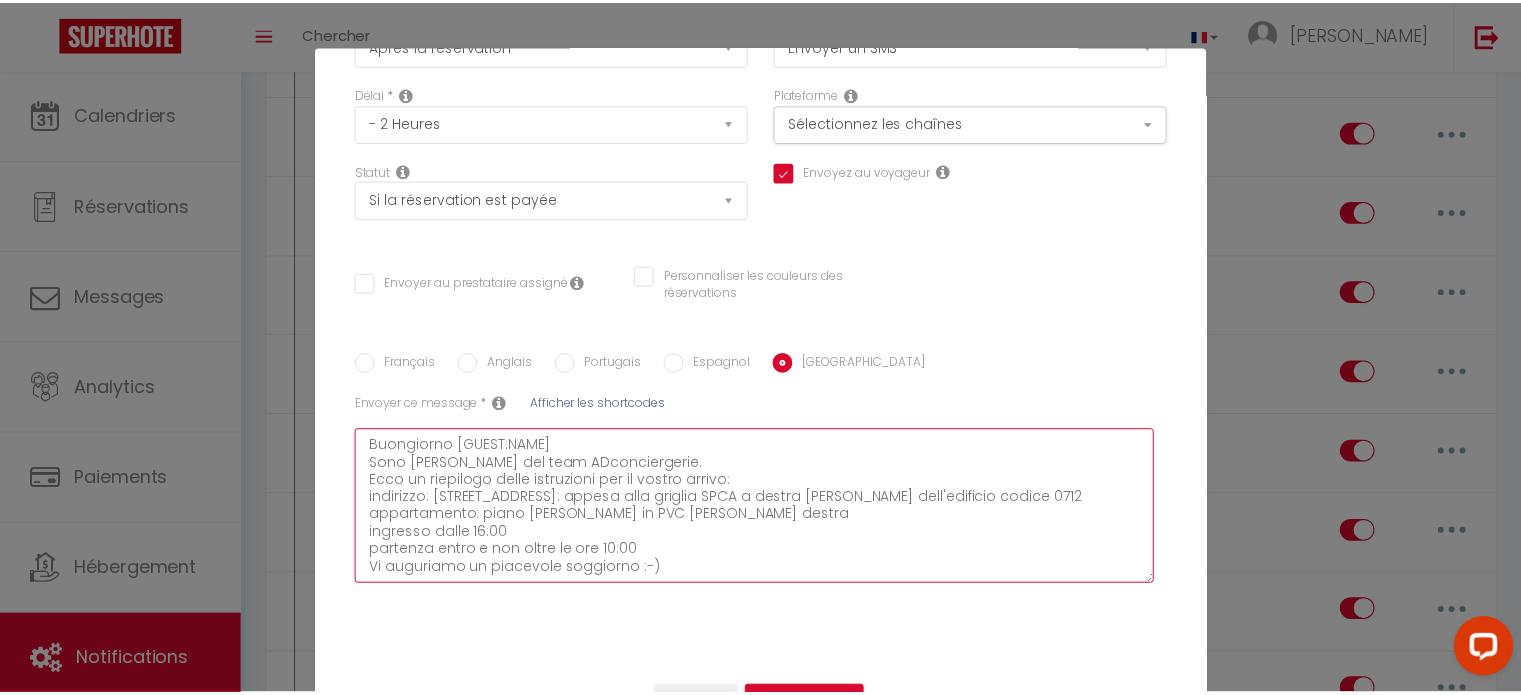 scroll, scrollTop: 16, scrollLeft: 0, axis: vertical 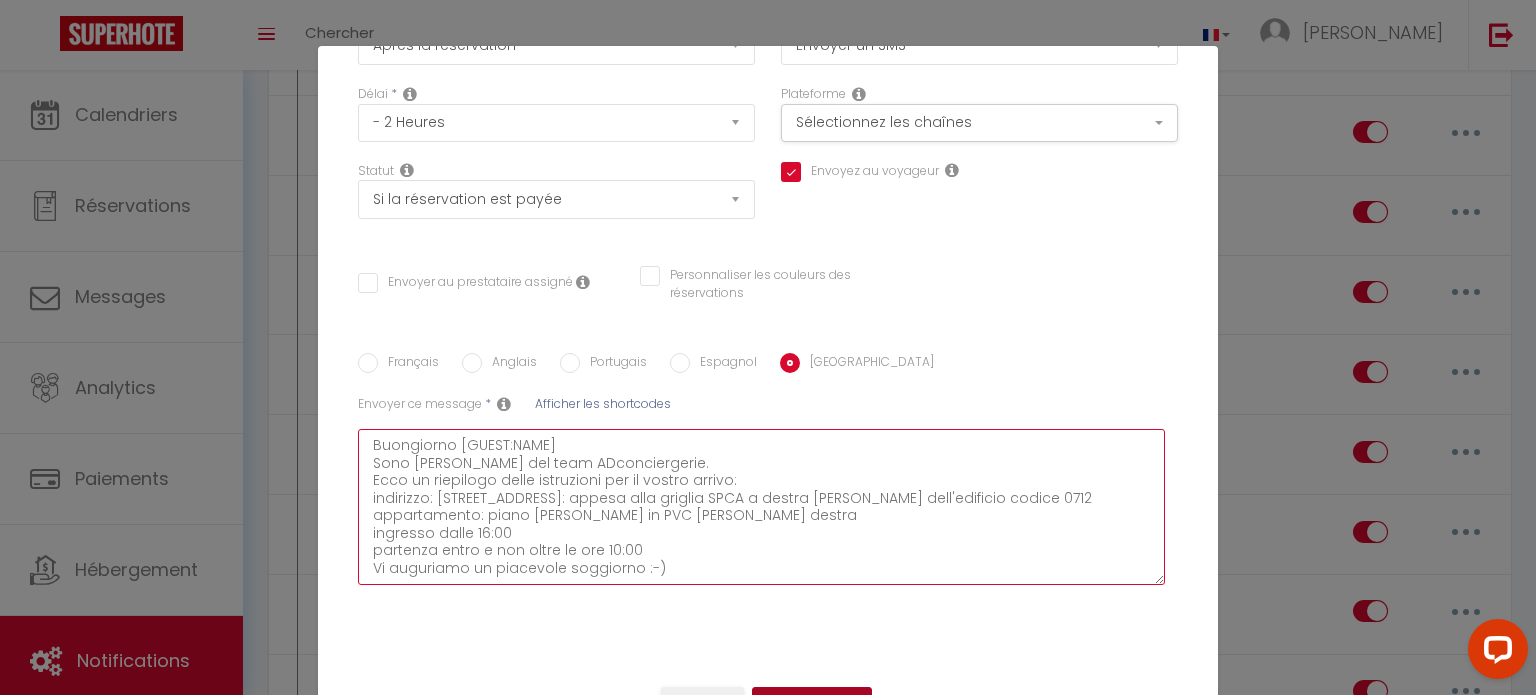 type on "Buongiorno [GUEST:NAME]
Sono [PERSON_NAME] del team ADconciergerie.
Ecco un riepilogo delle istruzioni per il vostro arrivo:
indirizzo: [STREET_ADDRESS]: appesa alla griglia SPCA a destra [PERSON_NAME] dell'edificio codice 0712
appartamento: piano [PERSON_NAME] in PVC [PERSON_NAME] destra
ingresso dalle 16:00
partenza entro e non oltre le ore 10:00
Vi auguriamo un piacevole soggiorno :-)" 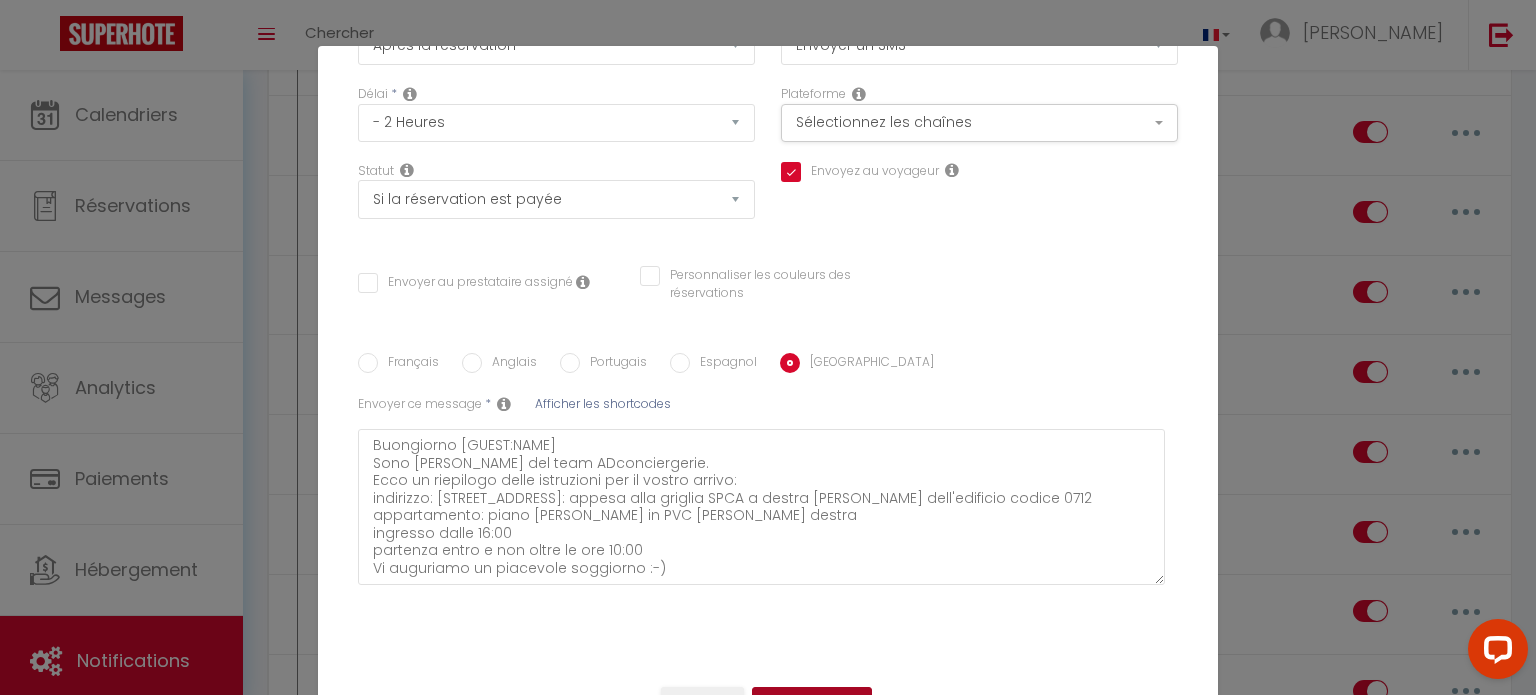 click on "Mettre à jour" at bounding box center (812, 704) 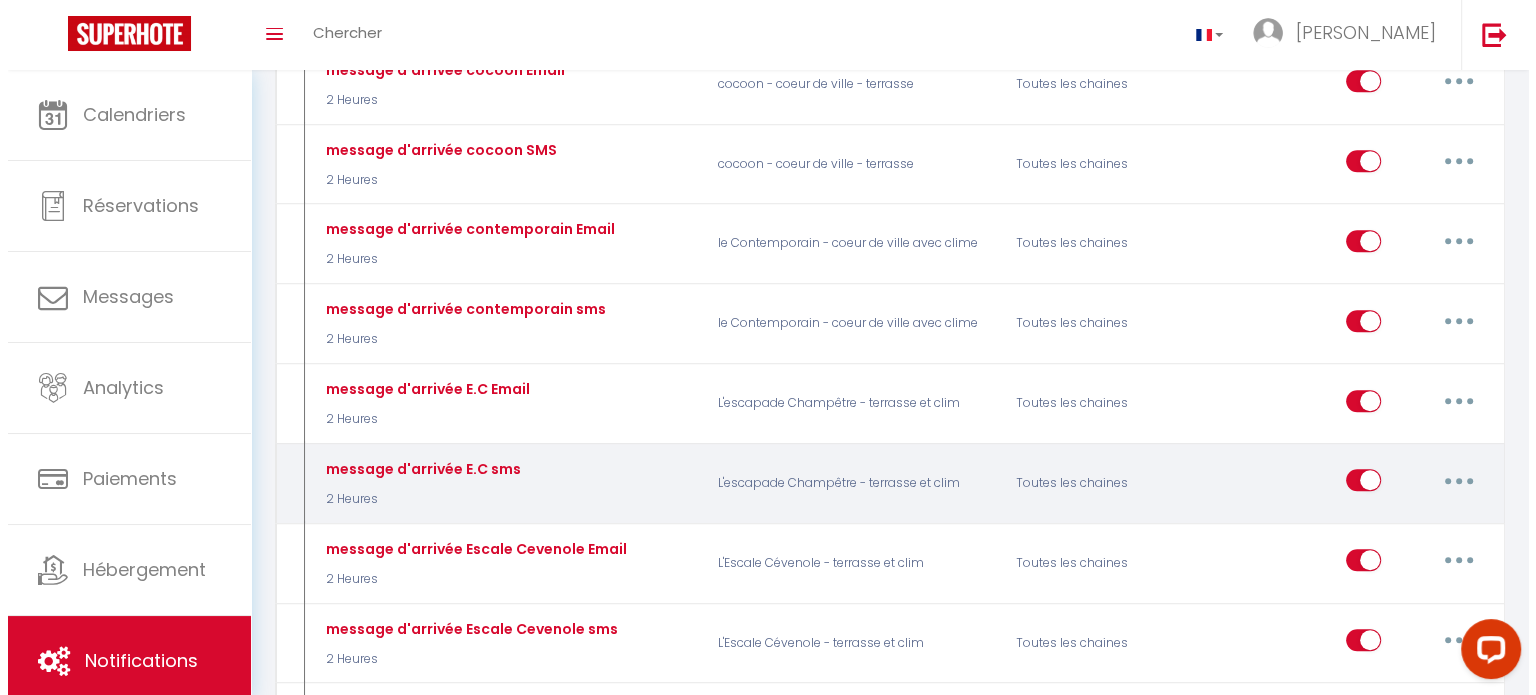 scroll, scrollTop: 1271, scrollLeft: 0, axis: vertical 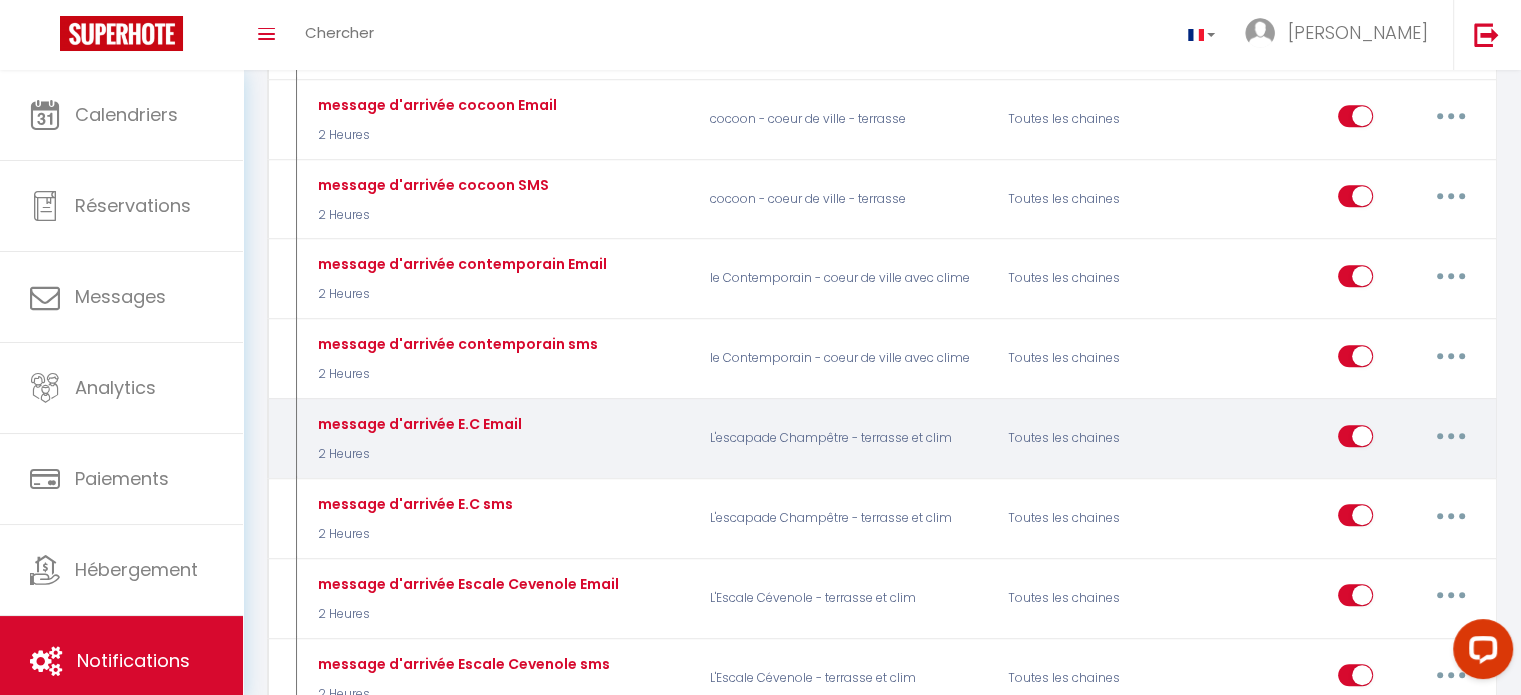 click at bounding box center (1451, 436) 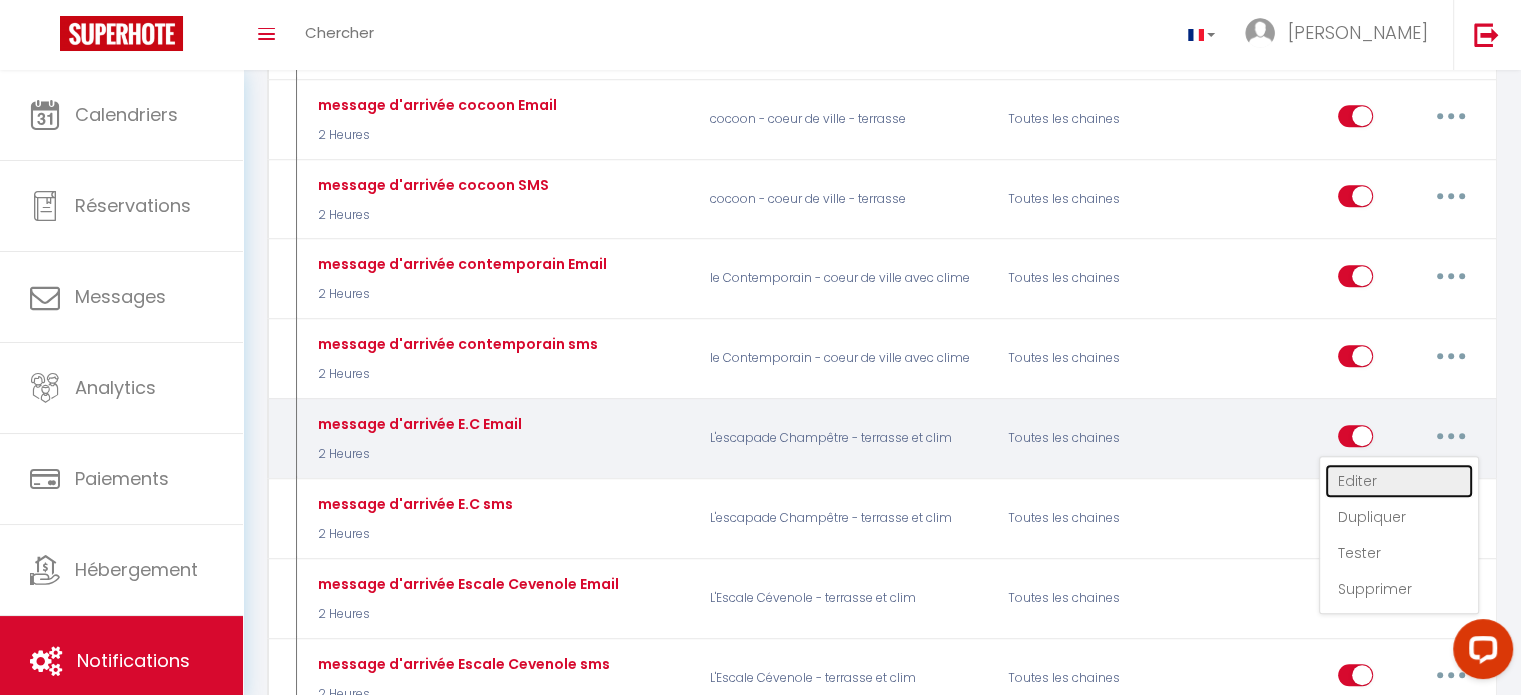 click on "Editer" at bounding box center [1399, 481] 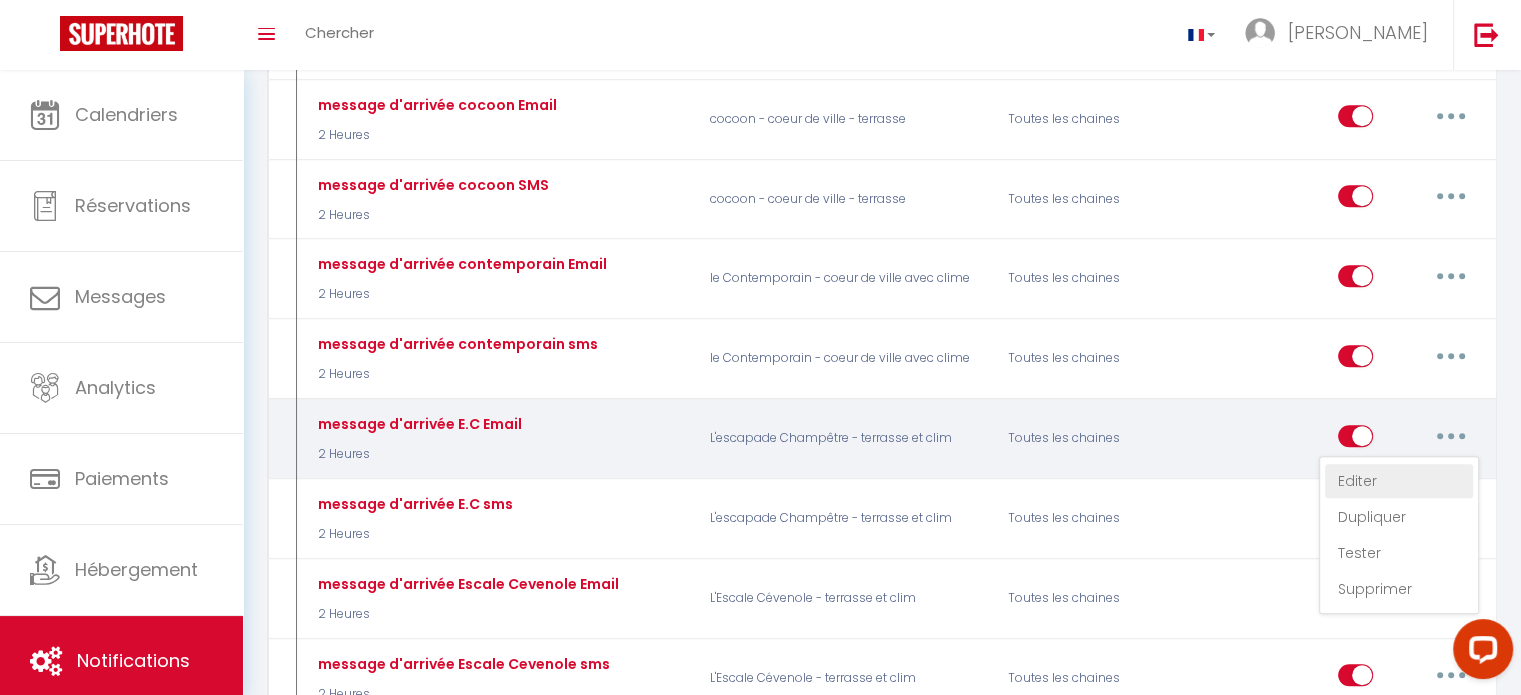 type on "message d'arrivée E.C Email" 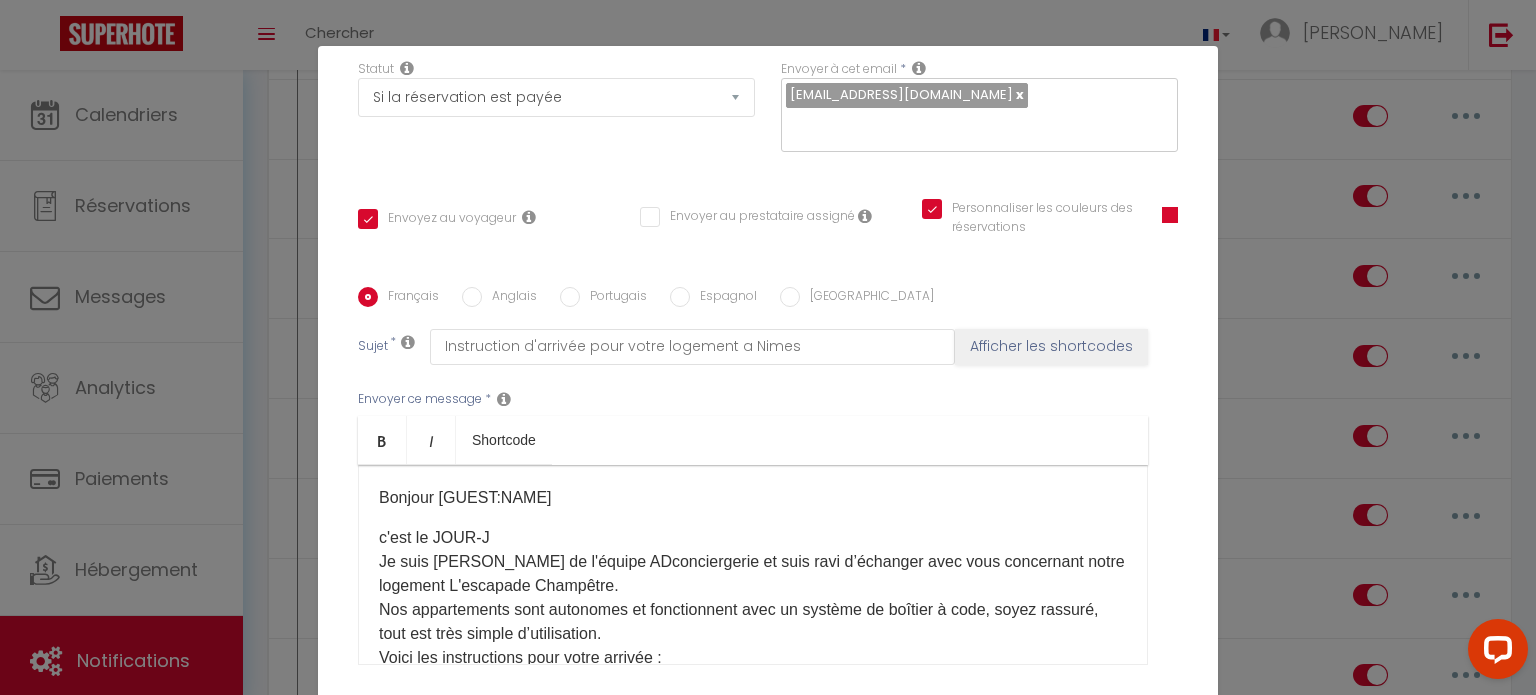 scroll, scrollTop: 396, scrollLeft: 0, axis: vertical 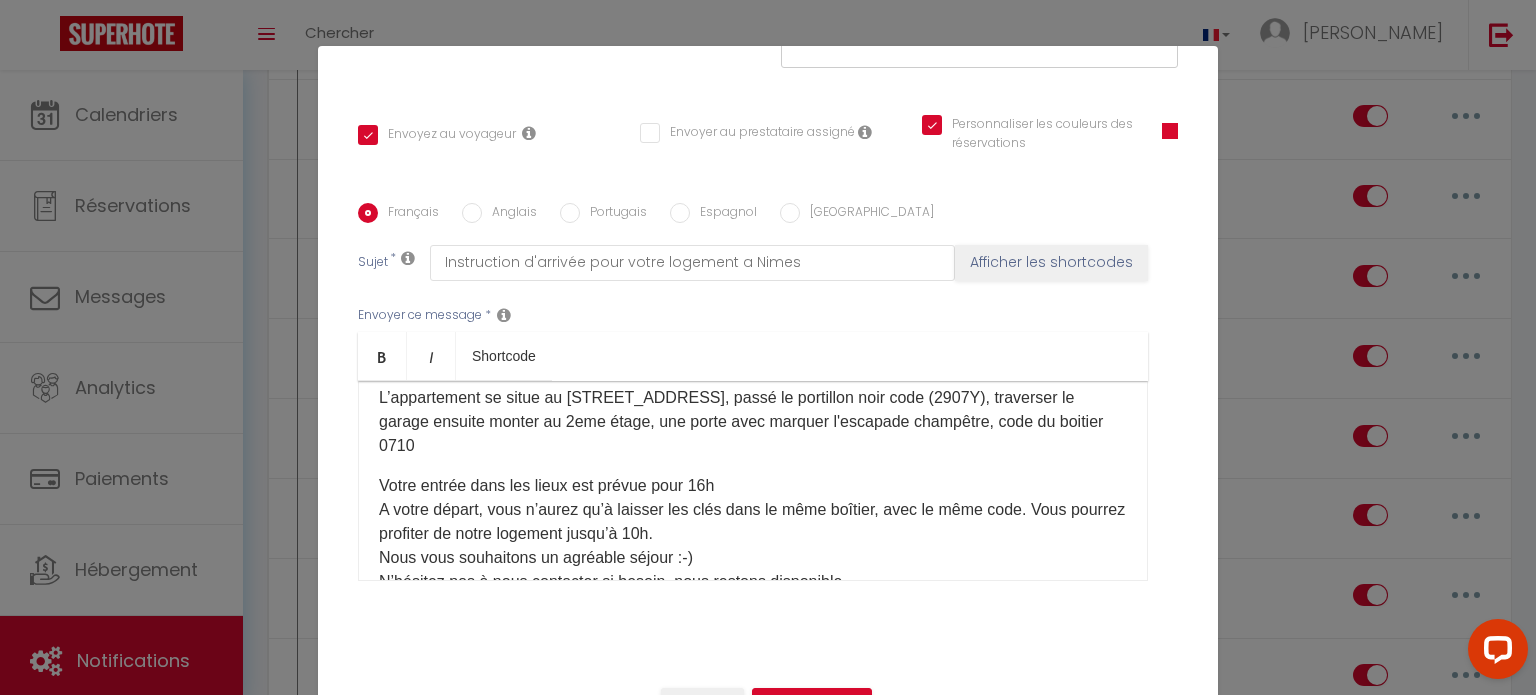 click on "c'est le JOUR-J Je suis [PERSON_NAME] de l'équipe ADconciergerie et suis ravi d’échanger avec vous concernant notre logement L'escapade Champêtre. Nos appartements sont autonomes et fonctionnent avec un système de boîtier à code, soyez rassuré, tout est très simple d’utilisation. Voici les instructions pour votre arrivée : L’appartement se situe au [STREET_ADDRESS], passé le portillon noir code (2907Y), traverser le garage ensuite monter au 2eme étage, une porte avec marquer l'escapade champêtre, code du boitier 0710" at bounding box center (753, 350) 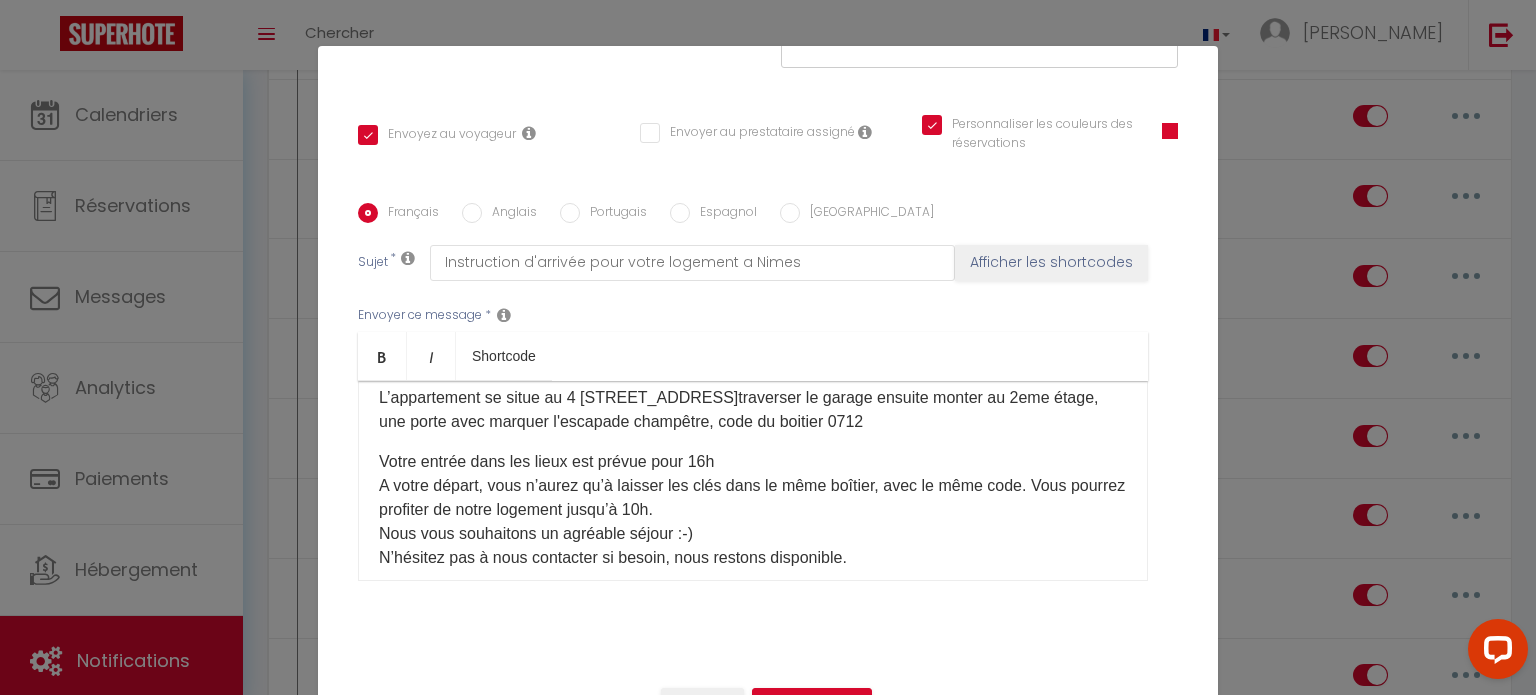 click on "Anglais" at bounding box center [472, 213] 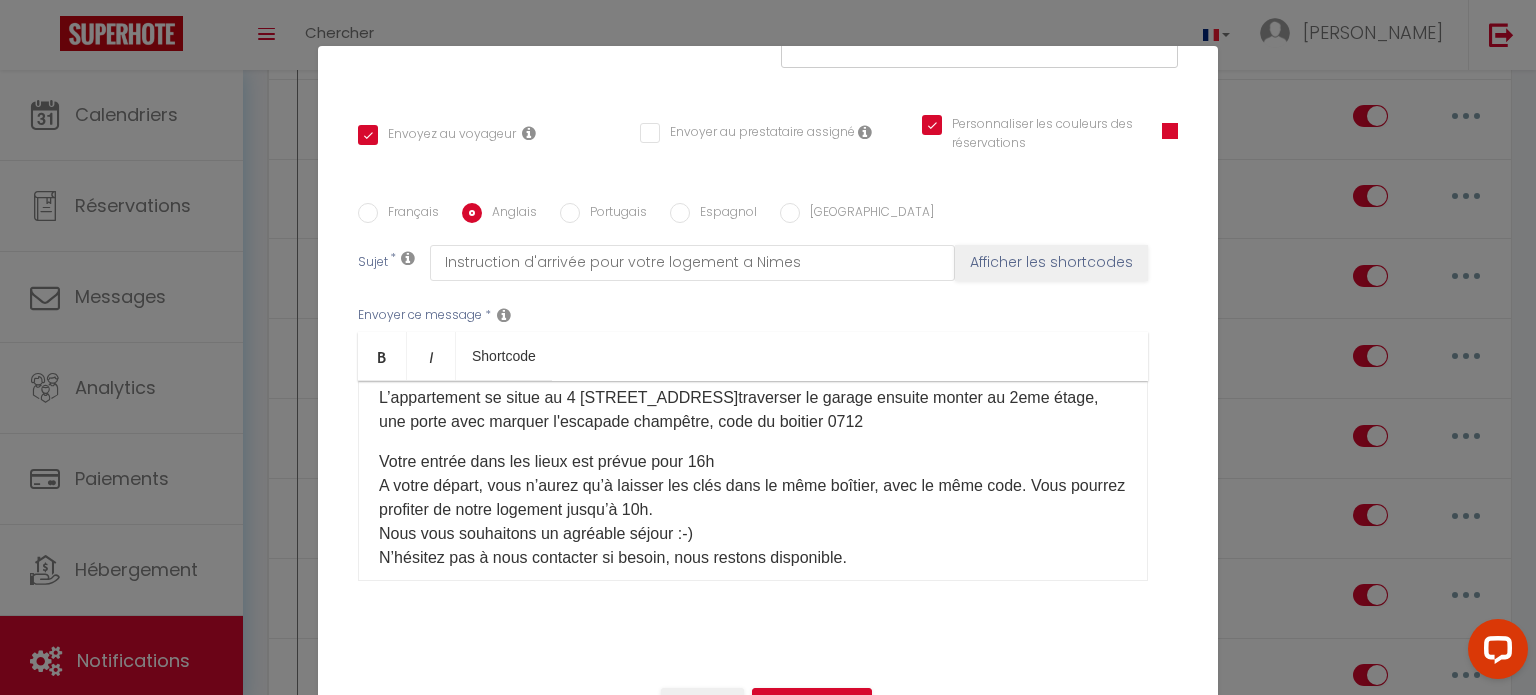 checkbox on "true" 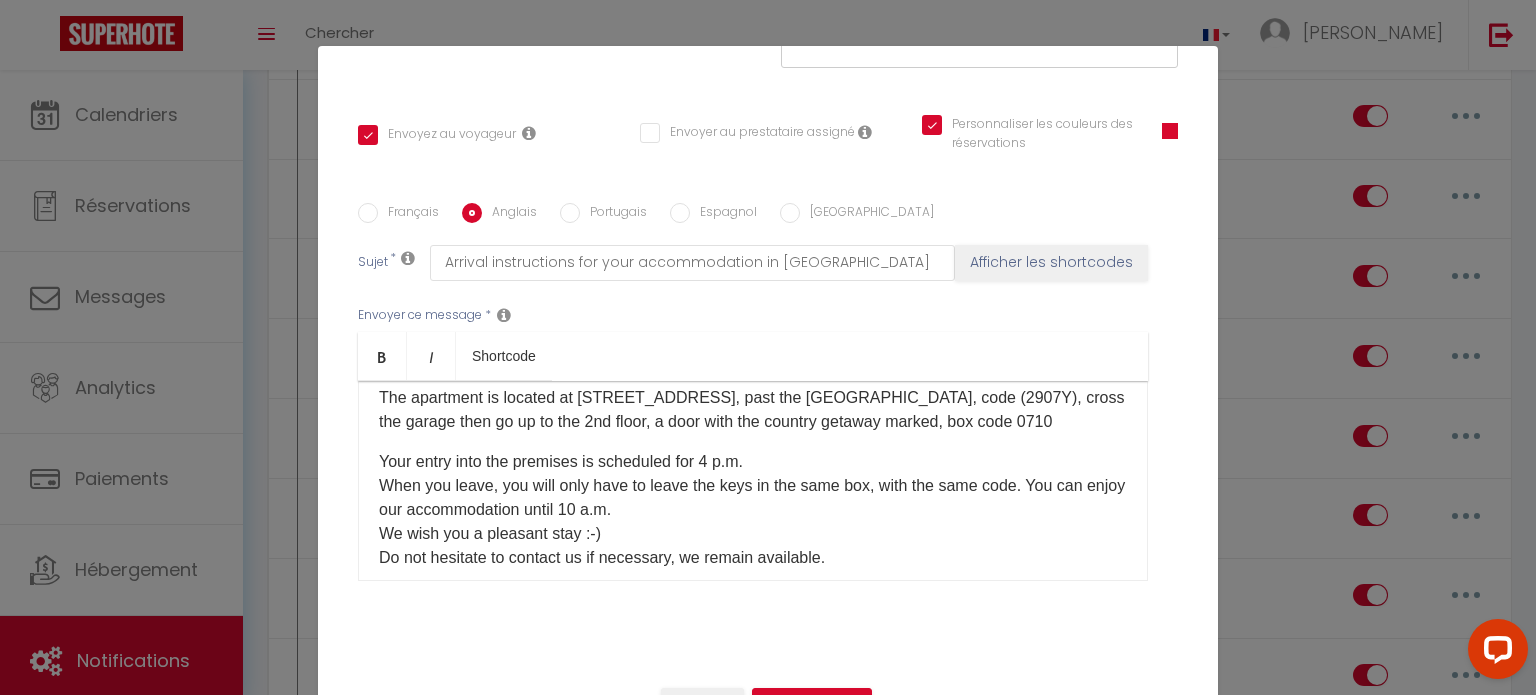 click on "It's D-DAY! I'm [PERSON_NAME] from the ADconciergerie team and I'm delighted to talk with you about our accommodation L'escapade champêtre. Our apartments are autonomous and operate with a code box system, rest assured, everything is very easy to use. Here are the instructions for your arrival: ​The apartment is located at [STREET_ADDRESS], past the black metal gate, code (2907Y), cross the garage then go up to the 2nd floor, a door with the country getaway marked, box code 0710" at bounding box center [753, 338] 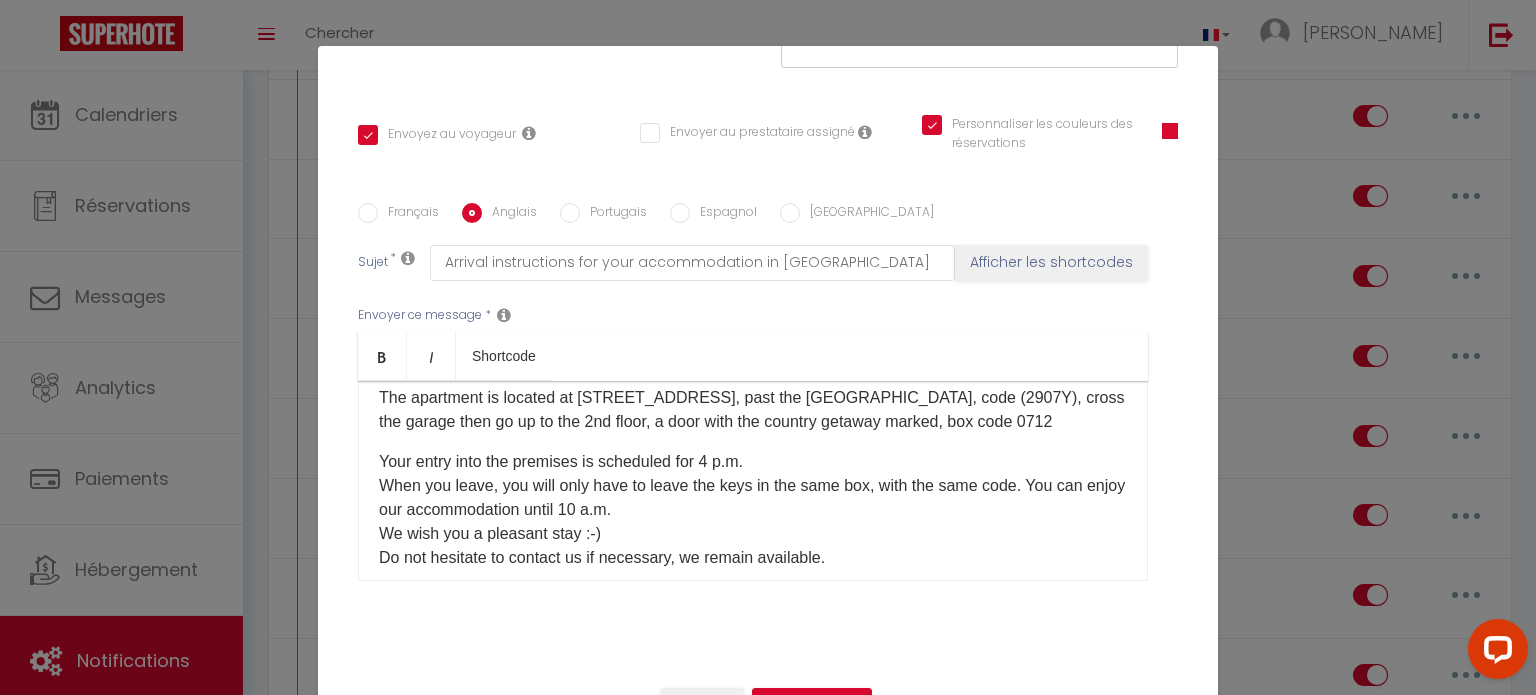 click on "Français     Anglais     Portugais     Espagnol     [GEOGRAPHIC_DATA]   Sujet   *     Arrival instructions for your accommodation in [GEOGRAPHIC_DATA]   Afficher les shortcodes   Envoyer ce message   *     Bold Italic Shortcode Rich text editor ​Good morning [GUEST:NAME]​, It's D-DAY! I'm [PERSON_NAME] from the ADconciergerie team and I'm delighted to talk with you about our accommodation L'escapade champêtre. Our apartments are autonomous and operate with a code box system, rest assured, everything is very easy to use. Here are the instructions for your arrival: ​The apartment is located at [GEOGRAPHIC_DATA][STREET_ADDRESS]past the black metal gate, code (2907Y), cross the garage then go up to the 2nd floor, a door with the country getaway marked, box code 0712 ​​Your entry into the premises is scheduled for 4 p.m. When you leave, you will only have to leave the keys in the same box, with the same code. You can enjoy our accommodation until 10 a.m. We wish you a pleasant stay :-)
The ADconciergerie team [PHONE_NUMBER] ​     *" at bounding box center [768, 404] 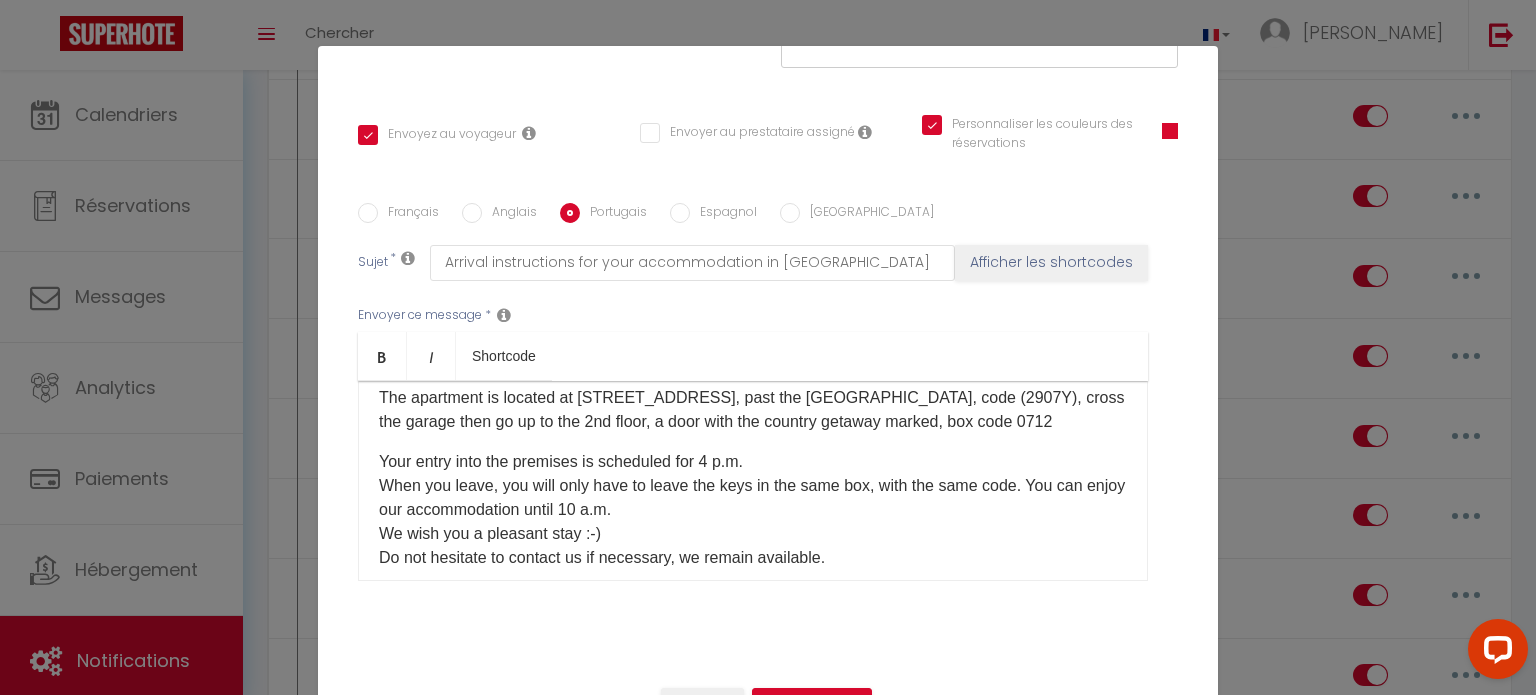 checkbox on "true" 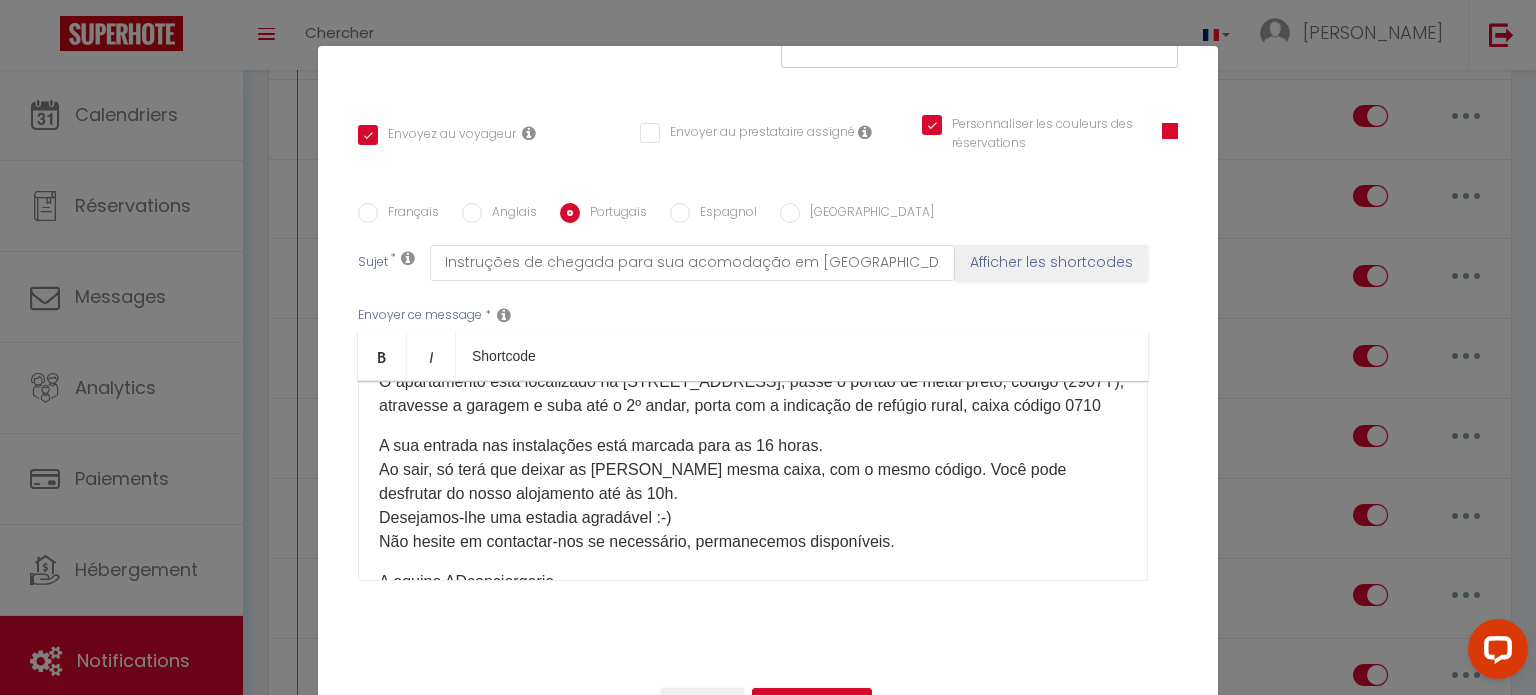 click on "Bom dia [GUEST:NAME]​, É DIA D! [PERSON_NAME], da equipe ADconciergerie e tenho o prazer de conversar com você sobre nossa acomodação L'escapade champêtre. Os nossos apartamentos são autónomos e funcionam com sistema de caixa codificada, fique tranquilo, tudo é muito fácil de usar. Aqui estão as instruções para sua chegada: ​O apartamento está localizado na [GEOGRAPHIC_DATA][STREET_ADDRESS]passe o portão de metal preto, código (2907Y), atravesse a garagem e suba até o 2º andar, porta com a indicação de refúgio rural, caixa código 0710" at bounding box center [753, 310] 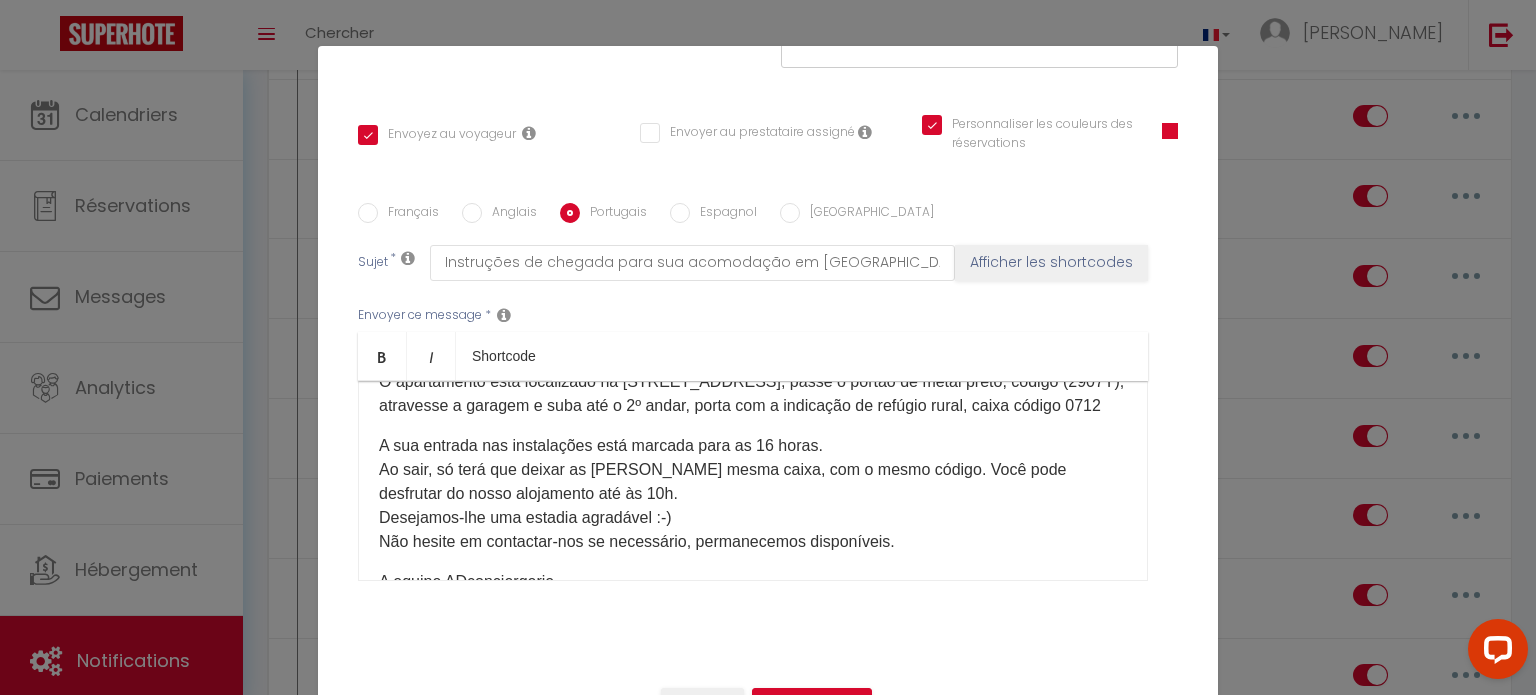 click on "Espagnol" at bounding box center (723, 214) 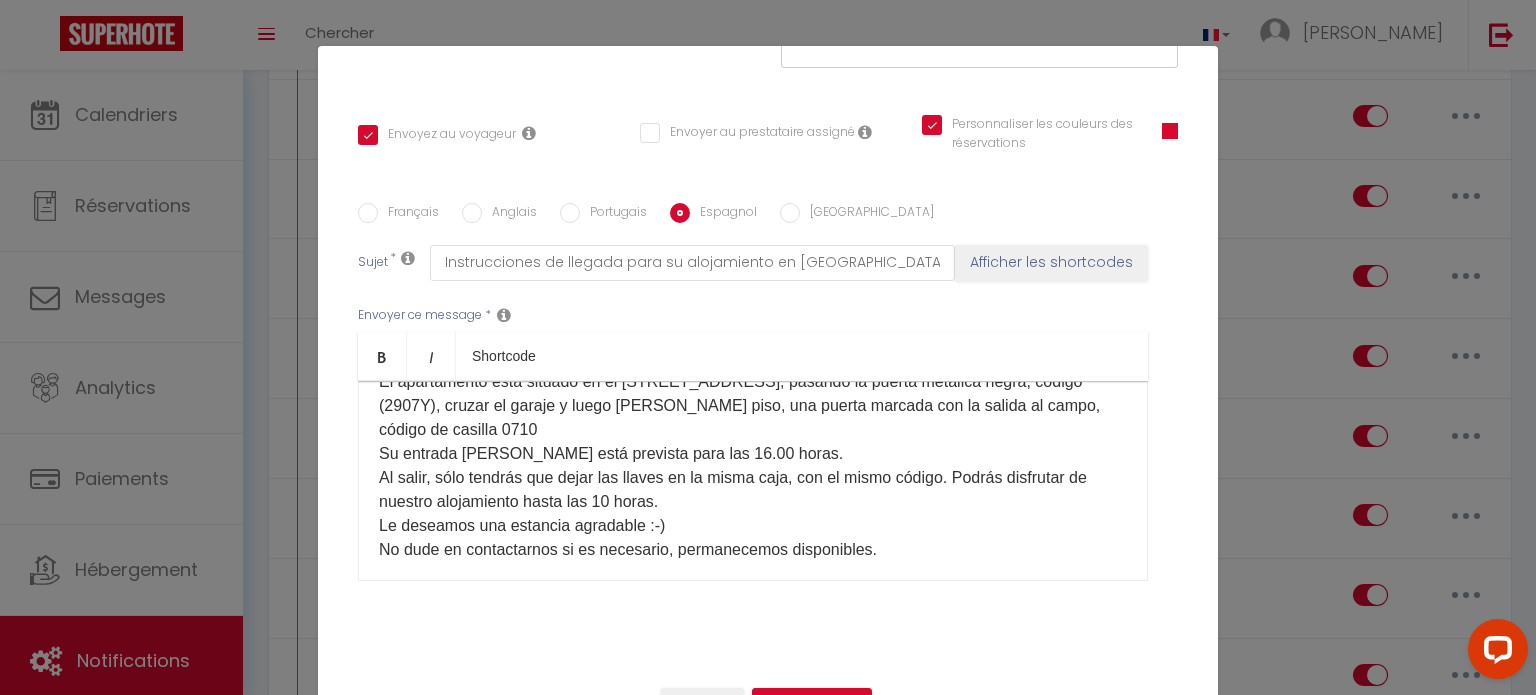 click on "Buenos [PERSON_NAME] [GUEST:NAME]​, ¡Es el DÍA D! Soy [PERSON_NAME] del equipo de ADconciergerie y estoy encantado de hablar contigo sobre nuestro alojamiento L'escapade champêtre. Nuestros apartamentos son autónomos y funcionan con un sistema de caja de código, ten la seguridad de que todo es muy fácil de usar. Aquí están las instrucciones para su llegada: ​El apartamento está situado en el [STREET_ADDRESS], pasando la puerta metálica negra, código (2907Y), cruzar el garaje y luego [PERSON_NAME] piso, una puerta marcada con la salida al campo, código de casilla 0710 ​Su entrada [PERSON_NAME] está prevista para las 16.00 horas. Al salir, sólo tendrás que dejar las llaves en la misma caja, con el mismo código. Podrás disfrutar de nuestro alojamiento hasta las 10 horas. Le deseamos una estancia agradable :-) No dude en contactarnos si es necesario, permanecemos disponibles." at bounding box center (753, 382) 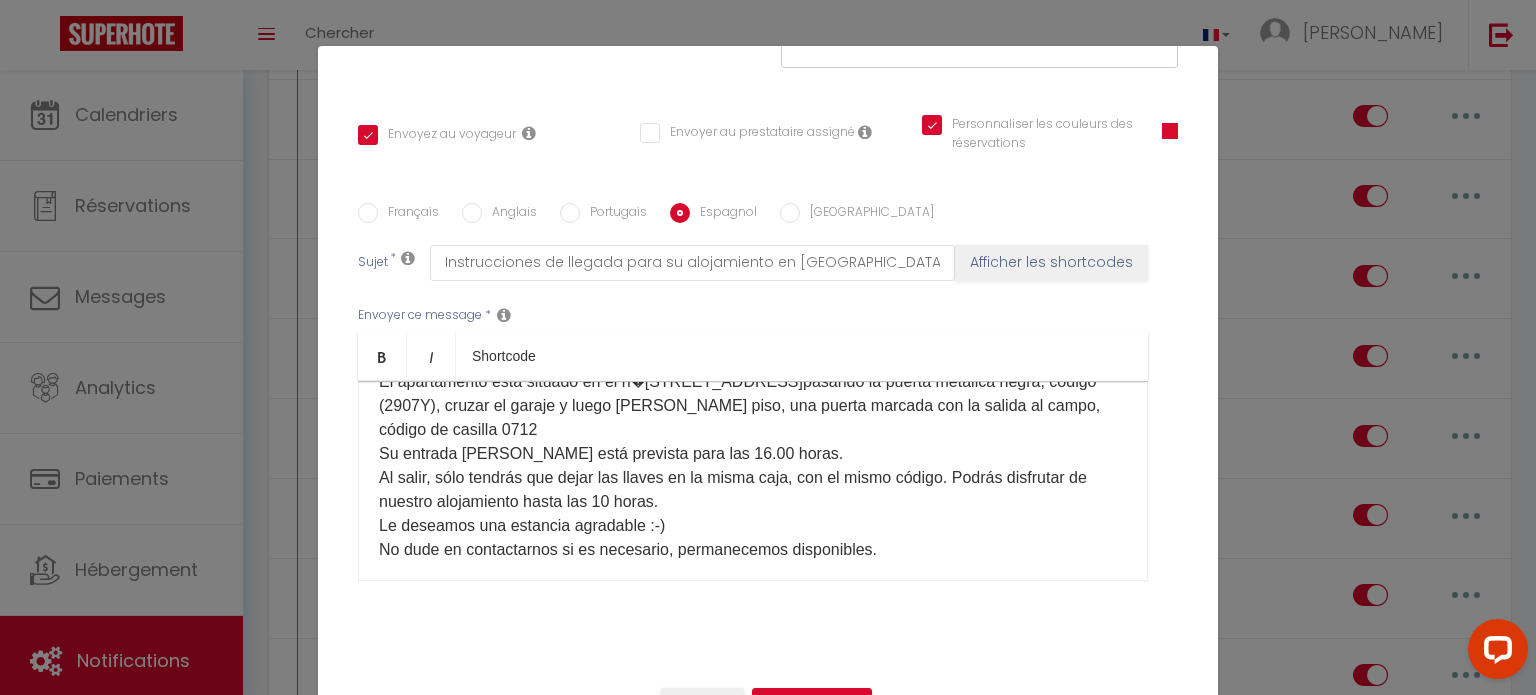 click on "[GEOGRAPHIC_DATA]" at bounding box center (867, 214) 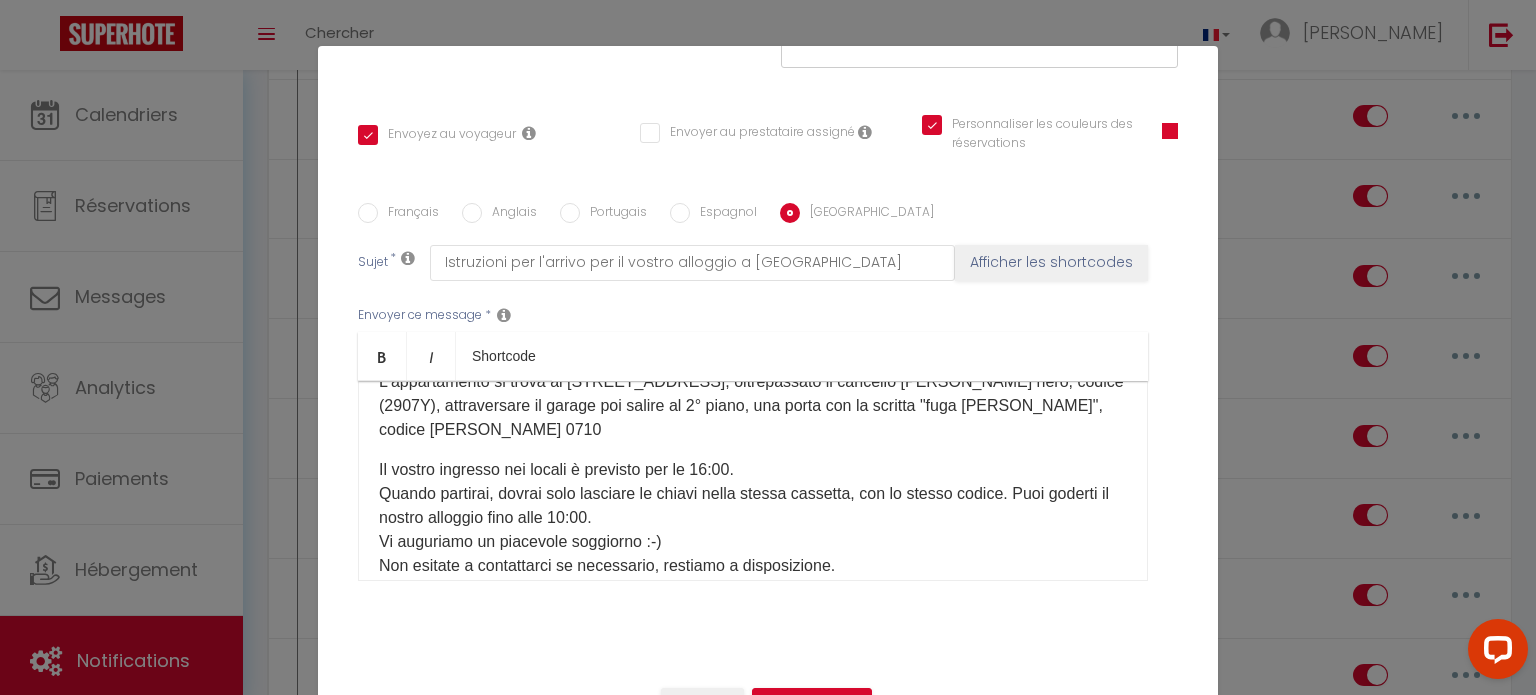 click on "Buongiorno [GUEST:NAME]​, È il D-DAY! Sono [PERSON_NAME] del team ADconciergerie e sono [PERSON_NAME] di parlarti del nostro alloggio L'escapade champêtre. I nostri appartamenti sono autonomi e funzionano con un sistema di codici, state [PERSON_NAME], tutto è molto facile da usare. Ecco le istruzioni per il tuo arrivo: ​L'appartamento si trova al [STREET_ADDRESS], oltrepassato il cancello [PERSON_NAME] nero, codice (2907Y), attraversare il garage poi salire al 2° piano, una porta con la scritta "fuga [PERSON_NAME]", codice [PERSON_NAME] 0710" at bounding box center (753, 322) 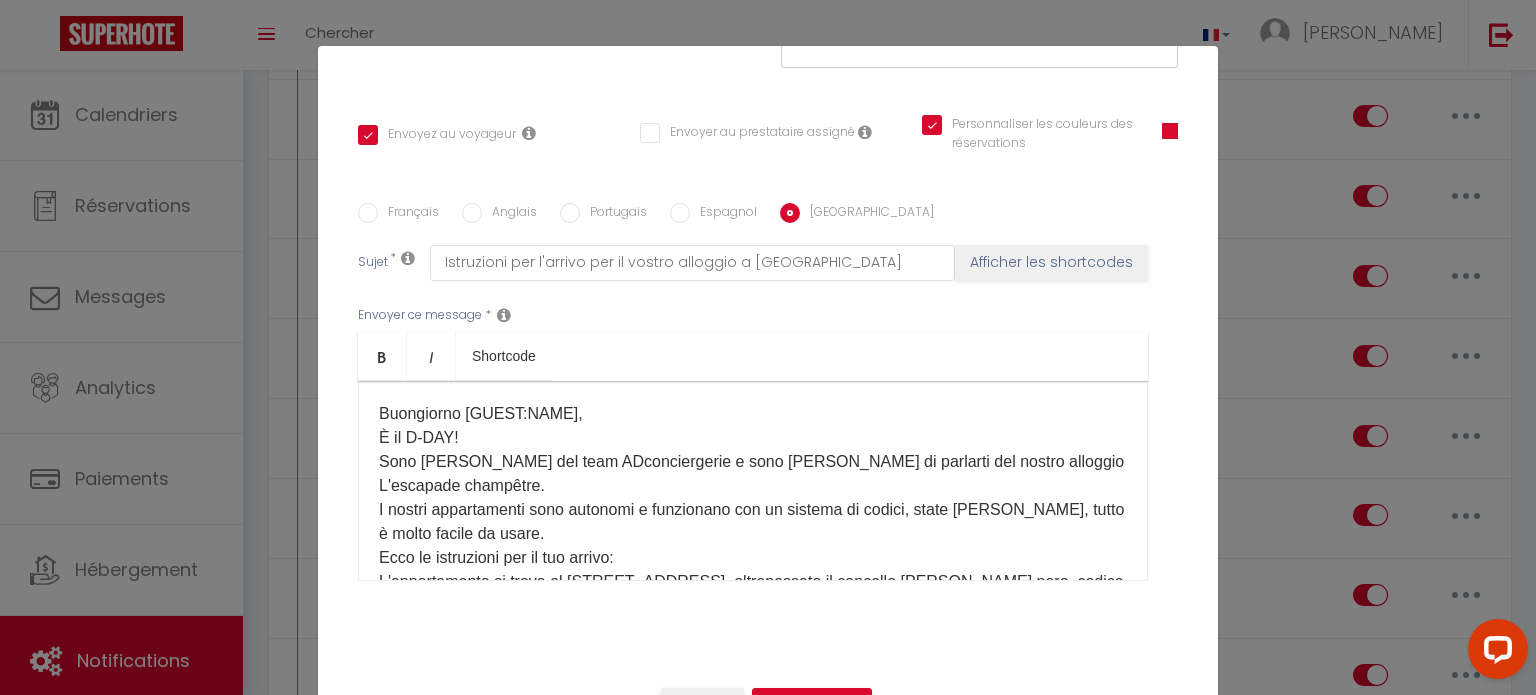 scroll, scrollTop: 200, scrollLeft: 0, axis: vertical 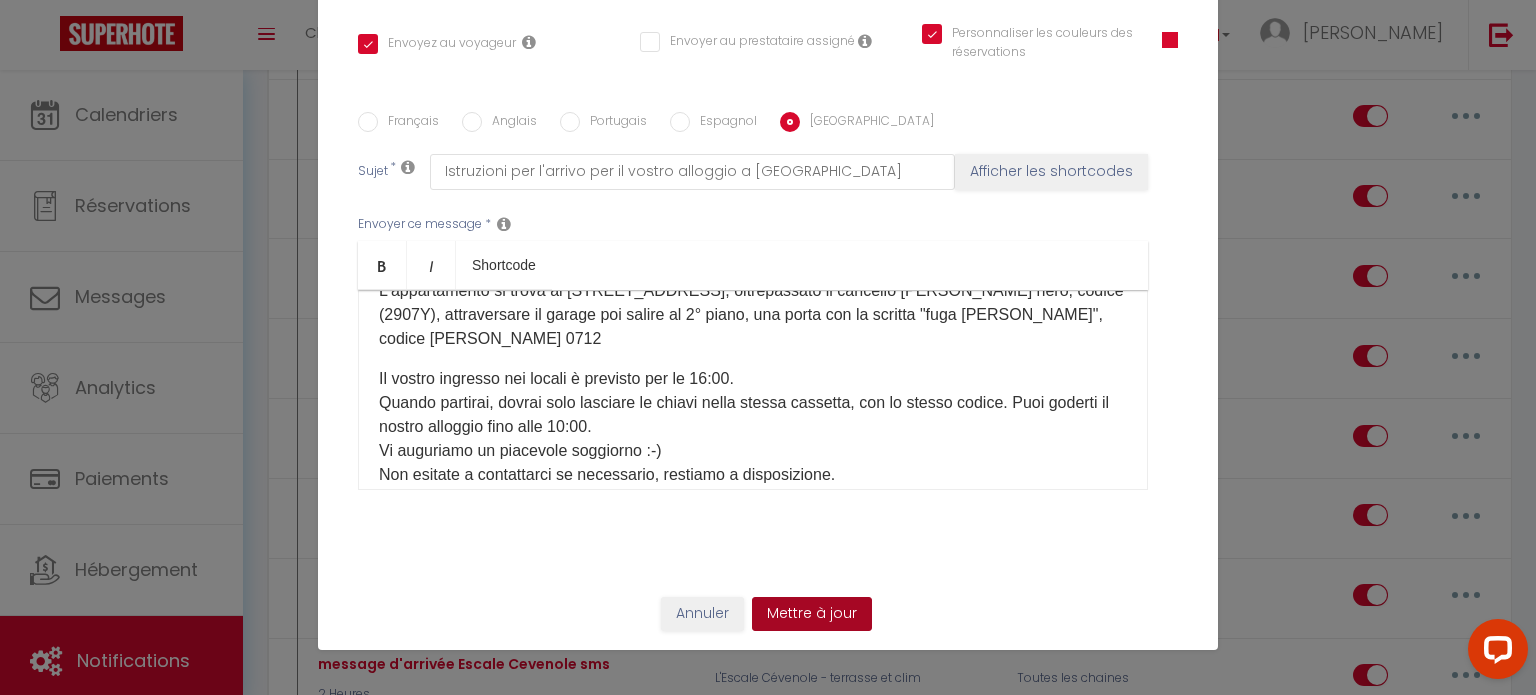 click on "Mettre à jour" at bounding box center (812, 614) 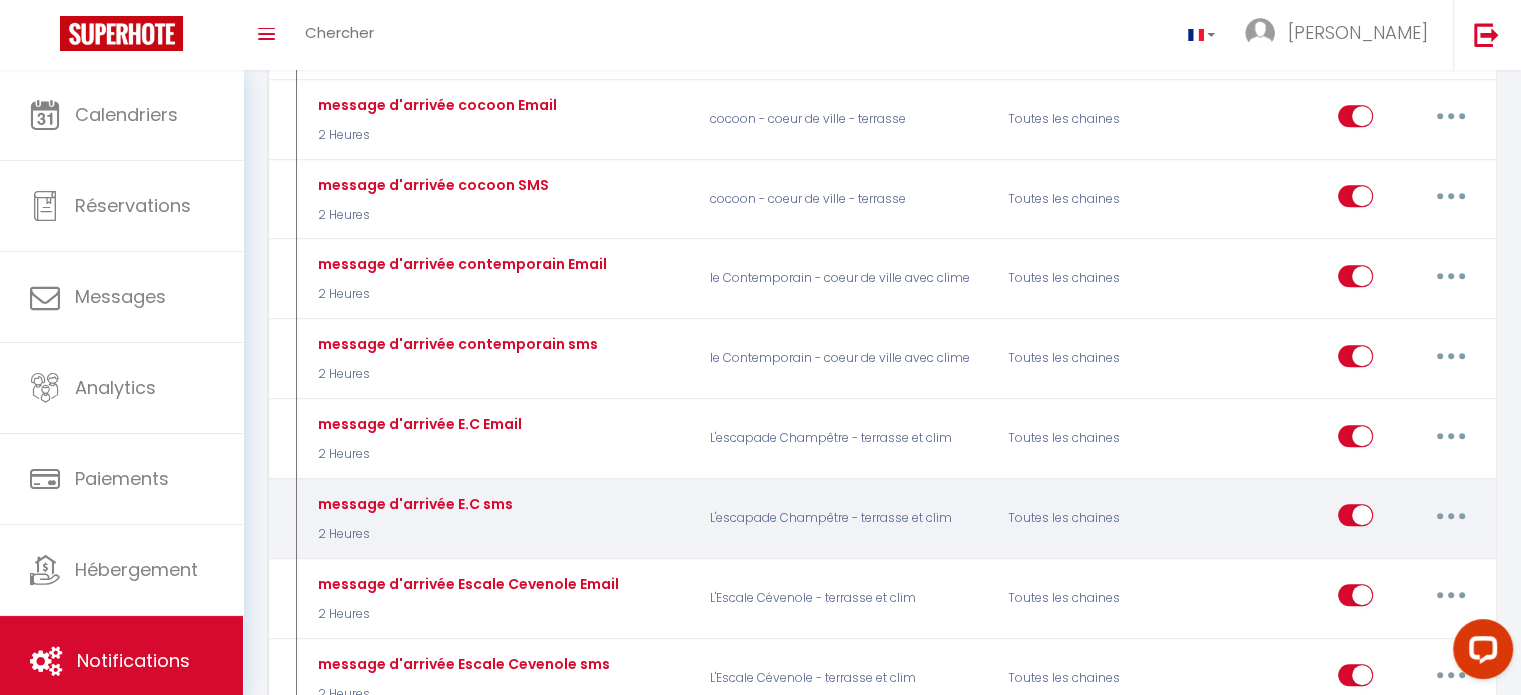 click at bounding box center (1451, 515) 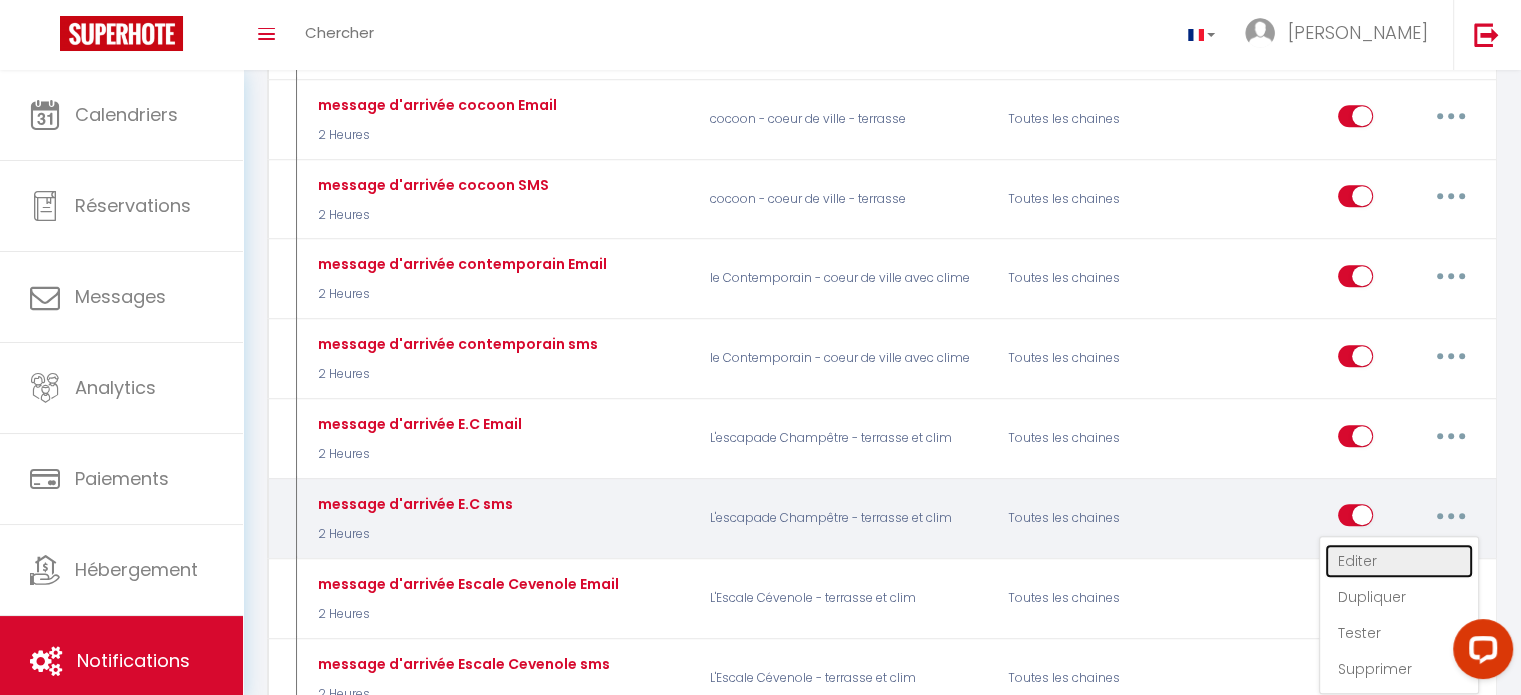 click on "Editer" at bounding box center [1399, 561] 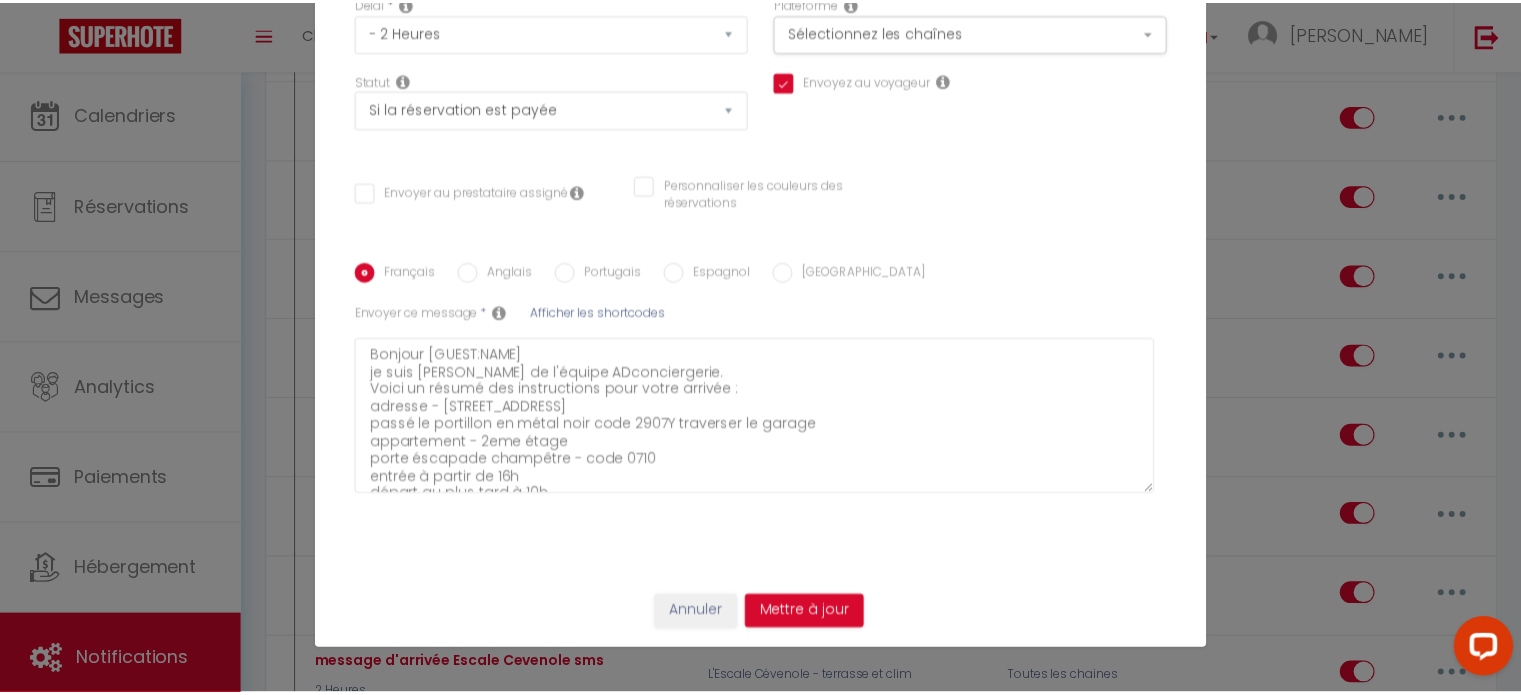 scroll, scrollTop: 211, scrollLeft: 0, axis: vertical 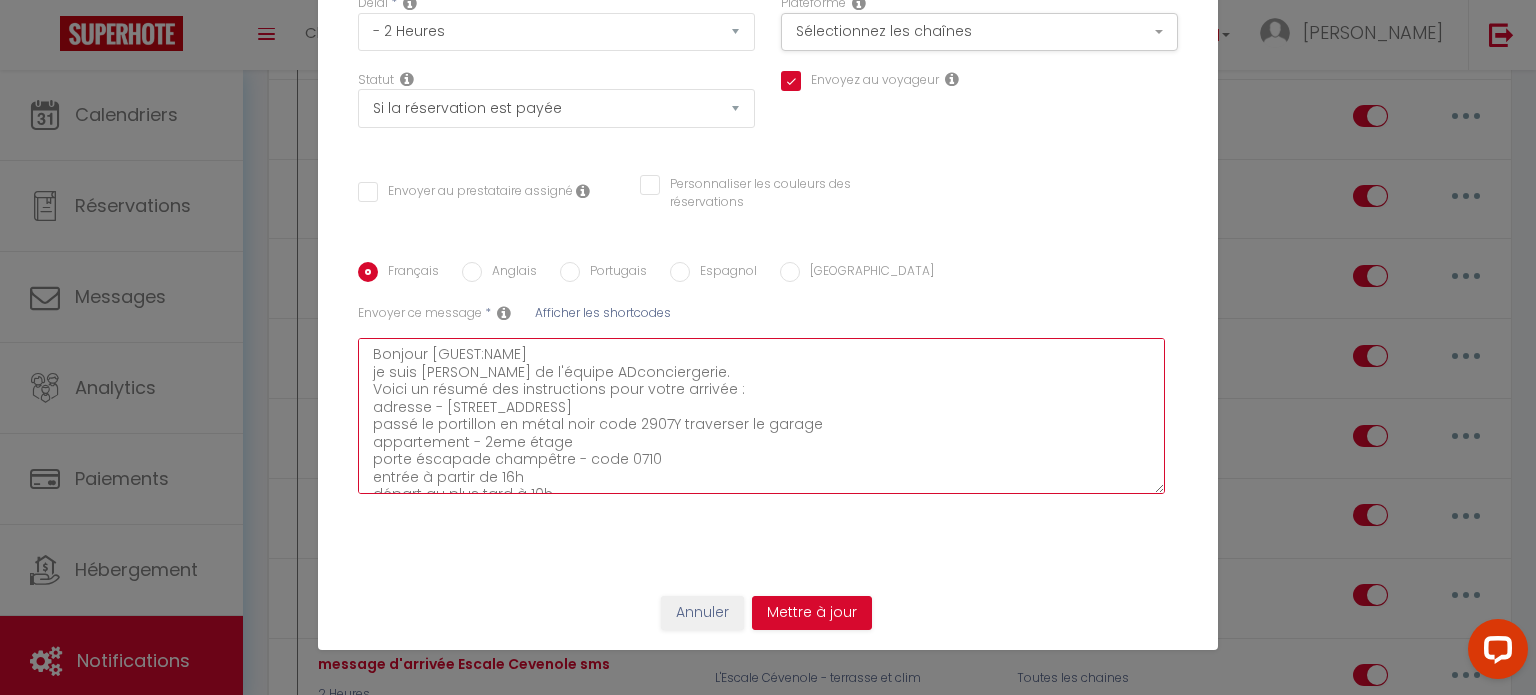 click on "Bonjour [GUEST:NAME]
je suis [PERSON_NAME] de l'équipe ADconciergerie.
Voici un résumé des instructions pour votre arrivée :
adresse - [STREET_ADDRESS]
passé le portillon en métal noir code 2907Y traverser le garage
appartement - 2eme étage
porte éscapade champêtre - code 0710
entrée à partir de 16h
départ au plus tard à 10h
Nous vous souhaitons un agréable séjour :-)" at bounding box center [761, 416] 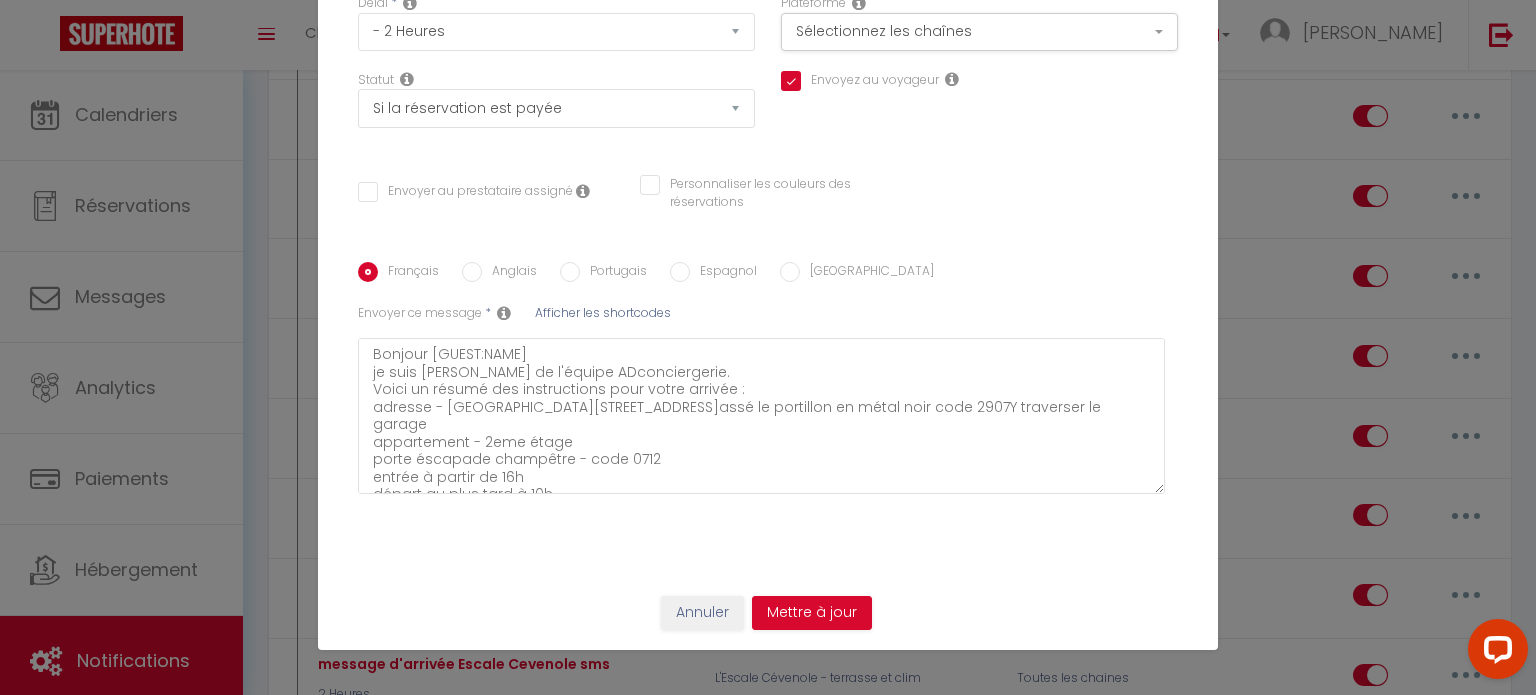 click on "Anglais" at bounding box center [509, 273] 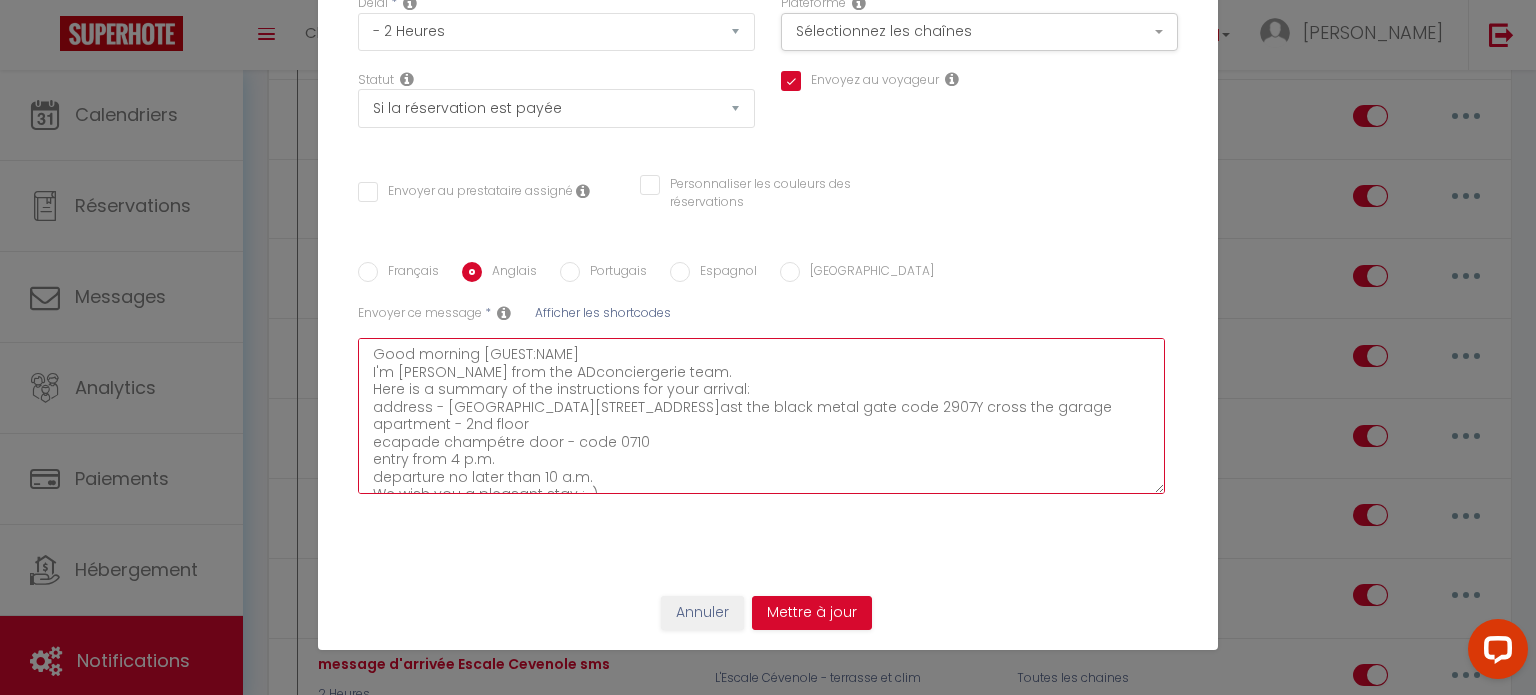click on "Good morning [GUEST:NAME]
I'm [PERSON_NAME] from the ADconciergerie team.
Here is a summary of the instructions for your arrival:
address - [GEOGRAPHIC_DATA][STREET_ADDRESS]ast the black metal gate code 2907Y cross the garage
apartment - 2nd floor
ecapade champétre door - code 0710
entry from 4 p.m.
departure no later than 10 a.m.
We wish you a pleasant stay :-)" at bounding box center (761, 416) 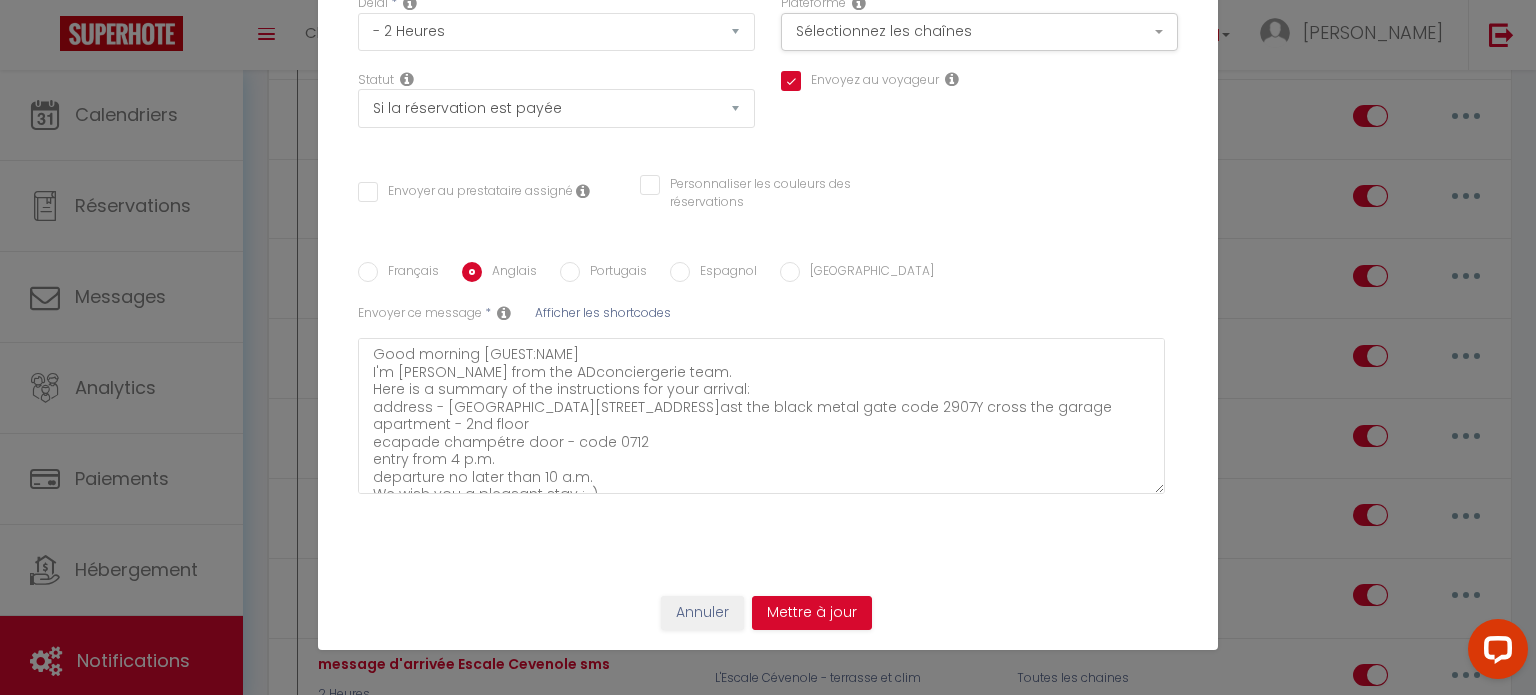 click on "Portugais" at bounding box center [613, 273] 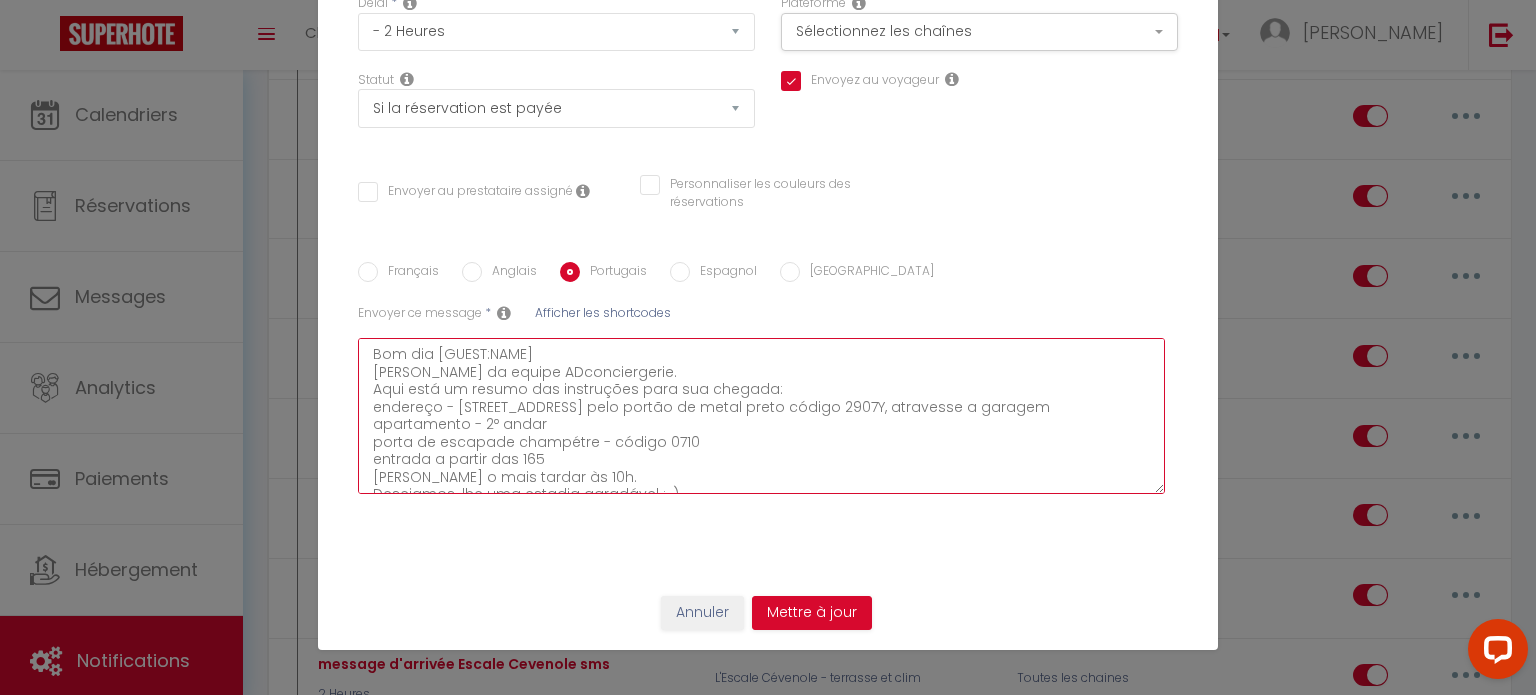 click on "Bom dia [GUEST:NAME]
[PERSON_NAME] da equipe ADconciergerie.
Aqui está um resumo das instruções para sua chegada:
endereço - [STREET_ADDRESS] pelo portão de metal preto código 2907Y, atravesse a garagem
apartamento - 2º andar
porta de escapade champétre - código 0710
entrada a partir das 165
[PERSON_NAME] o mais tardar às 10h.
Desejamos-lhe uma estadia agradável :-)" at bounding box center (761, 416) 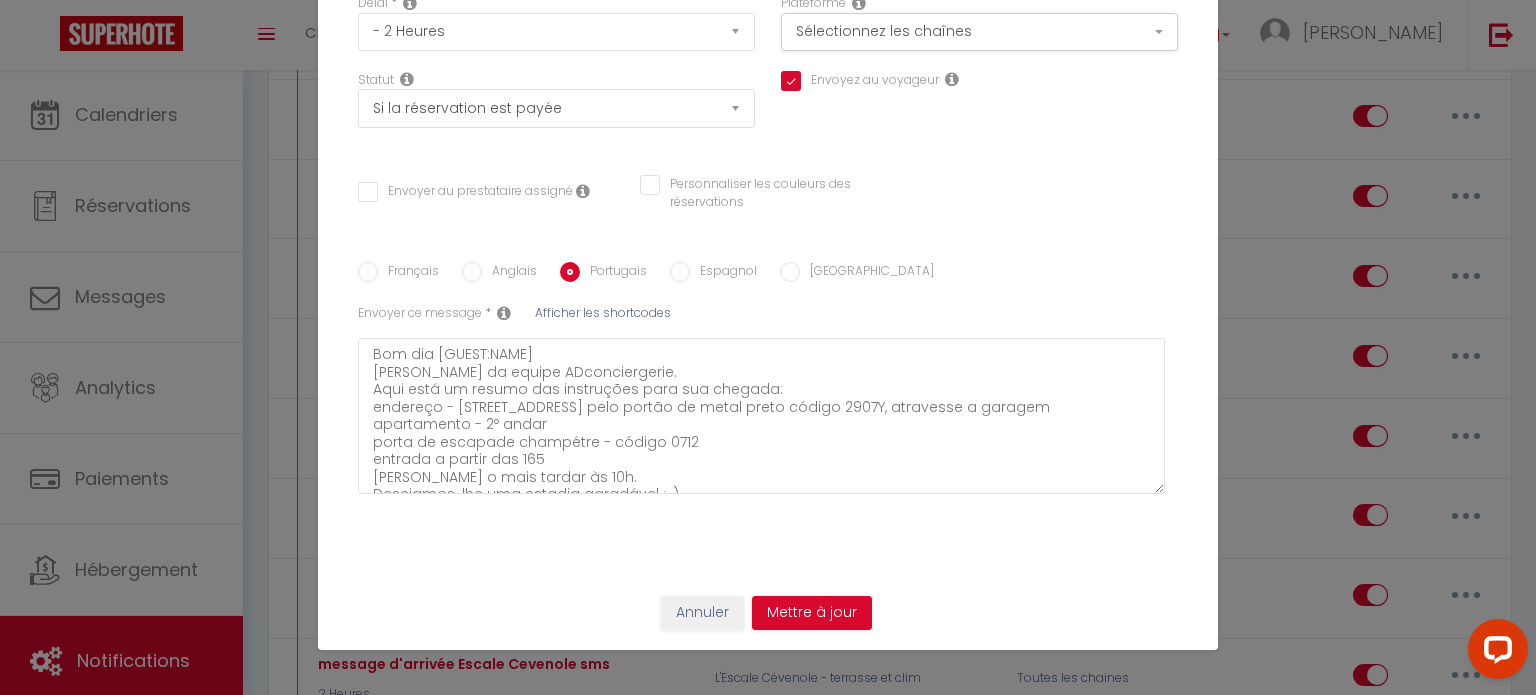 click on "Français     Anglais     Portugais     Espagnol     Italien   Sujet   *       Afficher les shortcodes     Envoyer ce message   *     Afficher les shortcodes   Bom dia [GUEST:NAME]
[PERSON_NAME] da equipe ADconciergerie.
Aqui está um resumo das instruções para sua chegada:
endereço - [STREET_ADDRESS] pelo portão de metal preto código 2907Y, atravesse a garagem
apartamento - 2º andar
porta de escapade champétre - código 0712
entrada a partir das 165
[PERSON_NAME] o mais tardar às 10h.
Desejamos-lhe uma estadia agradável :-)" at bounding box center [768, 388] 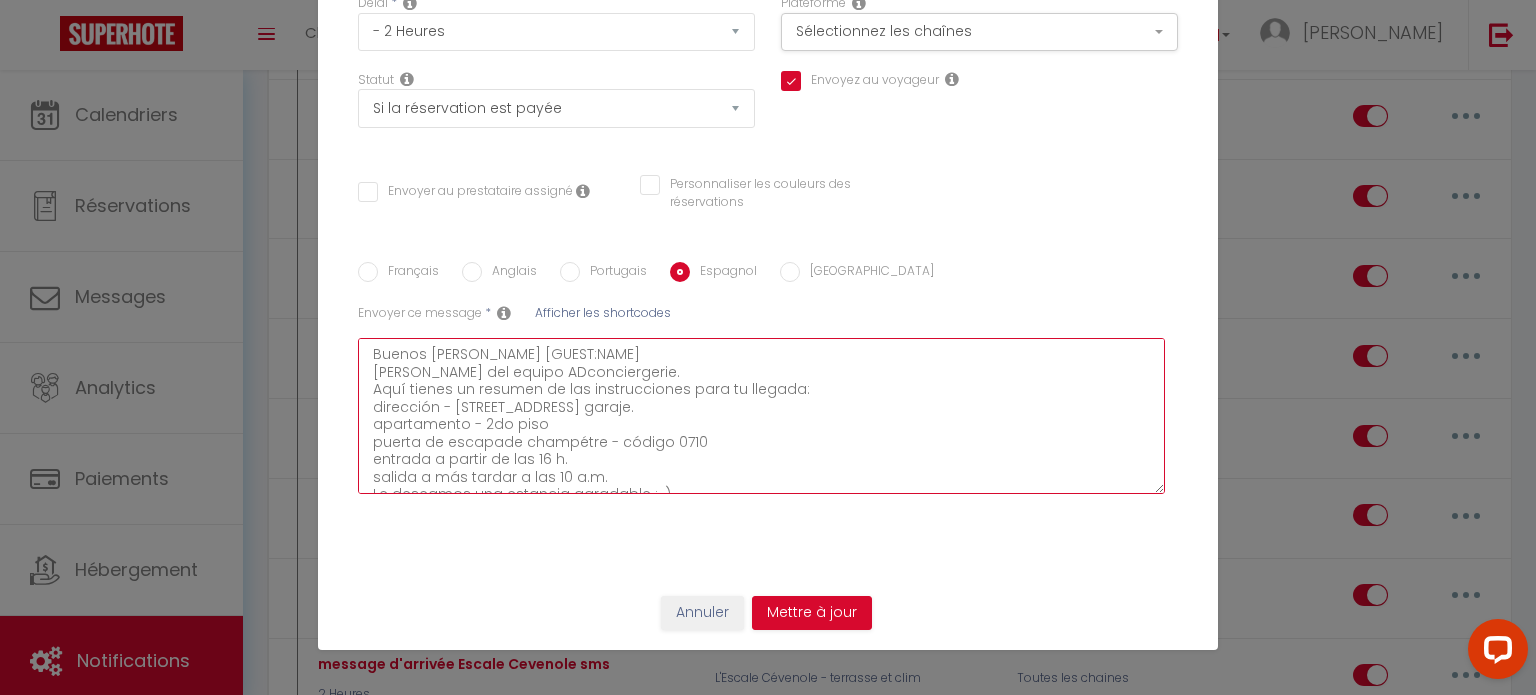 click on "Buenos [PERSON_NAME] [GUEST:NAME]
[PERSON_NAME] del equipo ADconciergerie.
Aquí tienes un resumen de las instrucciones para tu llegada:
dirección - [STREET_ADDRESS] garaje.
apartamento - 2do piso
puerta de escapade champétre - código 0710
entrada a partir de las 16 h.
salida a más tardar a las 10 a.m.
Le deseamos una estancia agradable :-)" at bounding box center [761, 416] 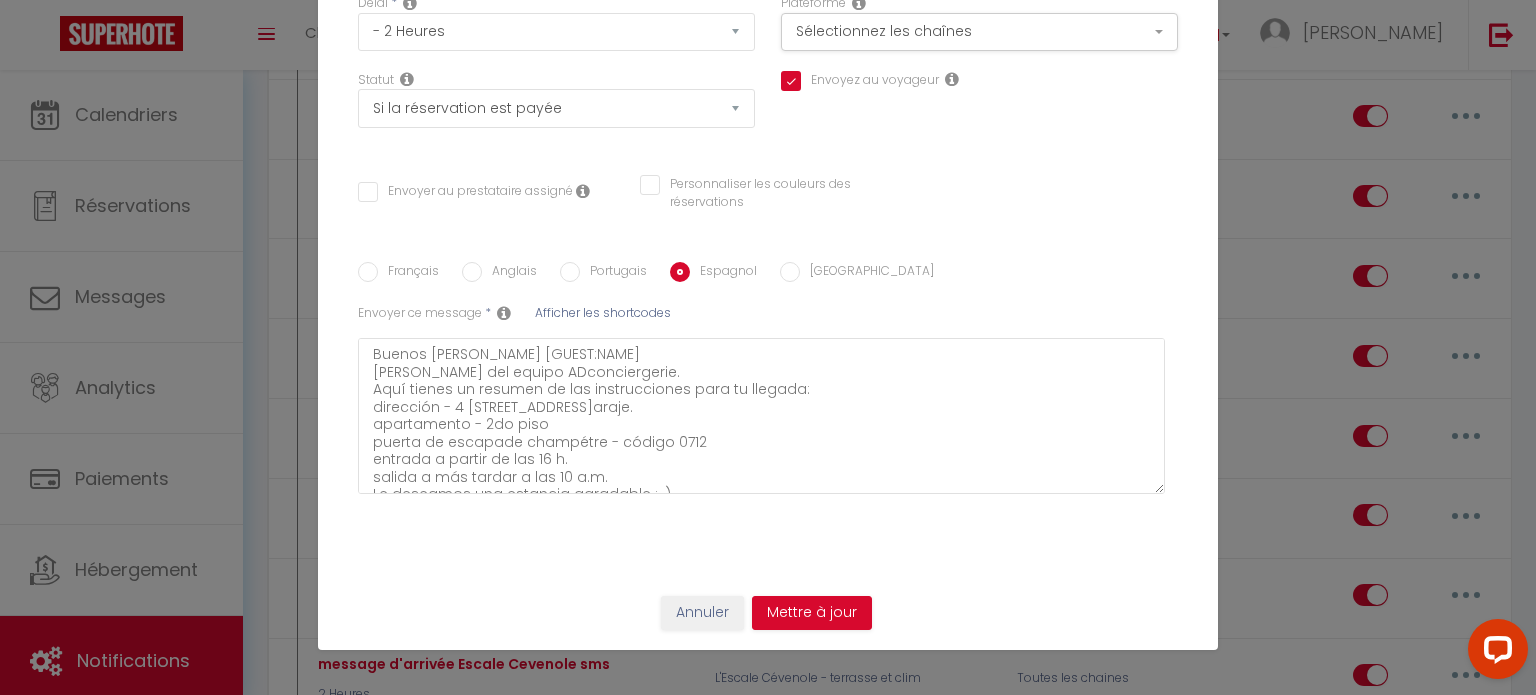 click on "[GEOGRAPHIC_DATA]" at bounding box center (867, 273) 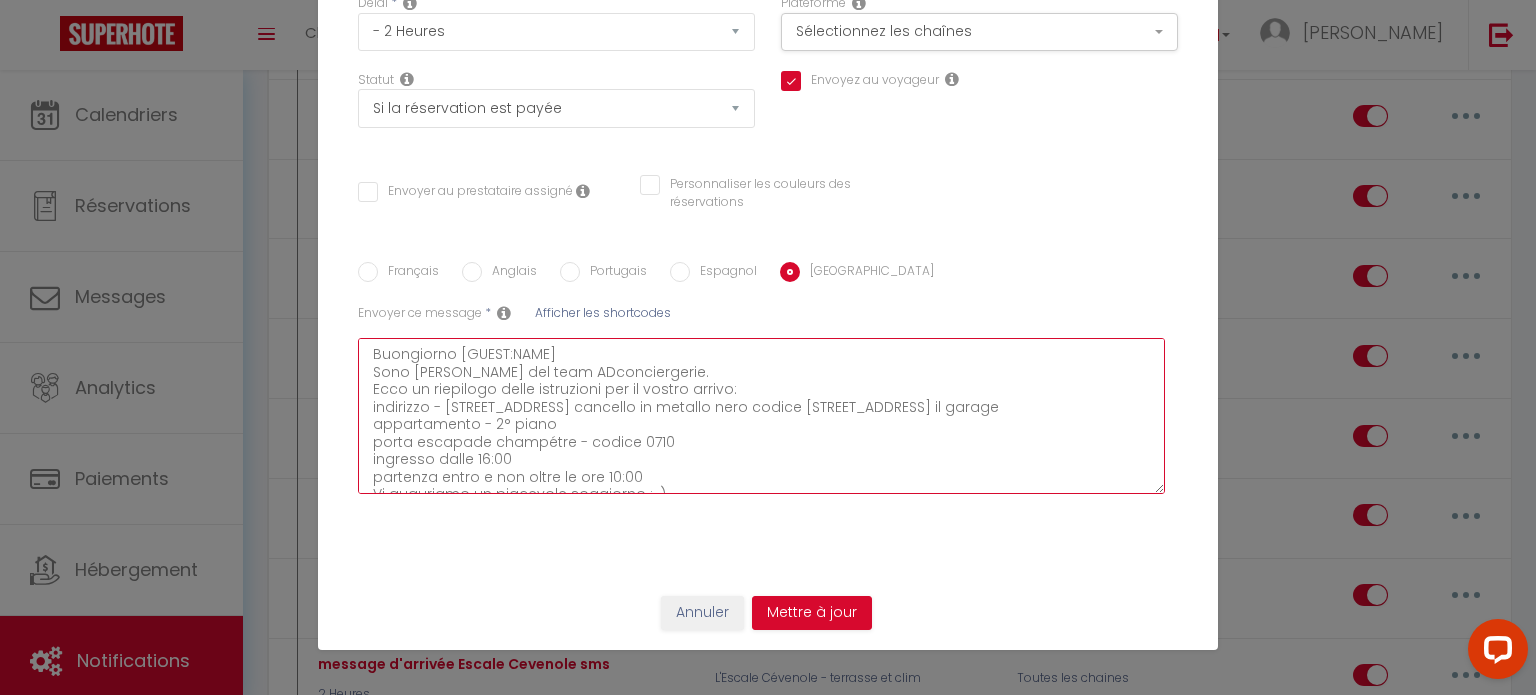 click on "Buongiorno [GUEST:NAME]
Sono [PERSON_NAME] del team ADconciergerie.
Ecco un riepilogo delle istruzioni per il vostro arrivo:
indirizzo - [STREET_ADDRESS] cancello in metallo nero codice [STREET_ADDRESS] il garage
appartamento - 2° piano
porta escapade champétre - codice 0710
ingresso dalle 16:00
partenza entro e non oltre le ore 10:00
Vi auguriamo un piacevole soggiorno :-)" at bounding box center [761, 416] 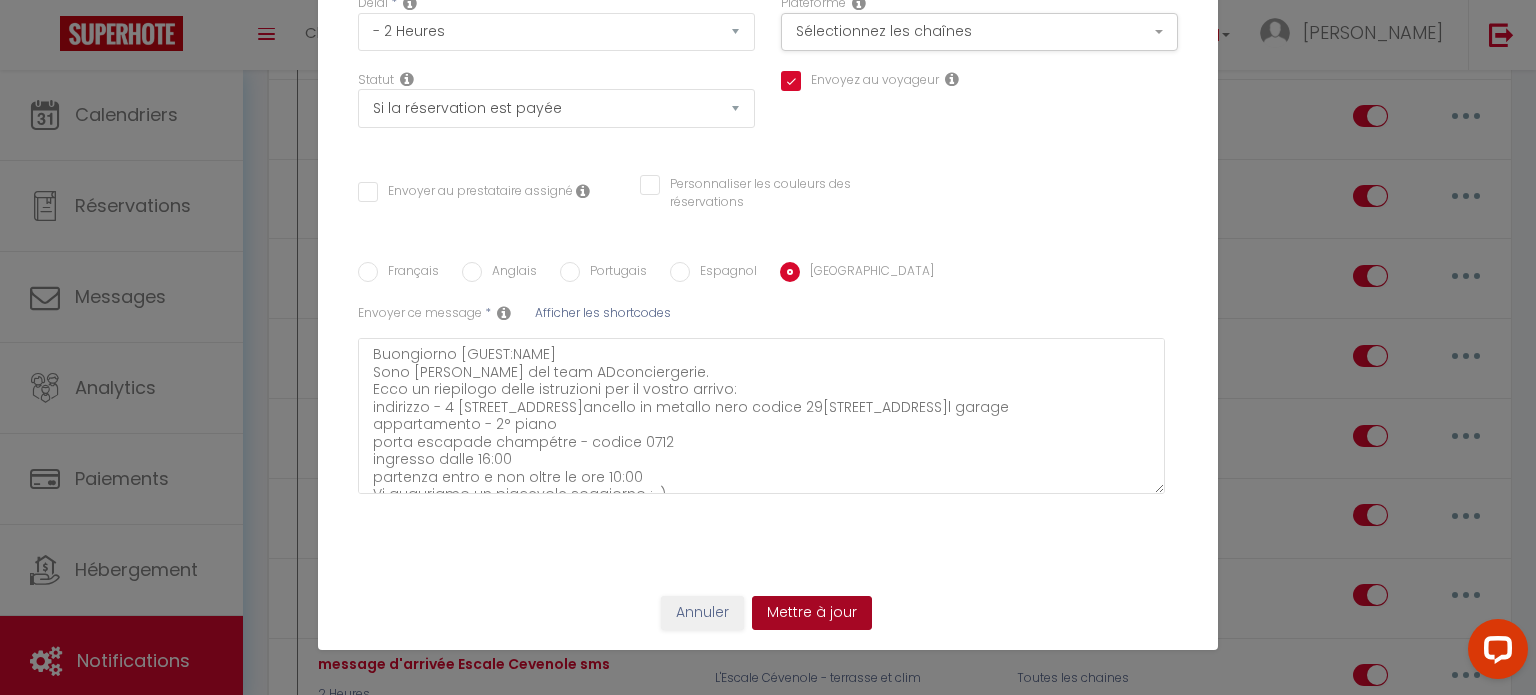 click on "Mettre à jour" at bounding box center (812, 613) 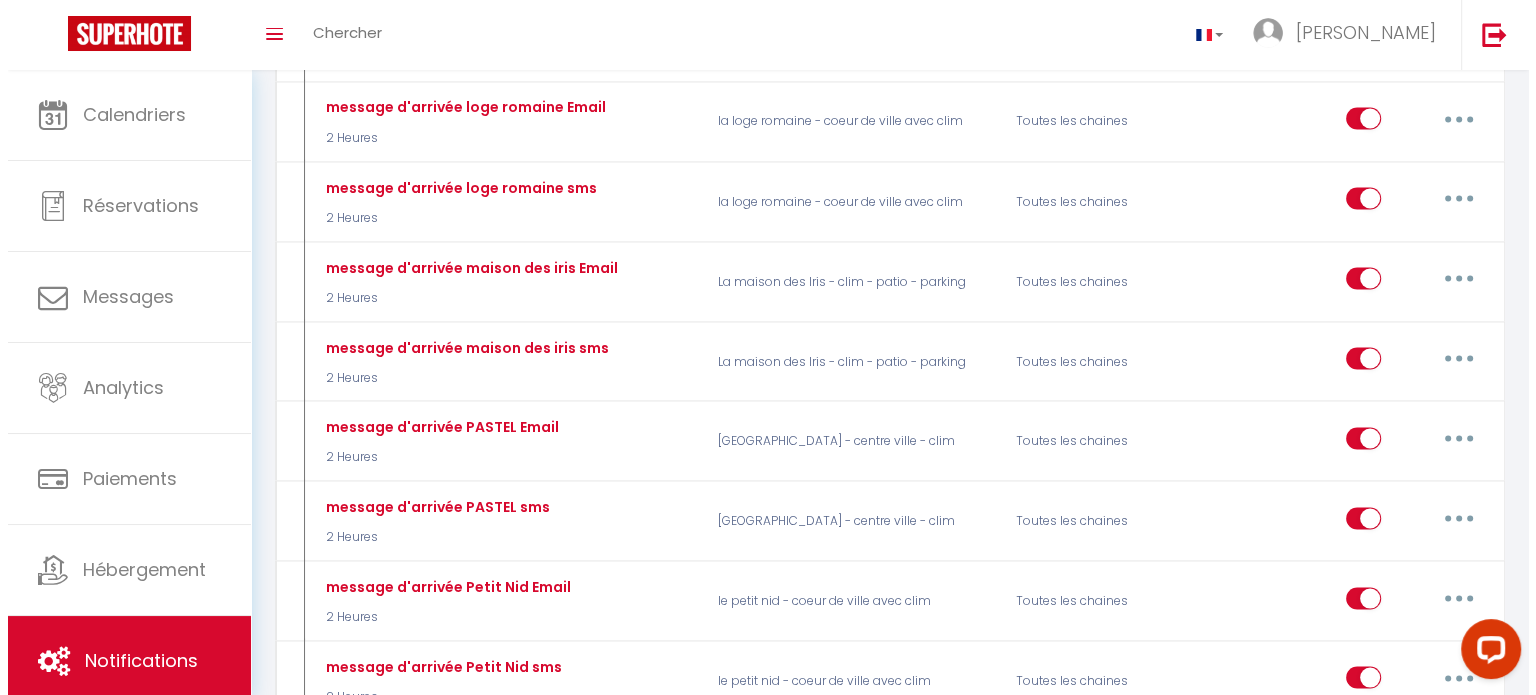scroll, scrollTop: 3571, scrollLeft: 0, axis: vertical 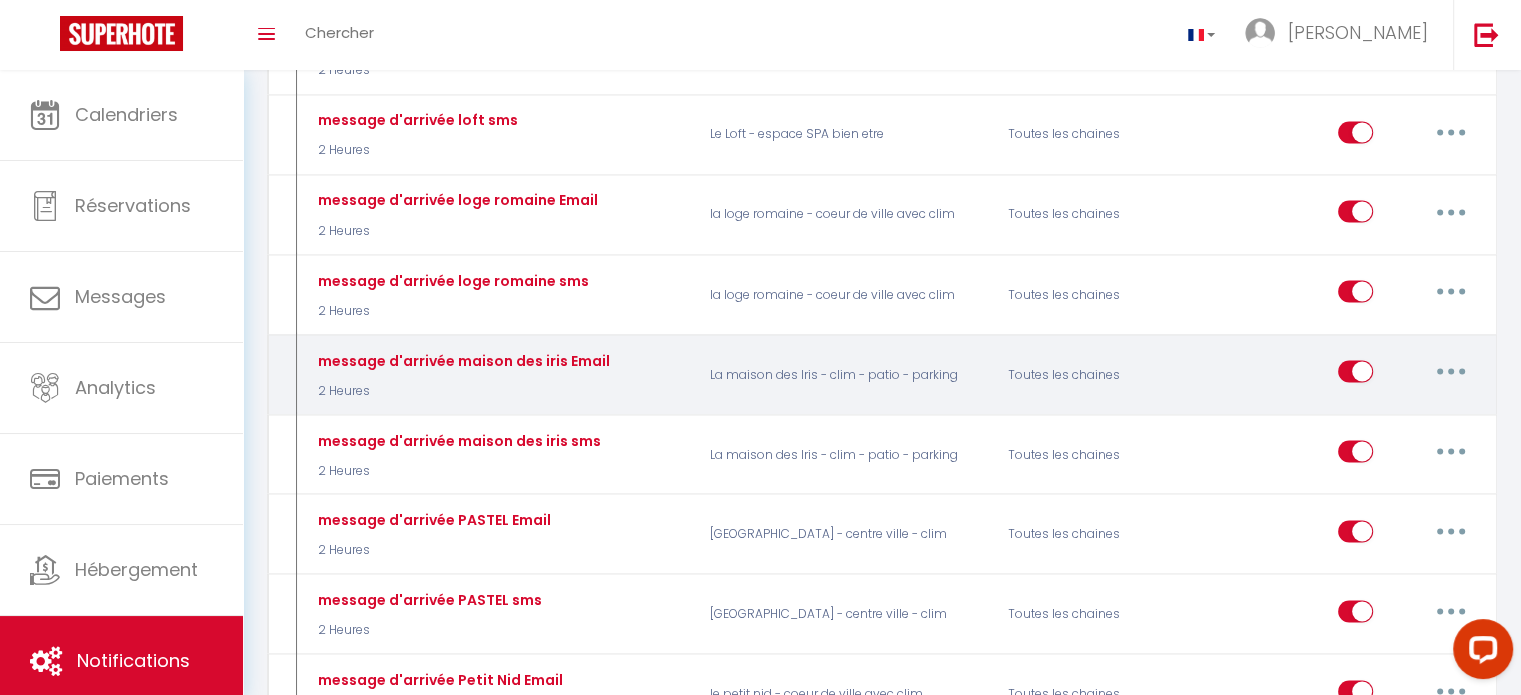 click at bounding box center [1451, 371] 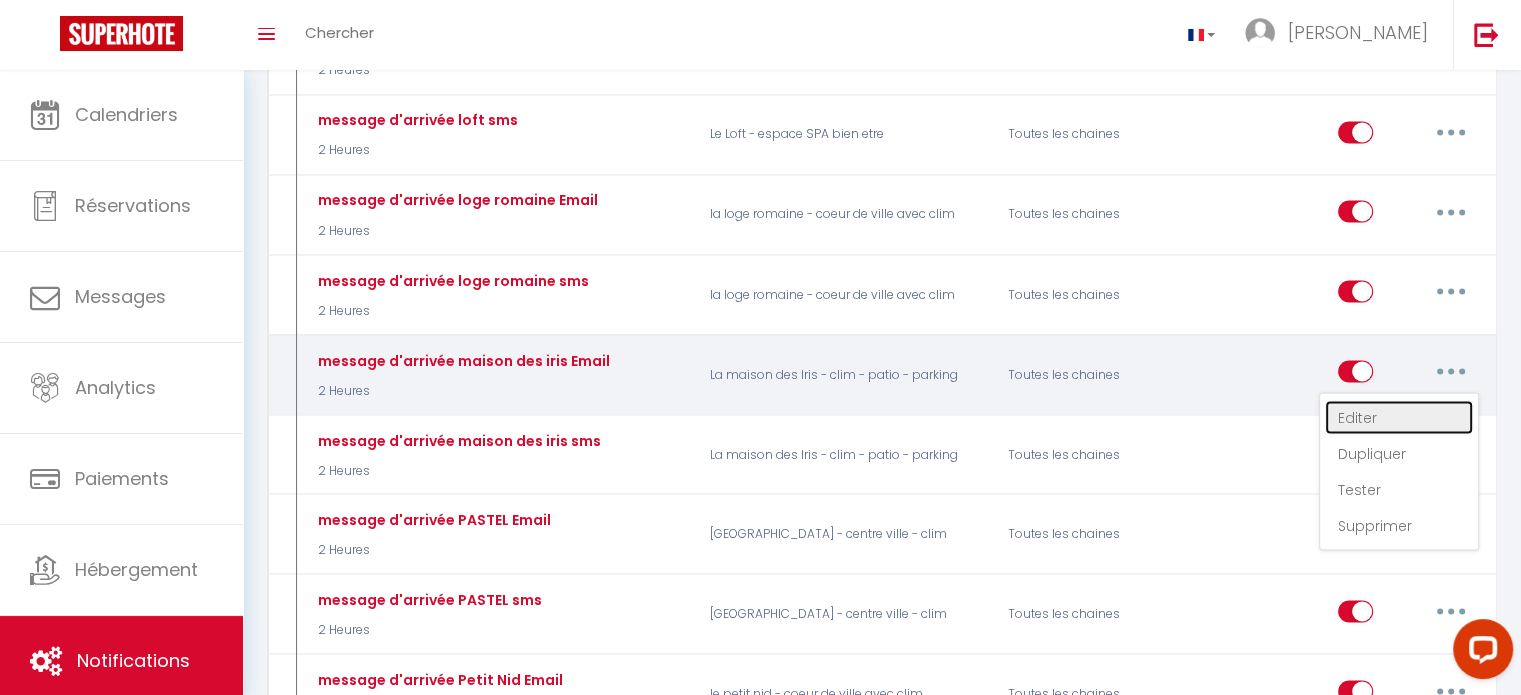 click on "Editer" at bounding box center (1399, 417) 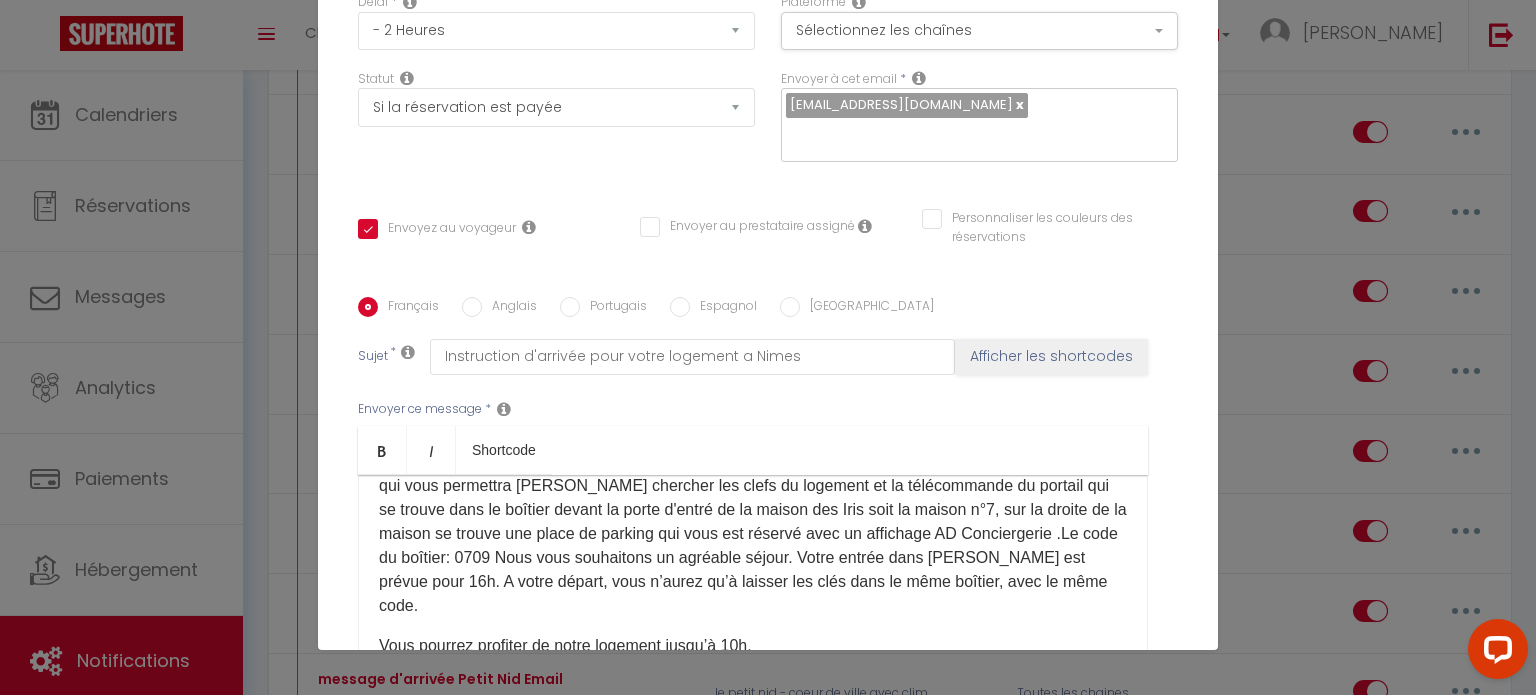 scroll, scrollTop: 300, scrollLeft: 0, axis: vertical 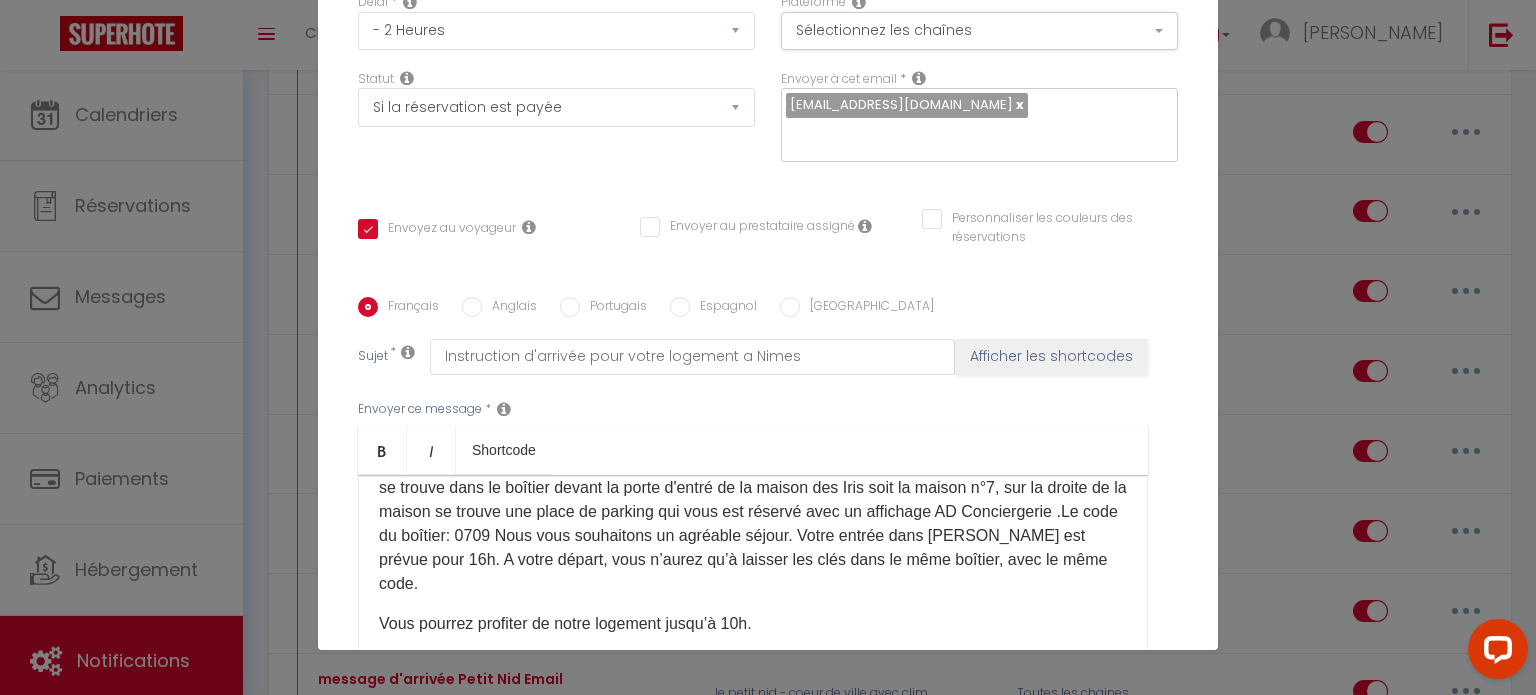 click on "Voici
les instructions pour votre arrivée :
La
maison se trouve a [GEOGRAPHIC_DATA] au [GEOGRAPHIC_DATA][STREET_ADDRESS]orsque vous serez
arrivé devant, vous verrez un portail qui vous permettra d’accéder
à un petit lotissement, vous aurez un passage pour les piétons sur
la gauche qui vous permettra [PERSON_NAME] chercher les clefs du logement
et la télécommande du portail qui se trouve dans le boîtier devant
la porte d'entré de la maison des Iris soit la maison n°7, sur la
droite de la maison se trouve une place de parking qui vous est
réservé avec un affichage AD Conciergerie .Le code du boîtier:
0709 Nous
vous souhaitons un agréable séjour.
Votre
entrée dans [PERSON_NAME] est prévue pour 16h.
A
votre départ, vous n’aurez qu’à laisser les clés dans le même
boîtier, avec le même code." at bounding box center [753, 488] 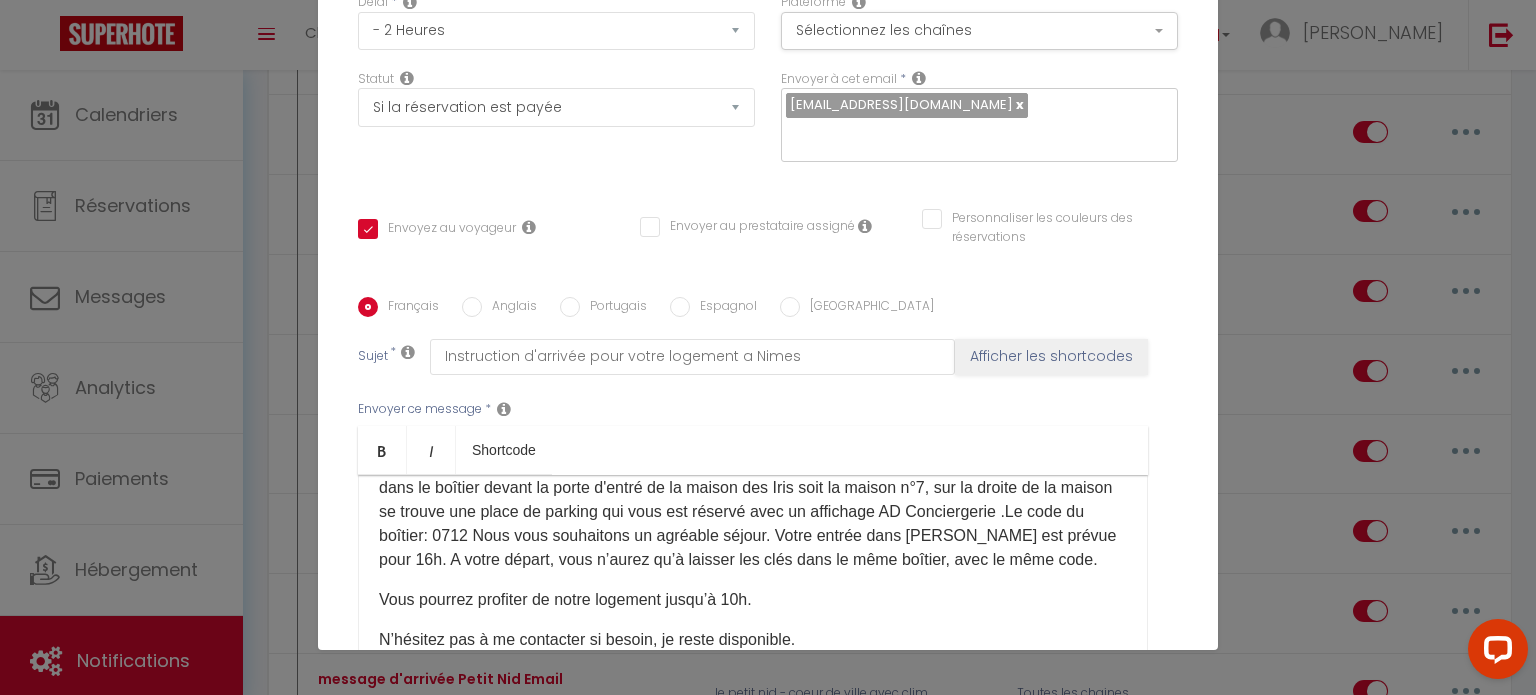 click on "Anglais" at bounding box center (509, 308) 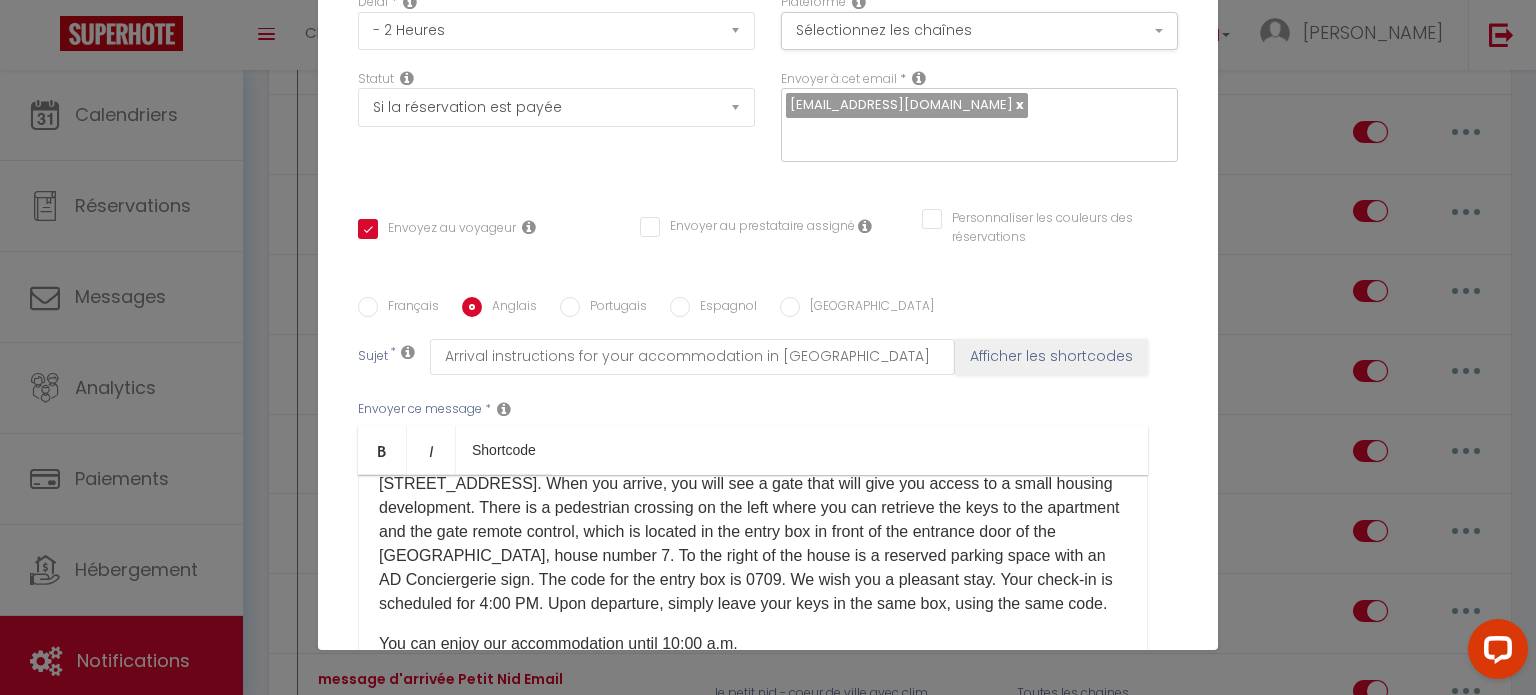 scroll, scrollTop: 200, scrollLeft: 0, axis: vertical 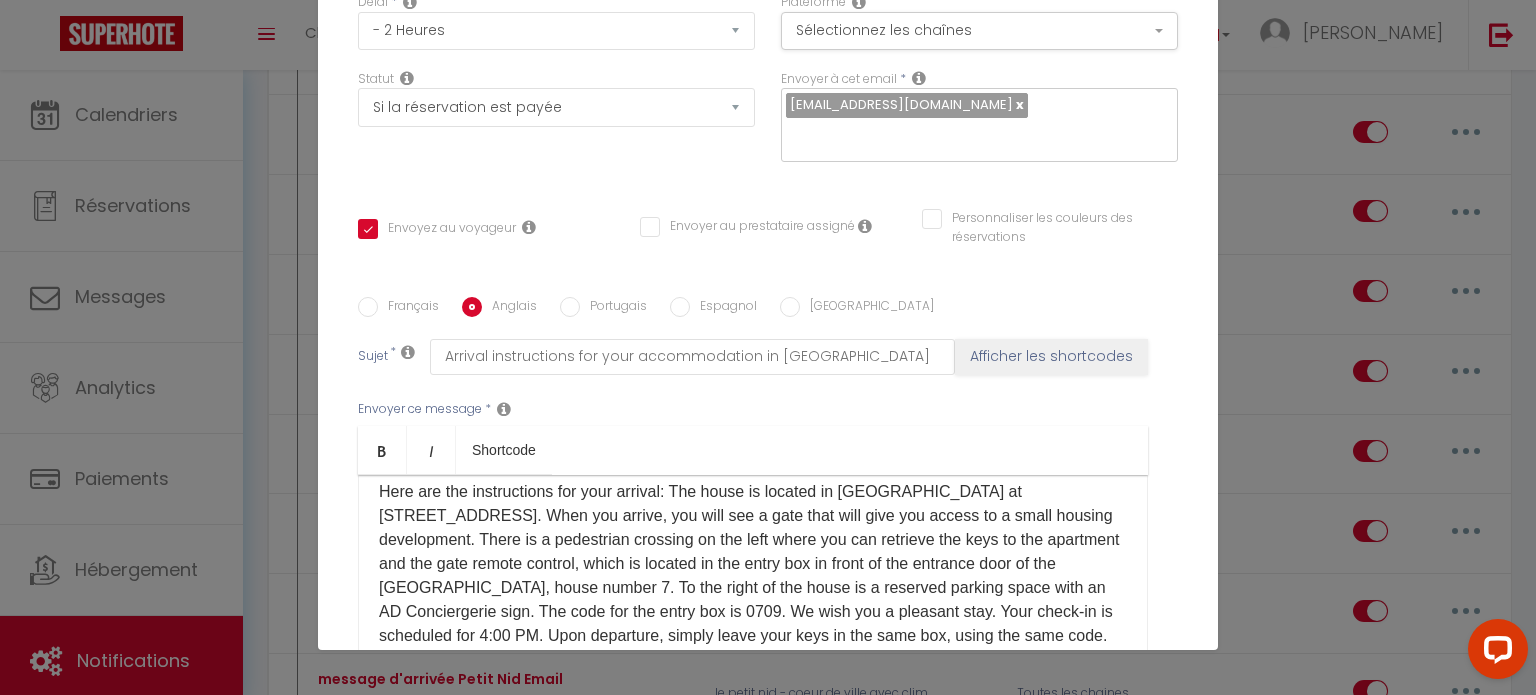 click on "Here are the instructions for your arrival: The house is located in [GEOGRAPHIC_DATA] at [STREET_ADDRESS]. When you arrive, you will see a gate that will give you access to a small housing development. There is a pedestrian crossing on the left where you can retrieve the keys to the apartment and the gate remote control, which is located in the entry box in front of the entrance door of the [GEOGRAPHIC_DATA], house number 7. To the right of the house is a reserved parking space with an AD Conciergerie sign. The code for the entry box is 0709. We wish you a pleasant stay. Your check-in is scheduled for 4:00 PM. Upon departure, simply leave your keys in the same box, using the same code." at bounding box center [753, 564] 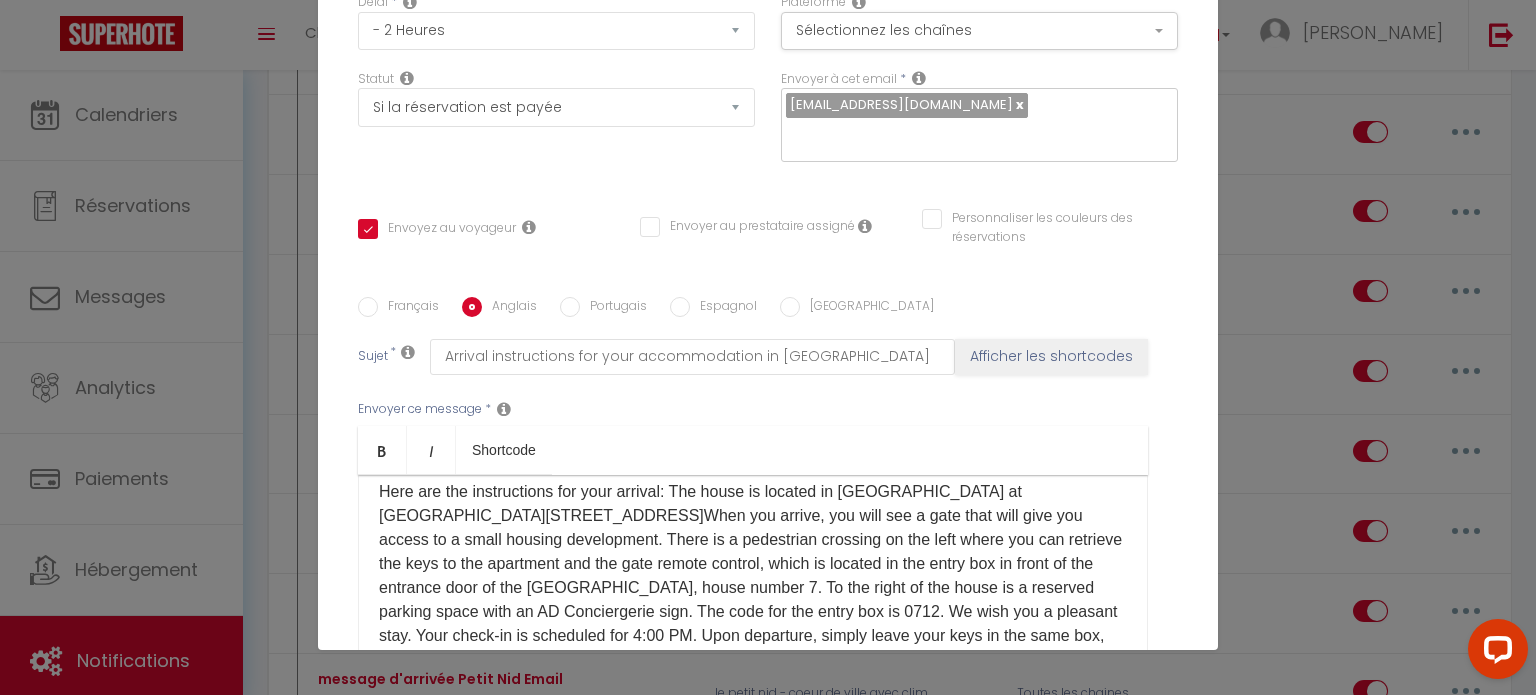 click on "Portugais" at bounding box center [613, 308] 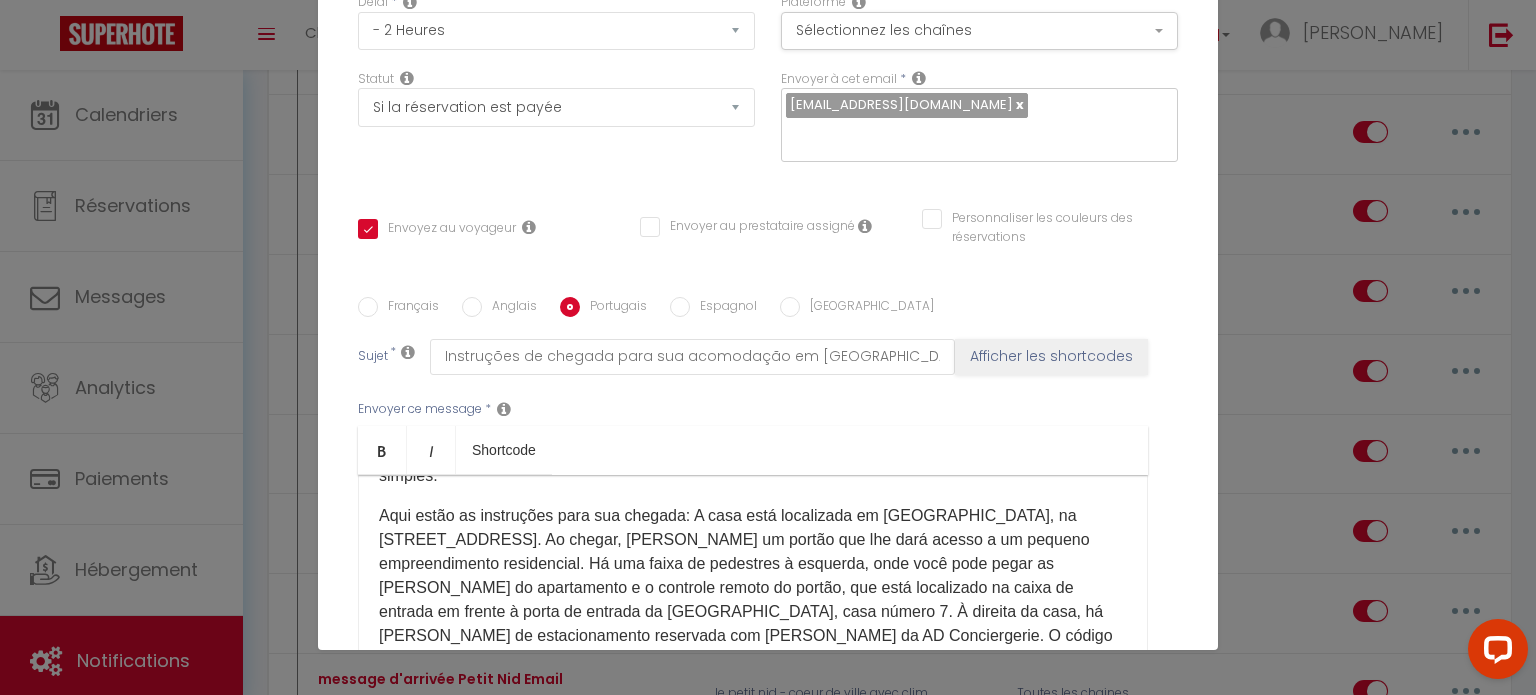click on "Aqui estão as instruções para sua chegada: A casa está localizada em [GEOGRAPHIC_DATA], na [STREET_ADDRESS]. Ao chegar, [PERSON_NAME] um portão que lhe dará acesso a um pequeno empreendimento residencial. Há uma faixa de pedestres à esquerda, onde você pode pegar as [PERSON_NAME] do apartamento e o controle remoto do portão, que está localizado na caixa de entrada em frente à porta de entrada da [GEOGRAPHIC_DATA], casa número 7. À direita da casa, há [PERSON_NAME] de estacionamento reservada com [PERSON_NAME] da AD Conciergerie. O código da caixa de entrada é 0709. Desejamos a você uma boa estadia. Seu check-in está agendado para as 16h. Ao sair, basta deixar suas [PERSON_NAME] mesma caixa, usando o mesmo código." at bounding box center [753, 600] 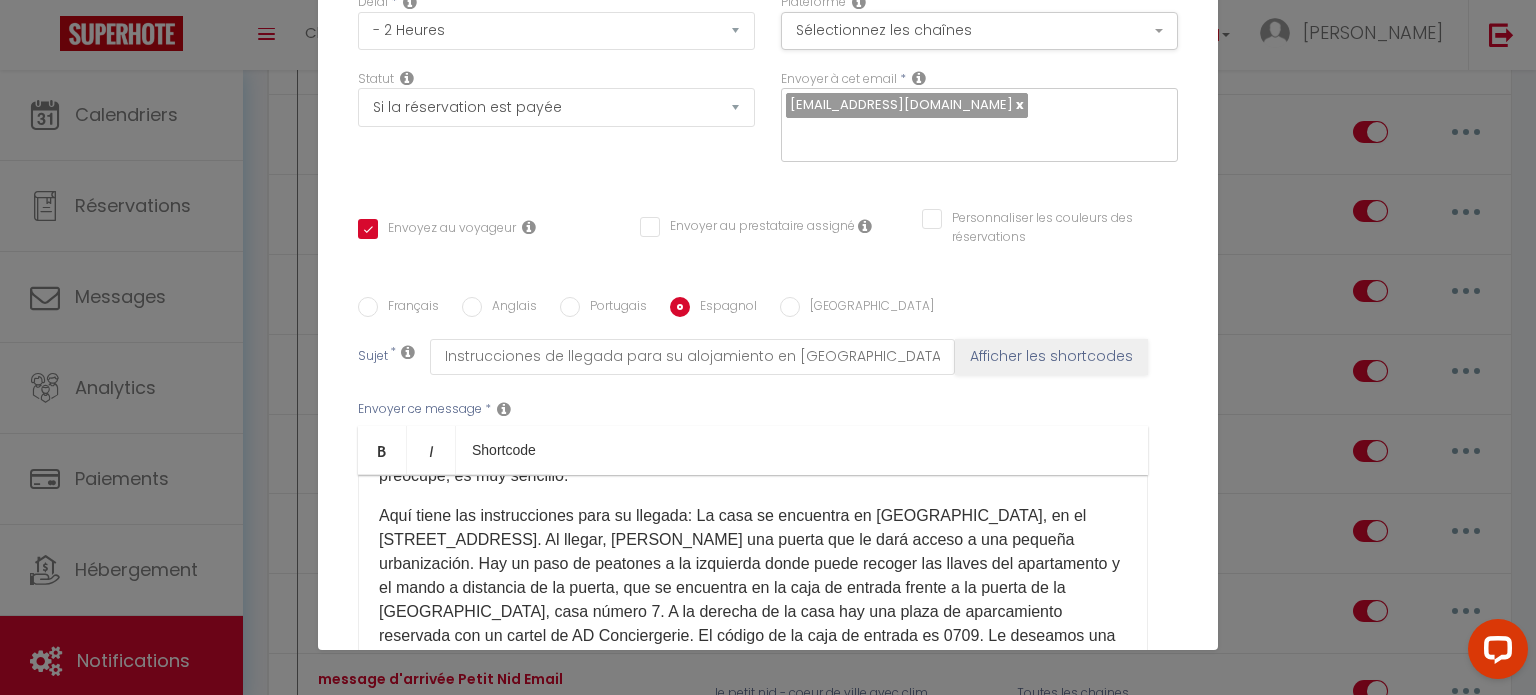 click on "Aquí tiene las instrucciones para su llegada: La casa se encuentra en [GEOGRAPHIC_DATA], en el [STREET_ADDRESS]. Al llegar, [PERSON_NAME] una puerta que le dará acceso a una pequeña urbanización. Hay un paso de peatones a la izquierda donde puede recoger las llaves del apartamento y el mando a distancia de la puerta, que se encuentra en la caja de entrada frente a la puerta de la [GEOGRAPHIC_DATA], casa número 7. A la derecha de la casa hay una plaza de aparcamiento reservada con un cartel de AD Conciergerie. El código de la caja de entrada es 0709. Le deseamos una agradable estancia. Su llegada está prevista para las 16:00. Al salir, simplemente deje sus llaves en la misma caja, utilizando el mismo código." at bounding box center [753, 600] 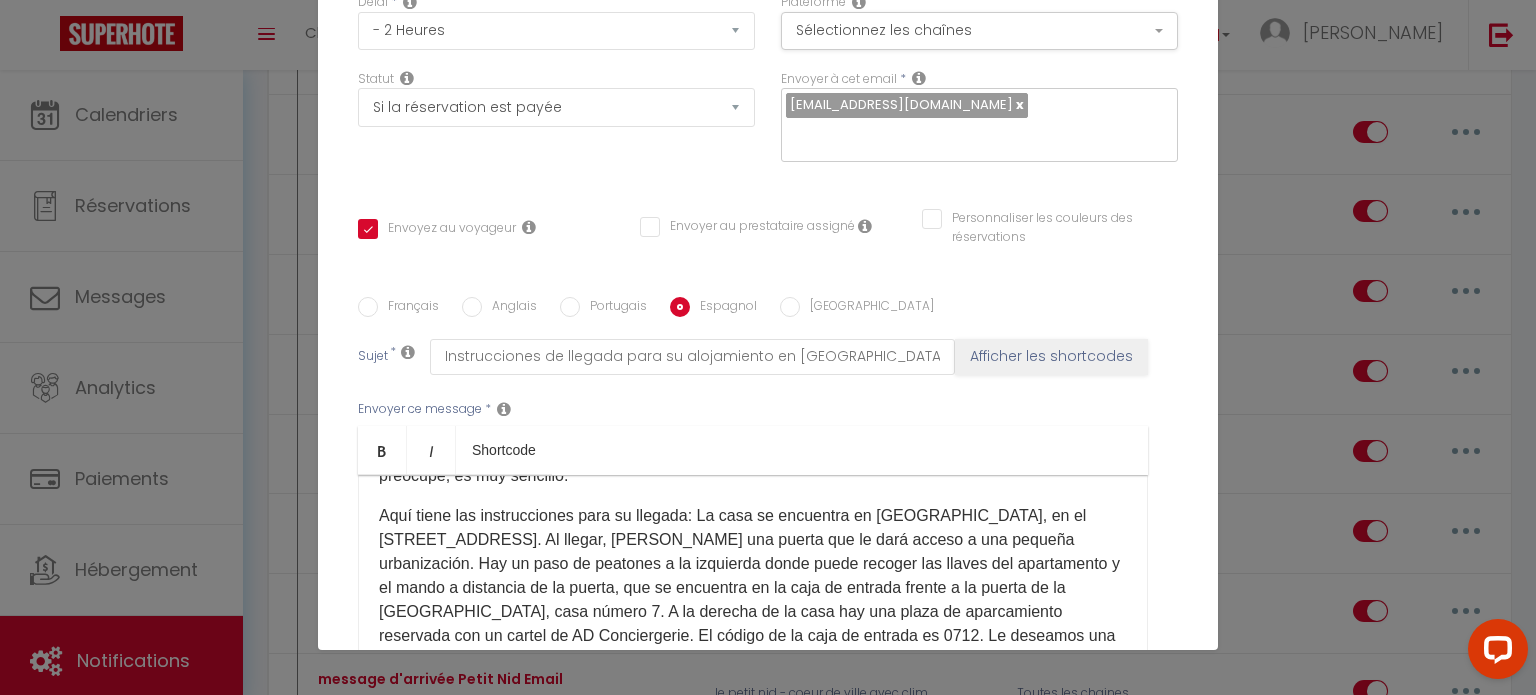 click on "[GEOGRAPHIC_DATA]" at bounding box center [867, 308] 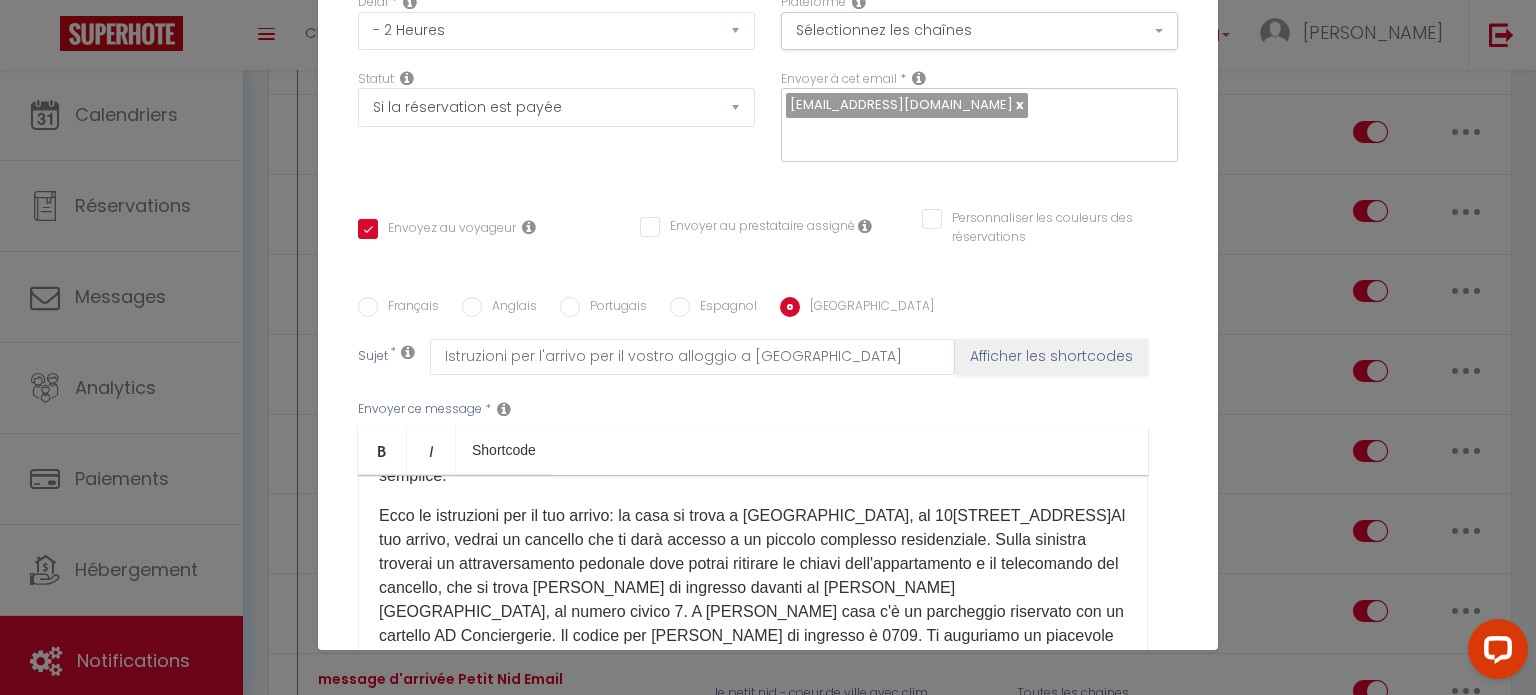 click on "Ecco le istruzioni per il tuo arrivo: la casa si trova a [GEOGRAPHIC_DATA], al 10[STREET_ADDRESS]Al tuo arrivo, vedrai un cancello che ti darà accesso a un piccolo complesso residenziale. Sulla sinistra troverai un attraversamento pedonale dove potrai ritirare le chiavi dell'appartamento e il telecomando del cancello, che si trova [PERSON_NAME] di ingresso davanti al [PERSON_NAME] [GEOGRAPHIC_DATA], al numero civico 7. A [PERSON_NAME] casa c'è un parcheggio riservato con un cartello AD Conciergerie. Il codice per [PERSON_NAME] di ingresso è 0709. Ti auguriamo un piacevole soggiorno. Il check-in è previsto per le 16:00. Al momento [PERSON_NAME], lasciate semplicemente le chiavi nella [PERSON_NAME], utilizzando lo stesso codice." at bounding box center [753, 600] 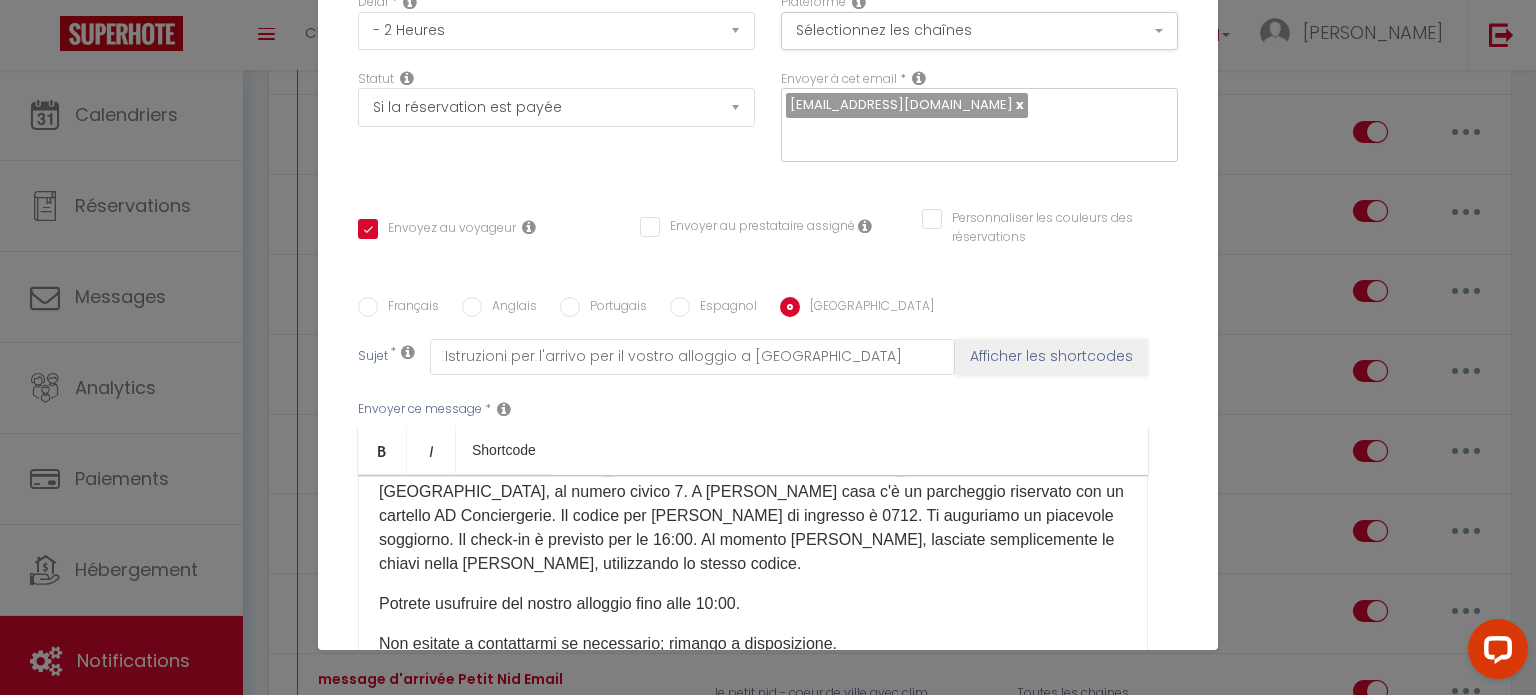 scroll, scrollTop: 445, scrollLeft: 0, axis: vertical 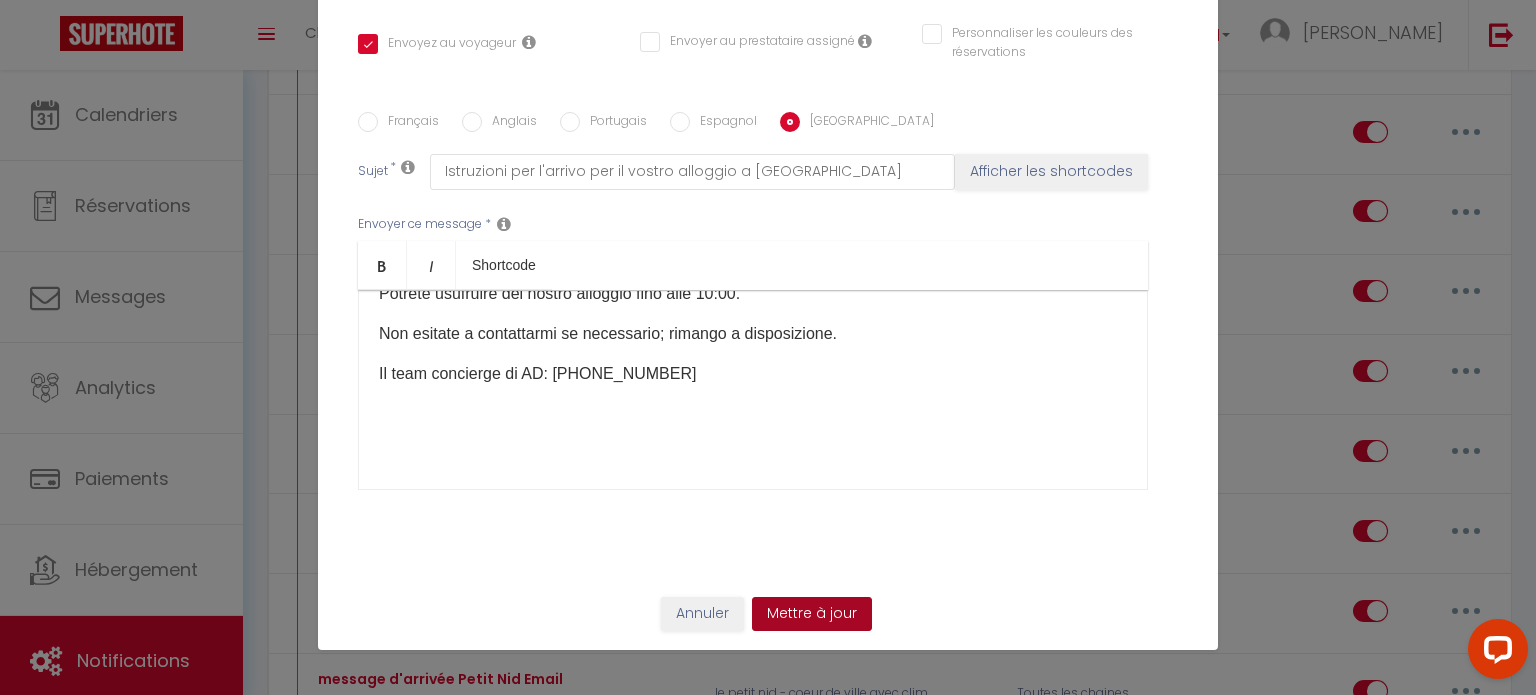 click on "Mettre à jour" at bounding box center (812, 614) 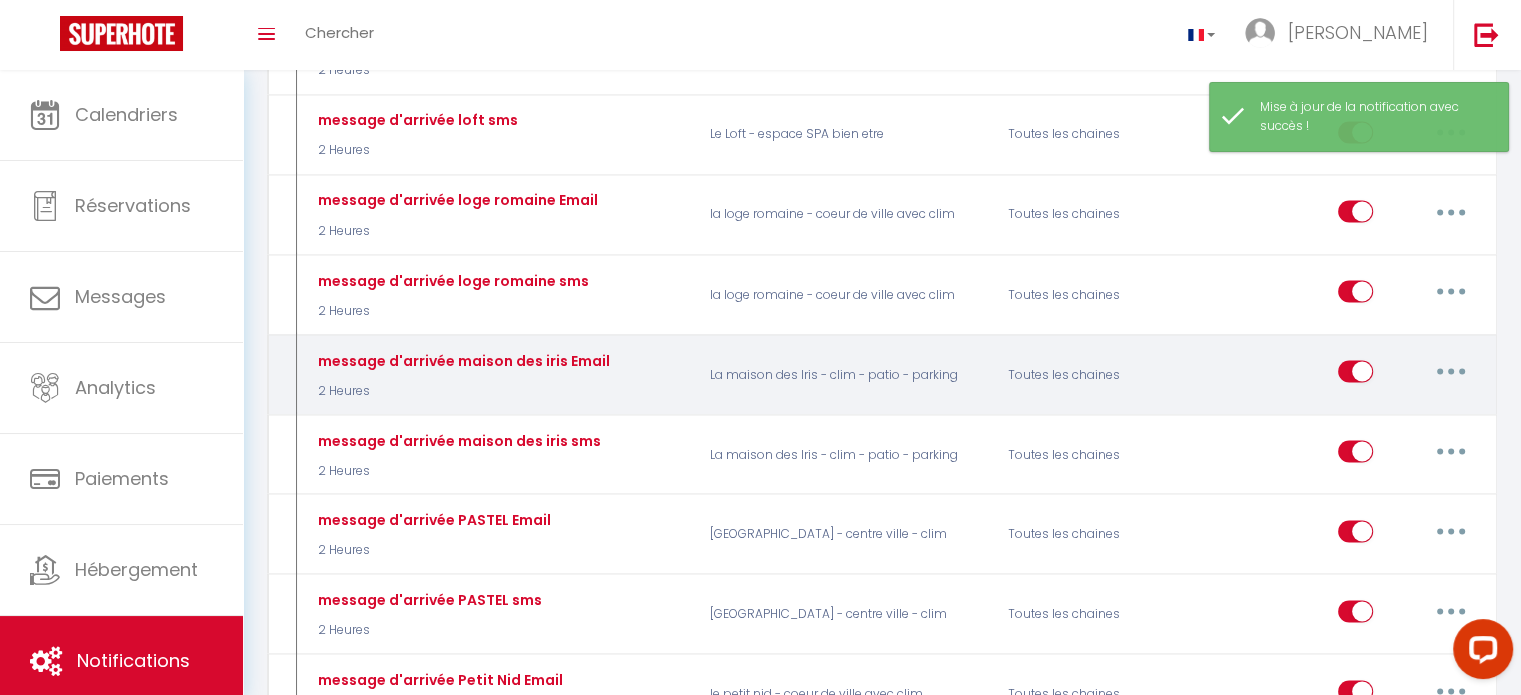 click at bounding box center (1451, 371) 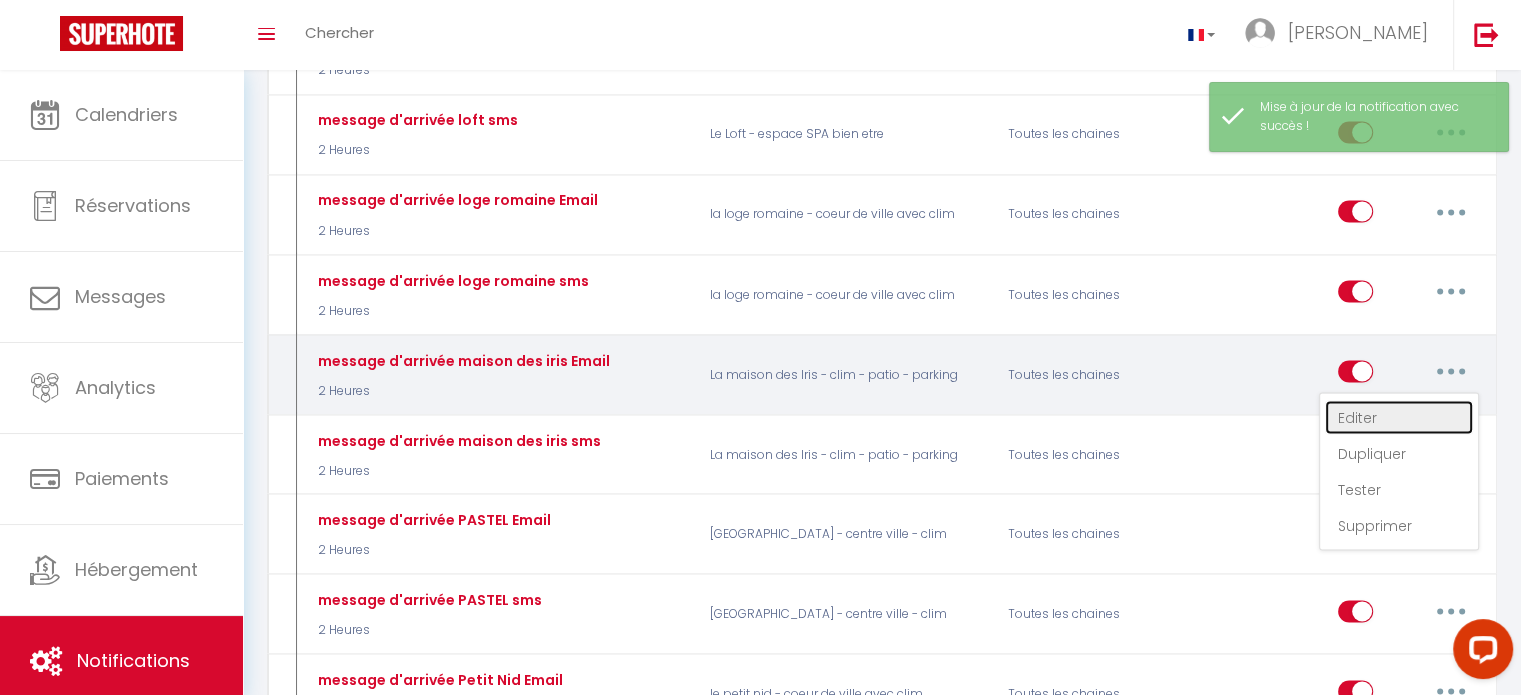 click on "Editer" at bounding box center [1399, 417] 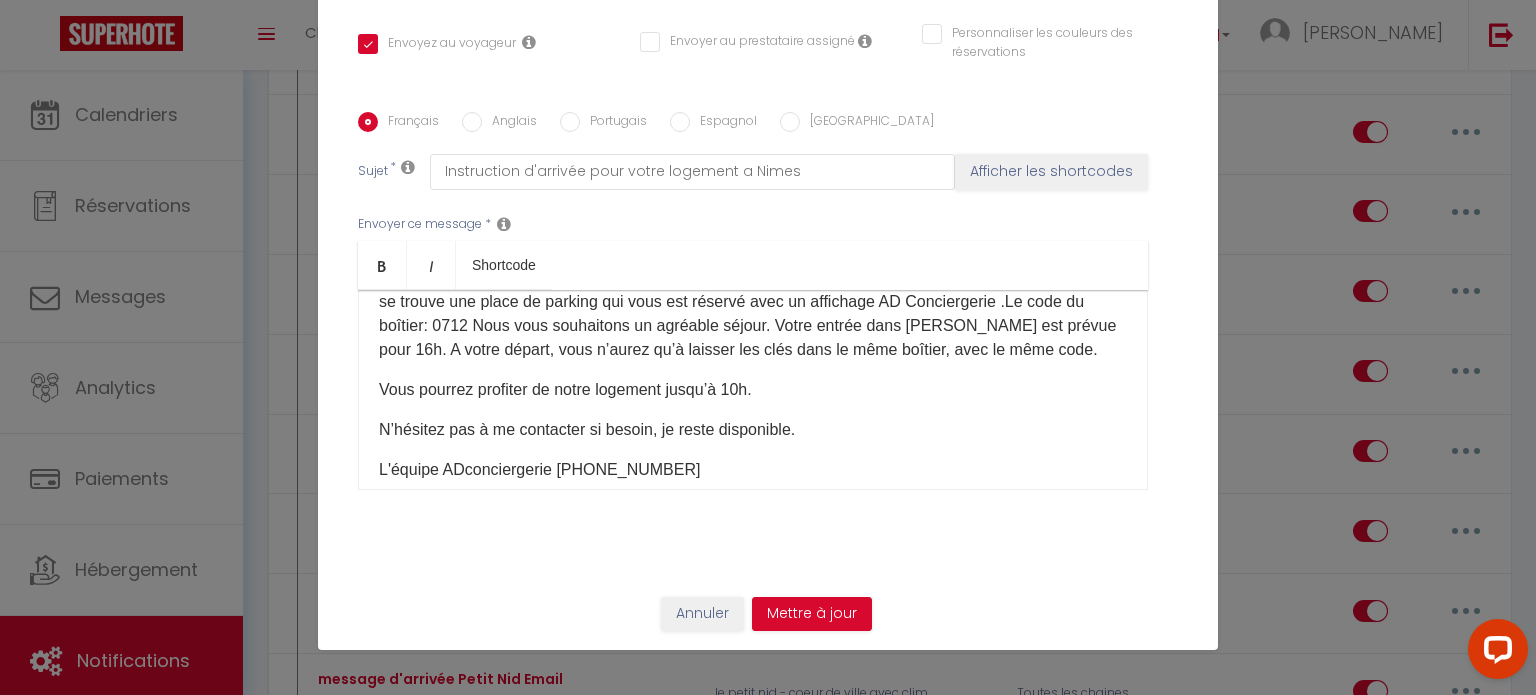 scroll, scrollTop: 305, scrollLeft: 0, axis: vertical 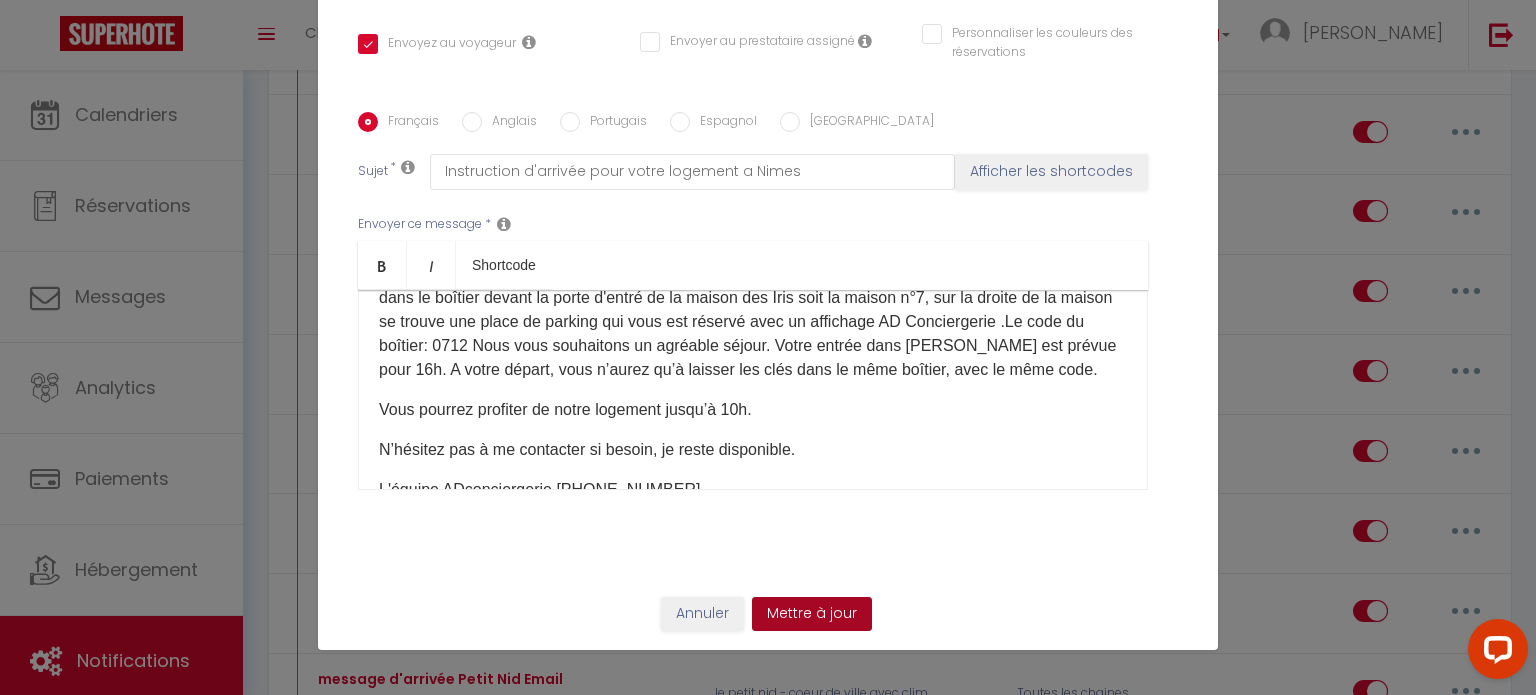 click on "Mettre à jour" at bounding box center (812, 614) 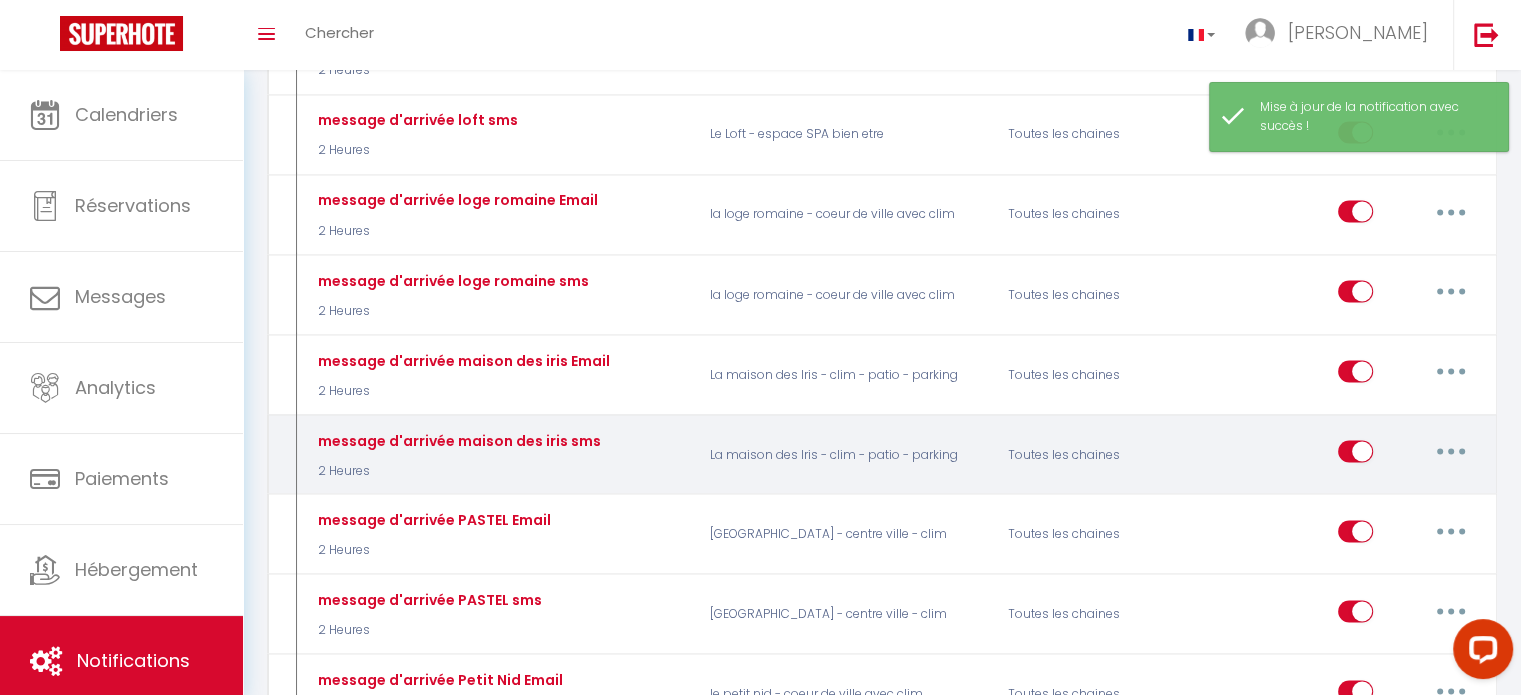 click at bounding box center [1451, 451] 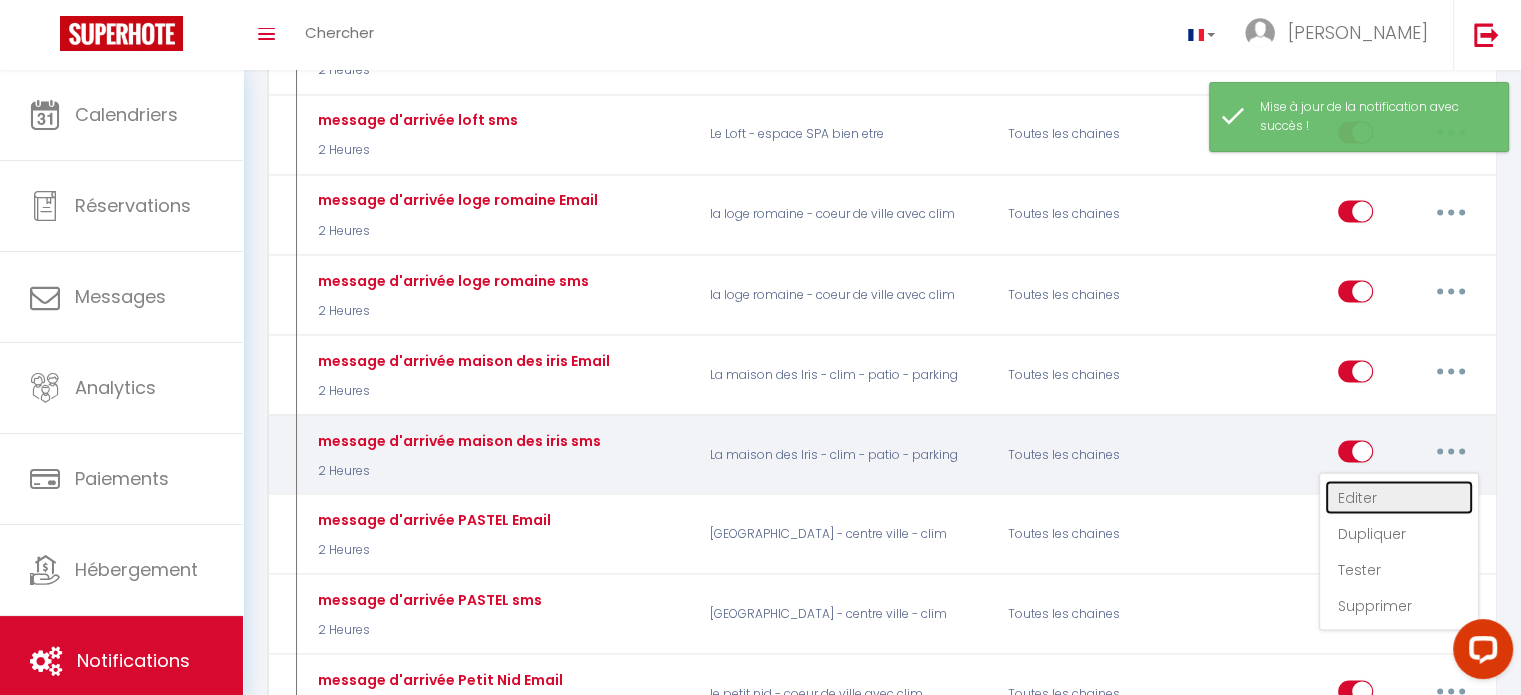 click on "Editer" at bounding box center (1399, 497) 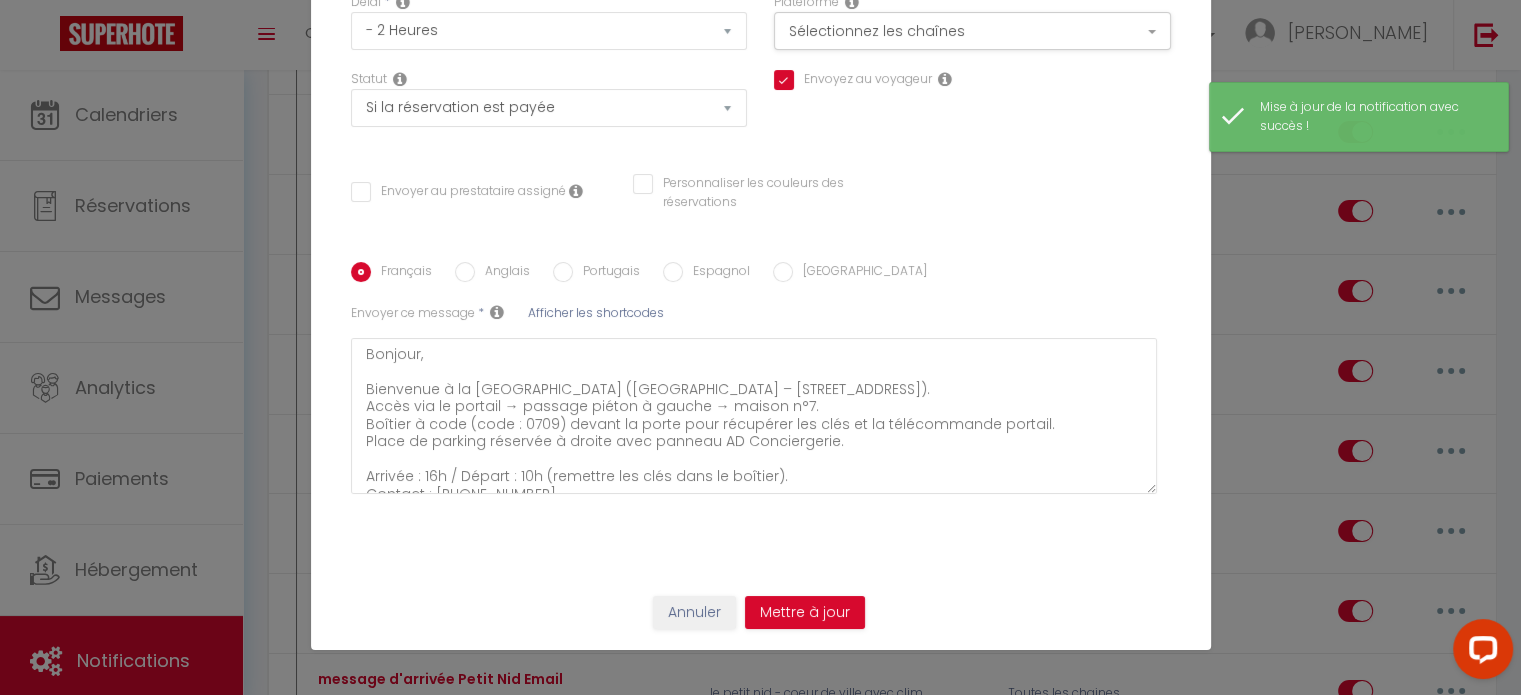 scroll, scrollTop: 211, scrollLeft: 0, axis: vertical 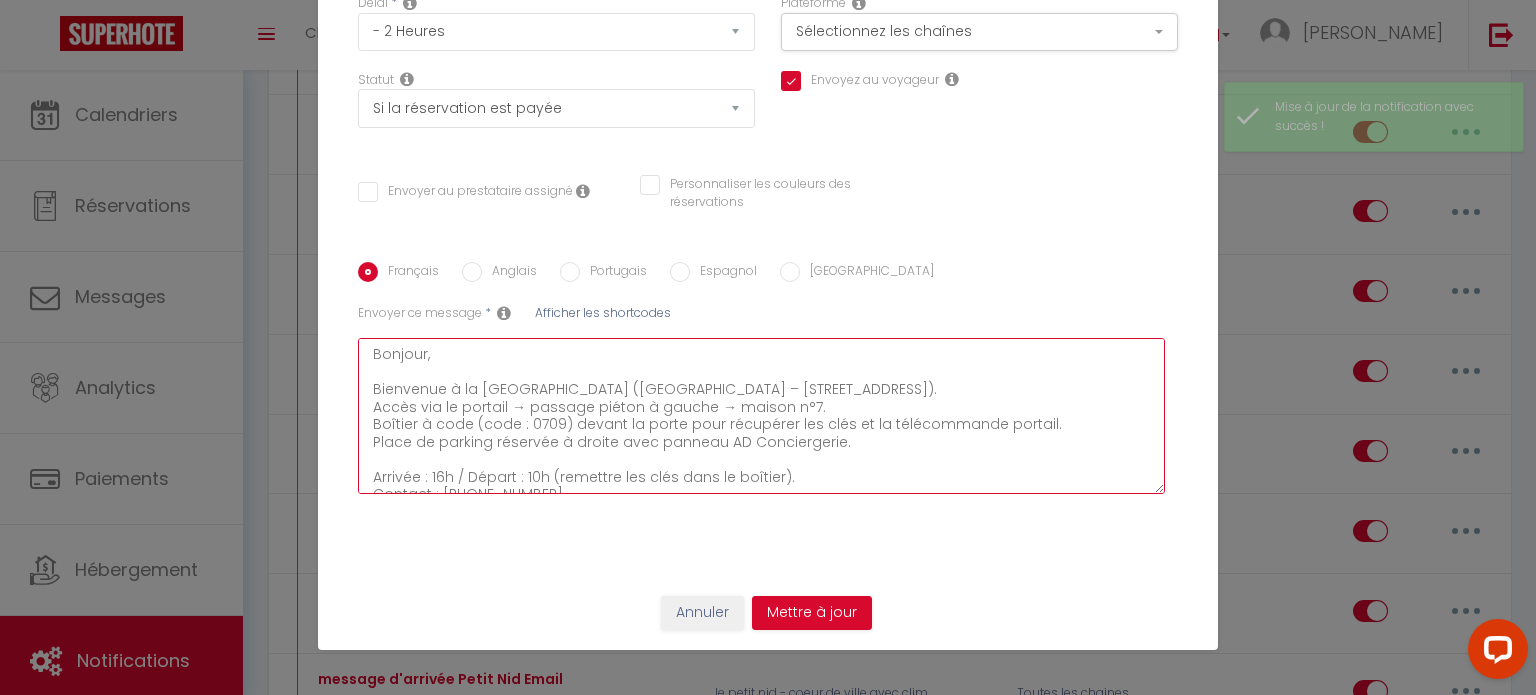 click on "Bonjour,
Bienvenue à la [GEOGRAPHIC_DATA] ([GEOGRAPHIC_DATA] – [STREET_ADDRESS]).
Accès via le portail → passage piéton à gauche → maison n°7.
Boîtier à code (code : 0709) devant la porte pour récupérer les clés et la télécommande portail.
Place de parking réservée à droite avec panneau AD Conciergerie.
Arrivée : 16h / Départ : 10h (remettre les clés dans le boîtier).
Contact : [PHONE_NUMBER]" at bounding box center [761, 416] 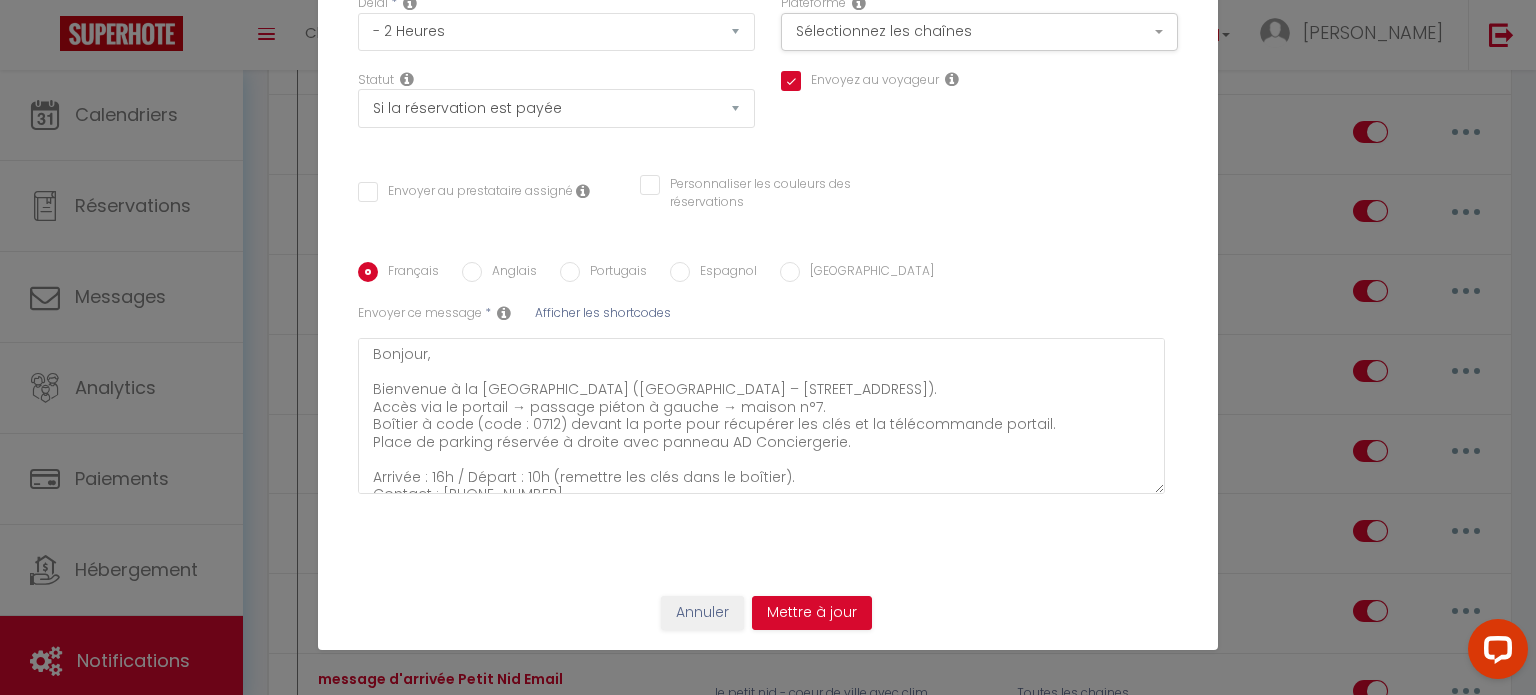 click on "Anglais" at bounding box center [509, 273] 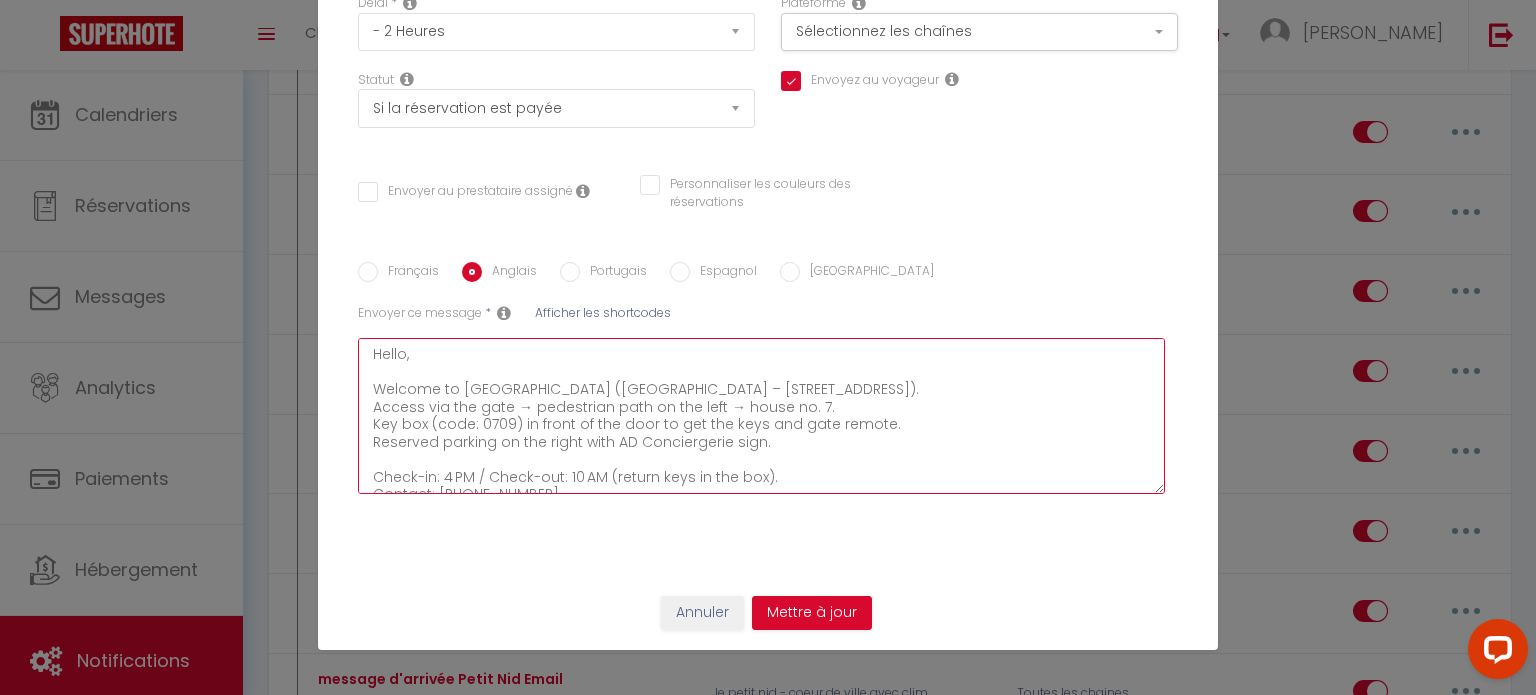 click on "Hello,
Welcome to [GEOGRAPHIC_DATA] ([GEOGRAPHIC_DATA] – [STREET_ADDRESS]).
Access via the gate → pedestrian path on the left → house no. 7.
Key box (code: 0709) in front of the door to get the keys and gate remote.
Reserved parking on the right with AD Conciergerie sign.
Check-in: 4 PM / Check-out: 10 AM (return keys in the box).
Contact: [PHONE_NUMBER]" at bounding box center [761, 416] 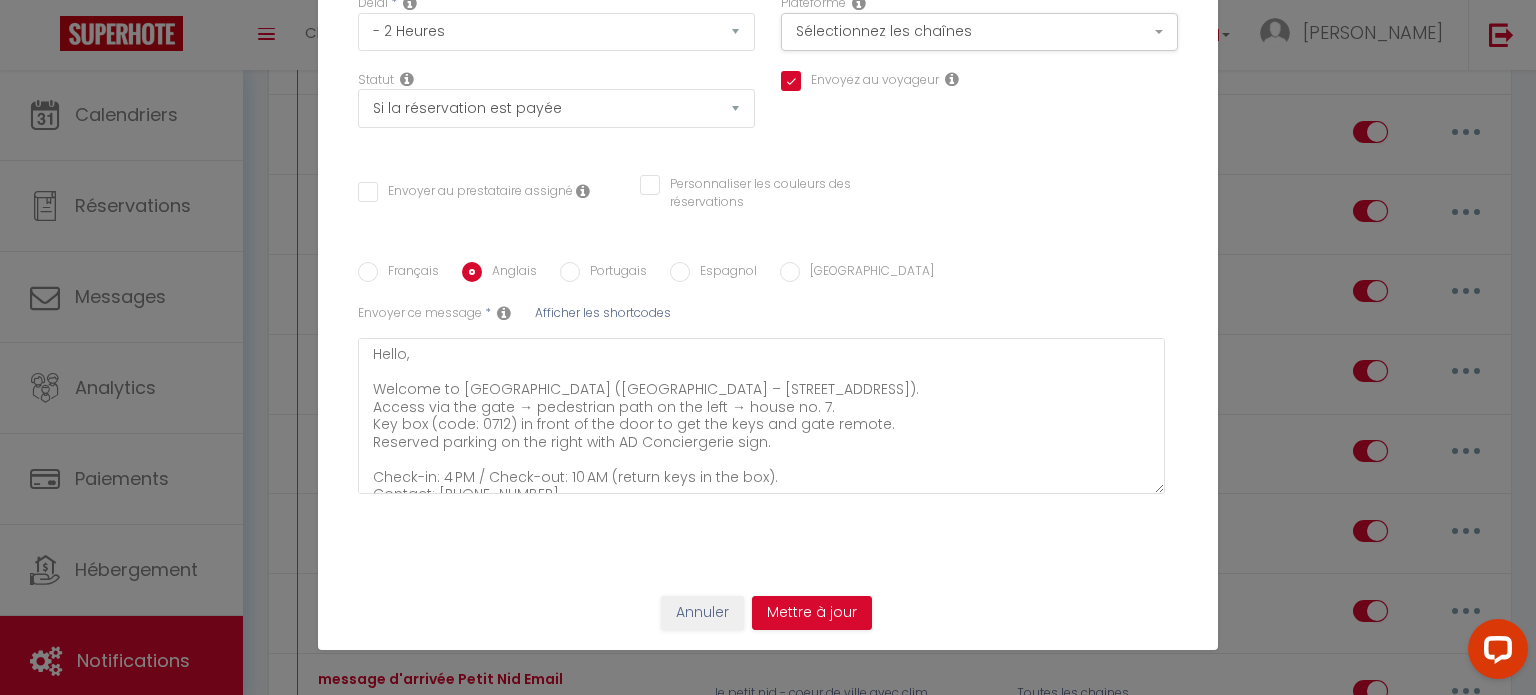 click on "Portugais" at bounding box center (570, 272) 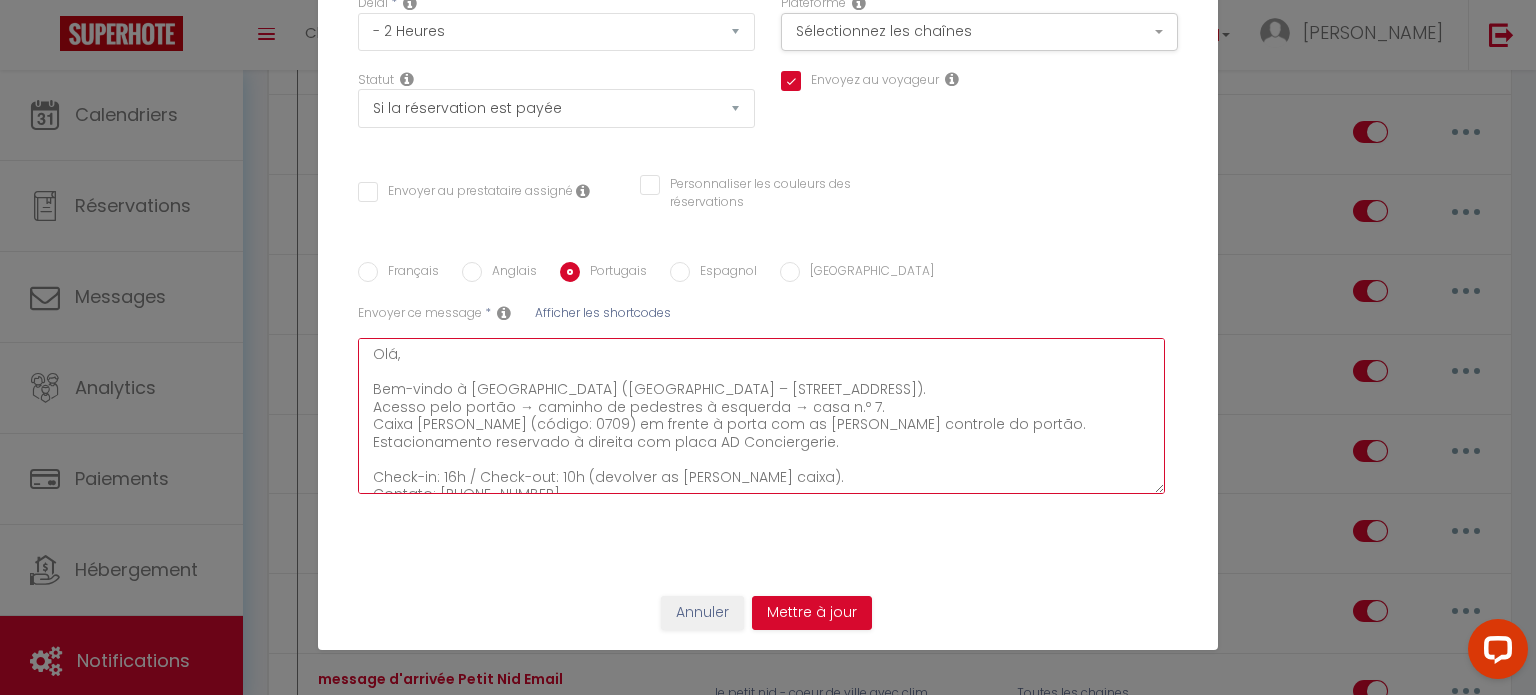 click on "Olá,
Bem-vindo à [GEOGRAPHIC_DATA] ([GEOGRAPHIC_DATA] – [STREET_ADDRESS]).
Acesso pelo portão → caminho de pedestres à esquerda → casa n.º 7.
Caixa [PERSON_NAME] (código: 0709) em frente à porta com as [PERSON_NAME] controle do portão.
Estacionamento reservado à direita com placa AD Conciergerie.
Check-in: 16h / Check-out: 10h (devolver as [PERSON_NAME] caixa).
Contato: [PHONE_NUMBER]" at bounding box center [761, 416] 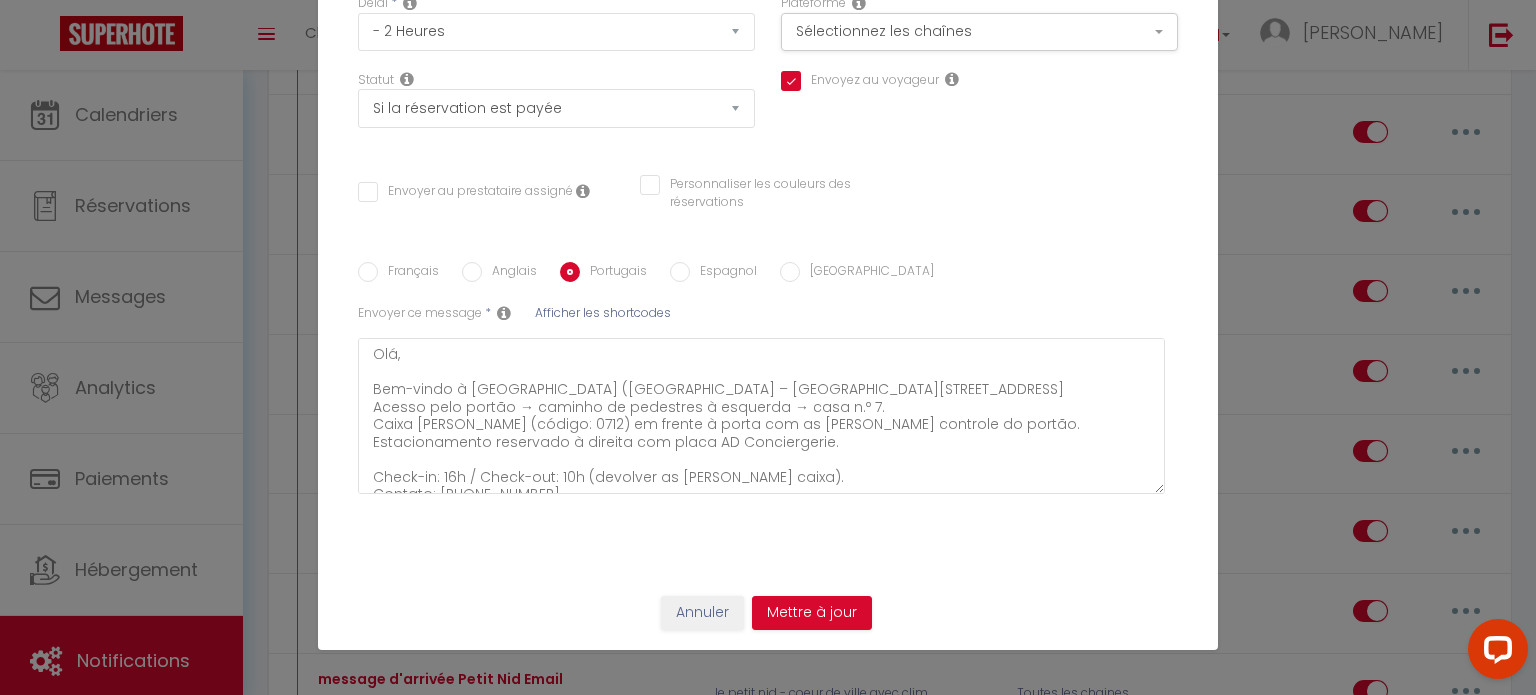click on "Espagnol" at bounding box center (680, 272) 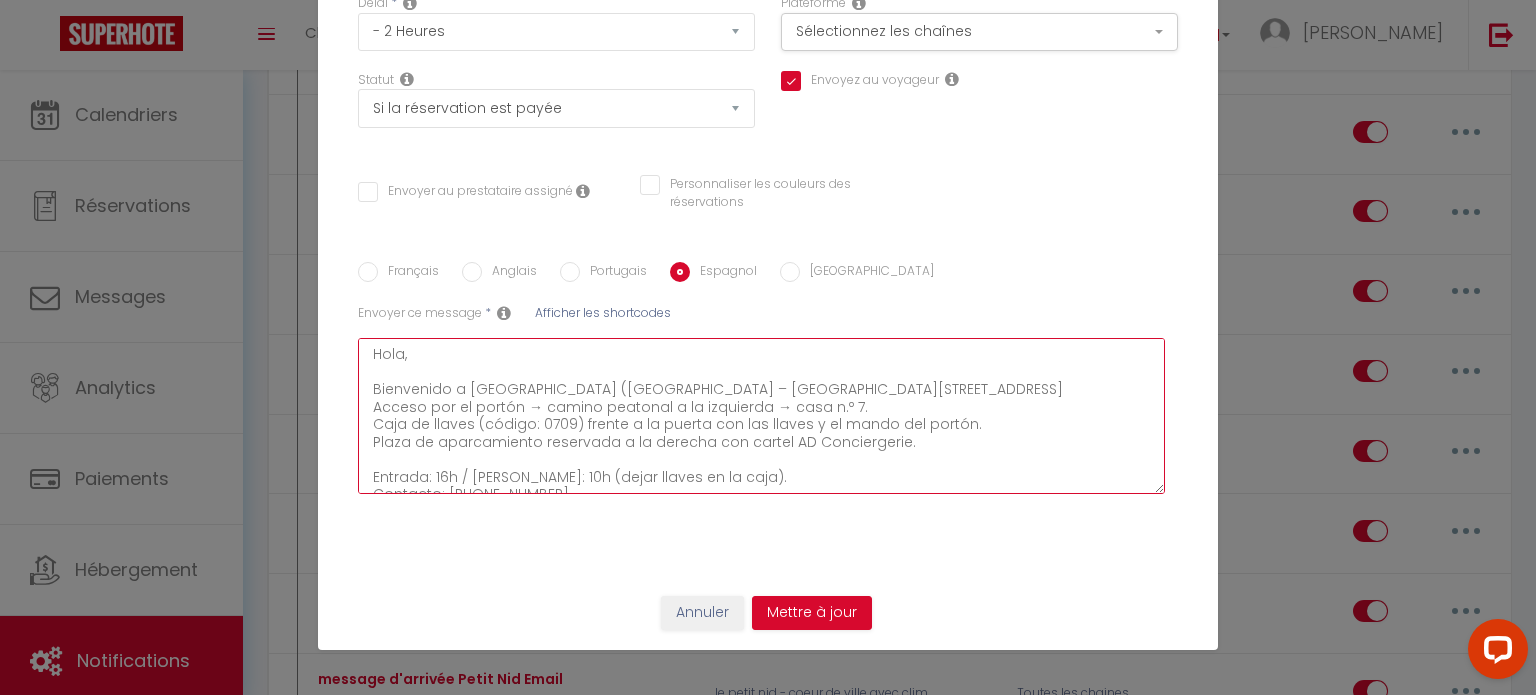click on "Hola,
Bienvenido a [GEOGRAPHIC_DATA] ([GEOGRAPHIC_DATA] – [GEOGRAPHIC_DATA][STREET_ADDRESS]
Acceso por el portón → camino peatonal a la izquierda → casa n.º 7.
Caja de llaves (código: 0709) frente a la puerta con las llaves y el mando del portón.
Plaza de aparcamiento reservada a la derecha con cartel AD Conciergerie.
Entrada: 16h / [PERSON_NAME]: 10h (dejar llaves en la caja).
Contacto: [PHONE_NUMBER]" at bounding box center [761, 416] 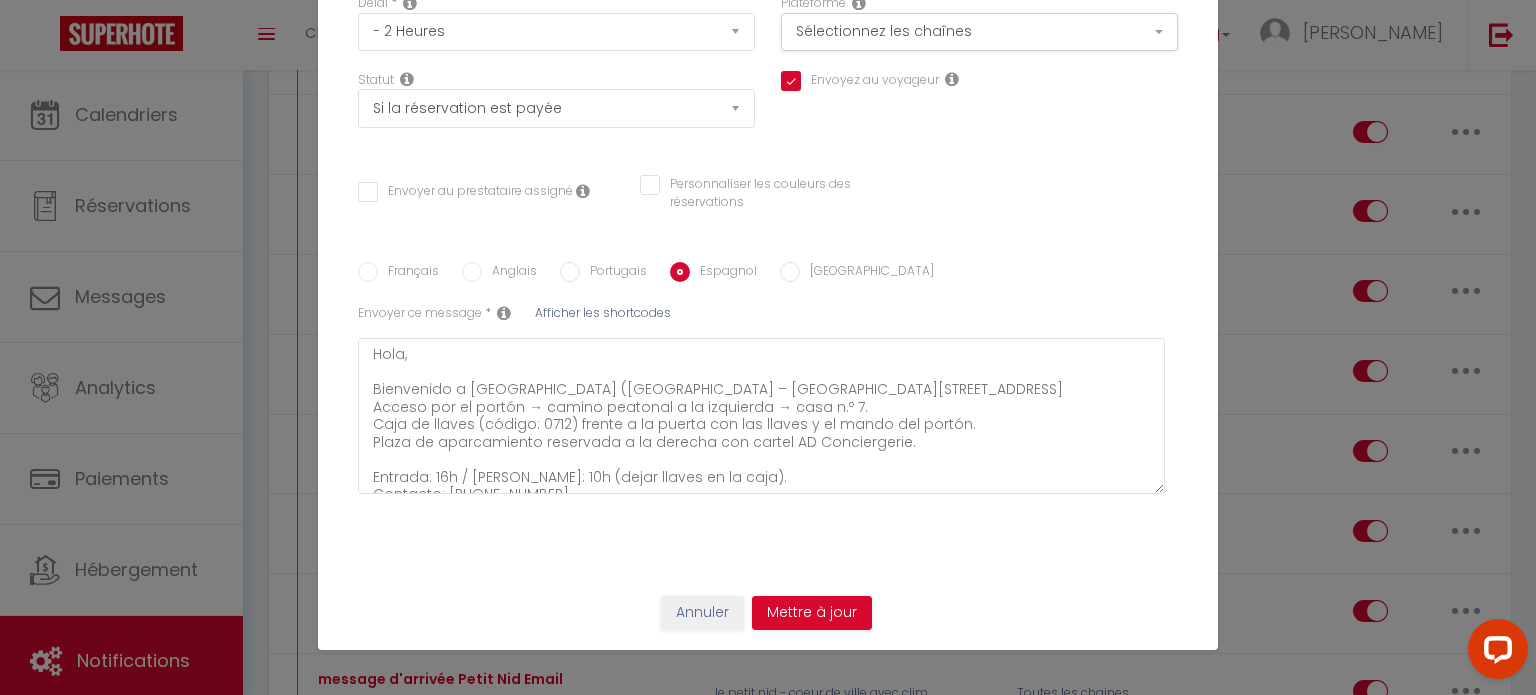 click on "[GEOGRAPHIC_DATA]" at bounding box center (790, 272) 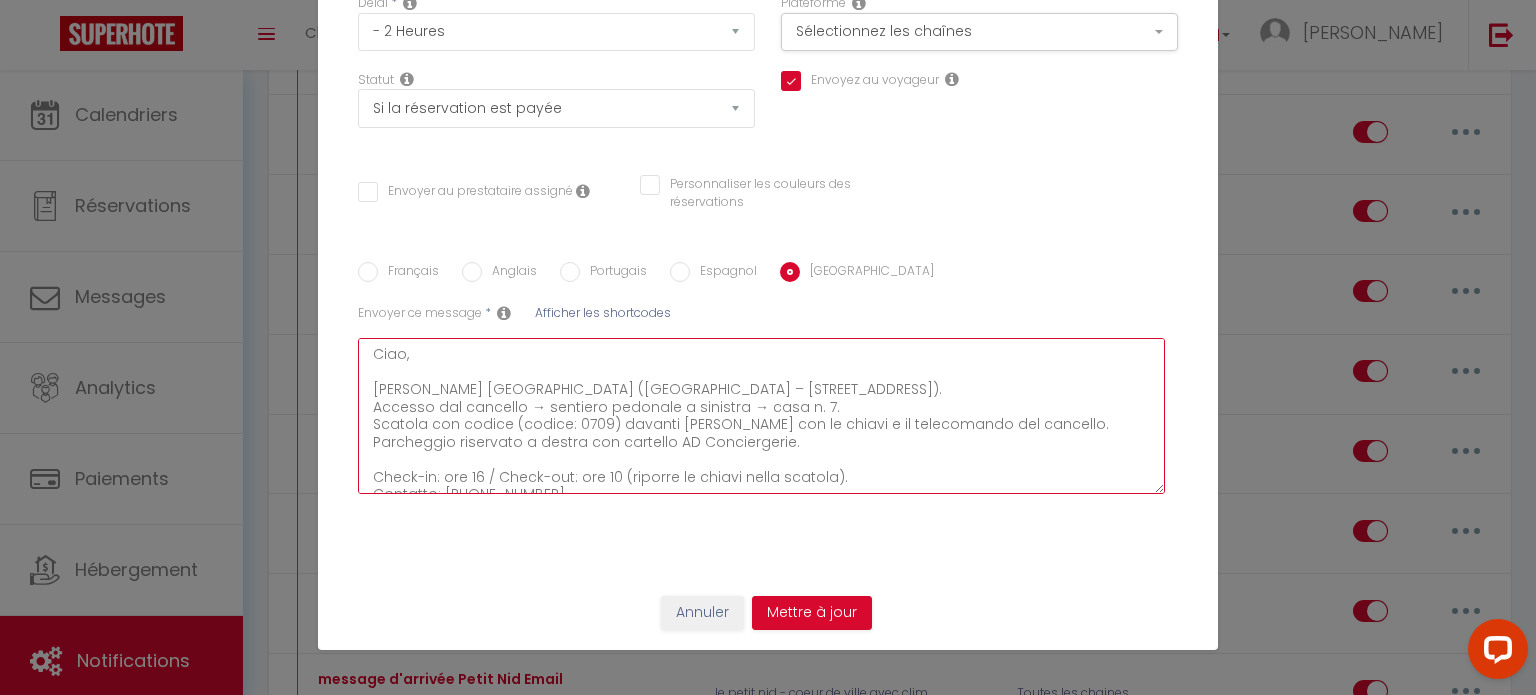 click on "Ciao,
[PERSON_NAME] [GEOGRAPHIC_DATA] ([GEOGRAPHIC_DATA] – [STREET_ADDRESS]).
Accesso dal cancello → sentiero pedonale a sinistra → casa n. 7.
Scatola con codice (codice: 0709) davanti [PERSON_NAME] con le chiavi e il telecomando del cancello.
Parcheggio riservato a destra con cartello AD Conciergerie.
Check-in: ore 16 / Check-out: ore 10 (riporre le chiavi nella scatola).
Contatto: [PHONE_NUMBER]" at bounding box center (761, 416) 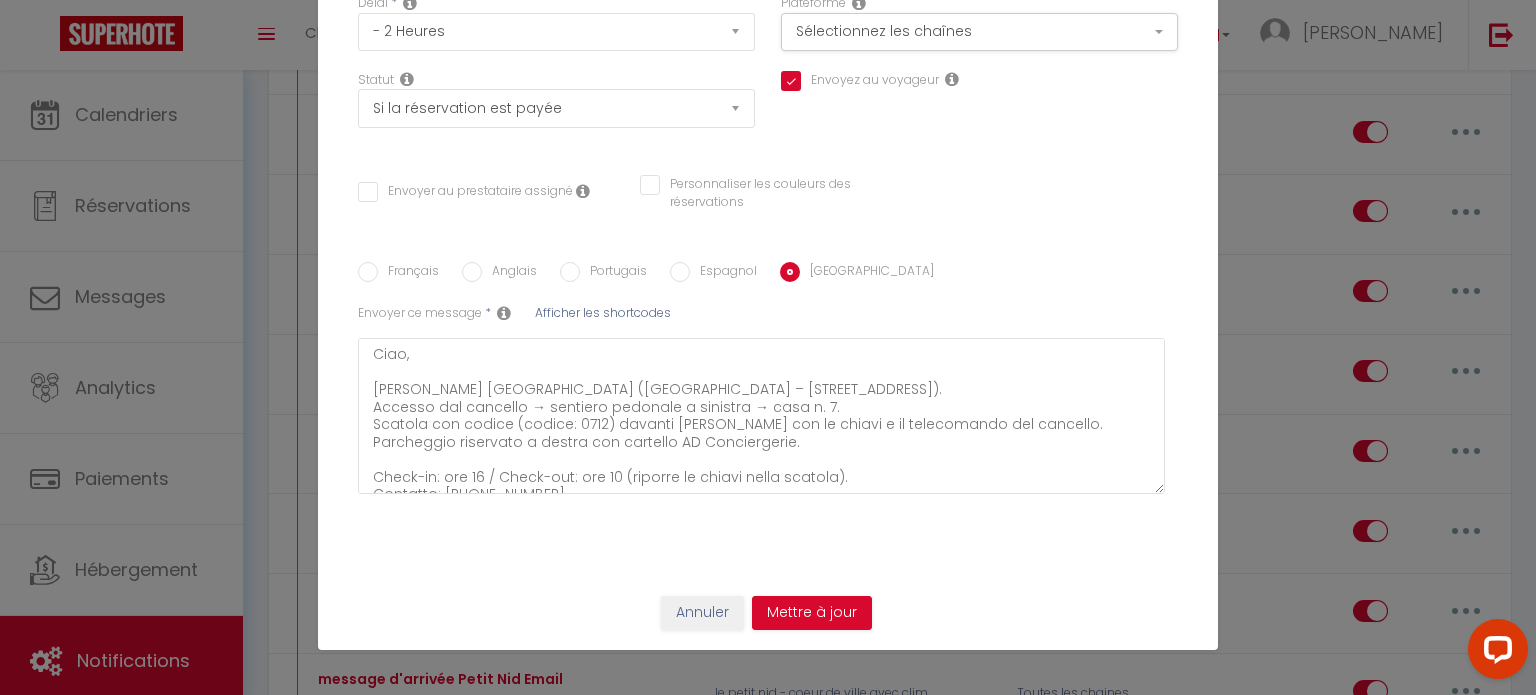 click on "Espagnol" at bounding box center [680, 272] 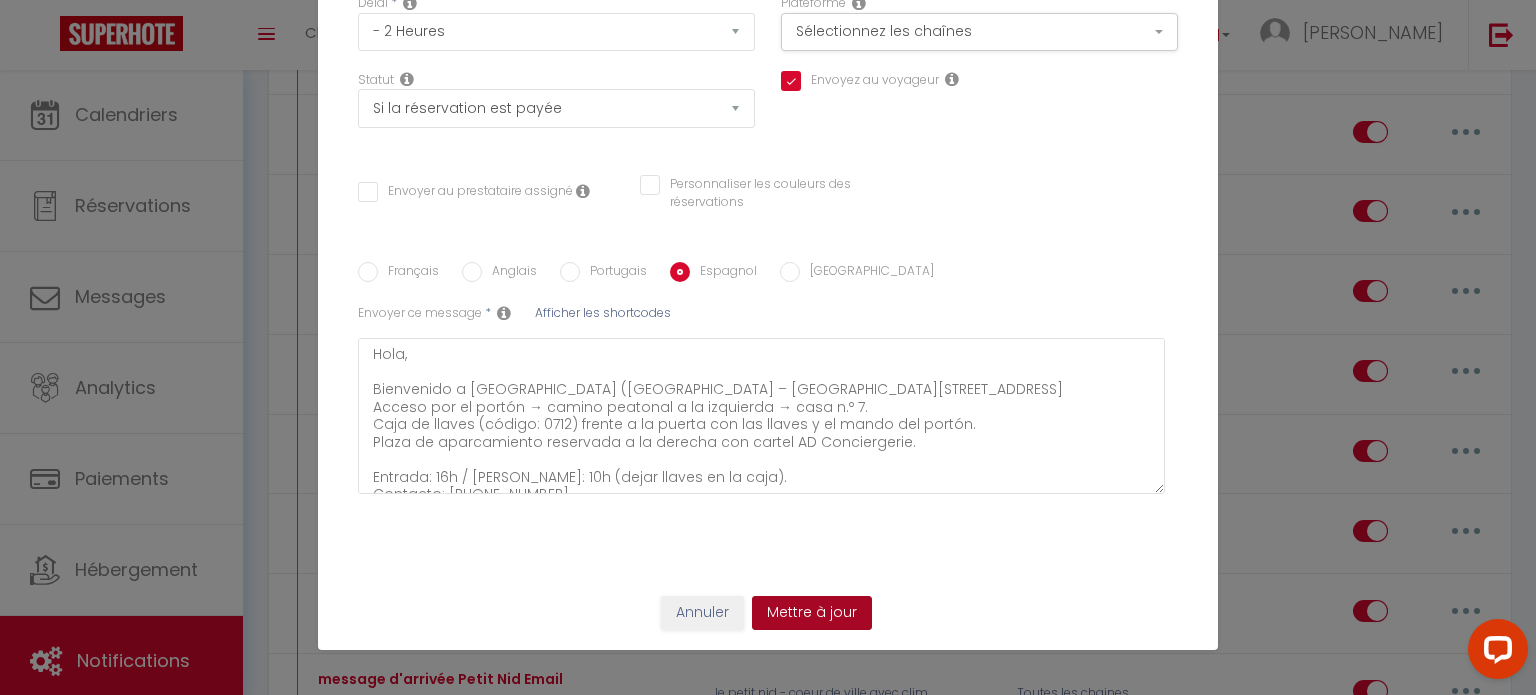 click on "Mettre à jour" at bounding box center [812, 613] 